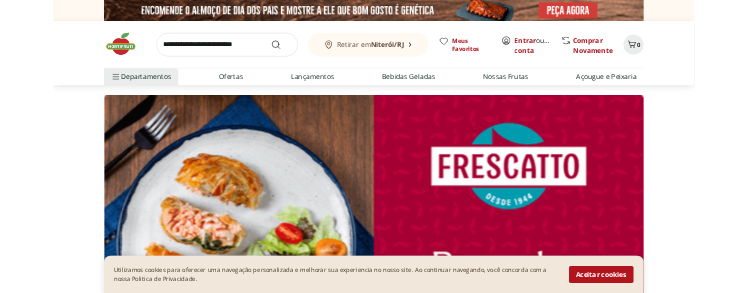 scroll, scrollTop: 0, scrollLeft: 0, axis: both 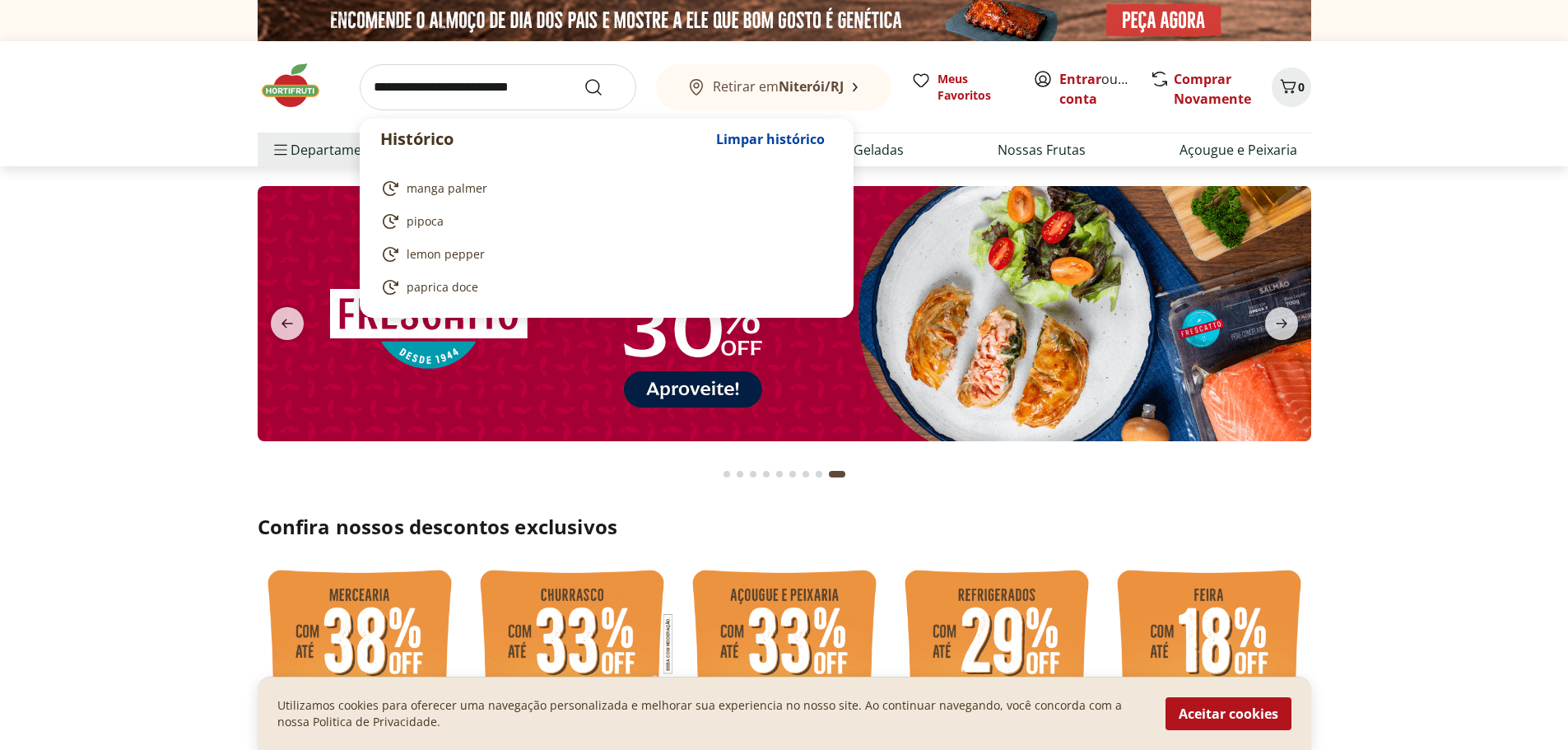 click at bounding box center (498, 87) 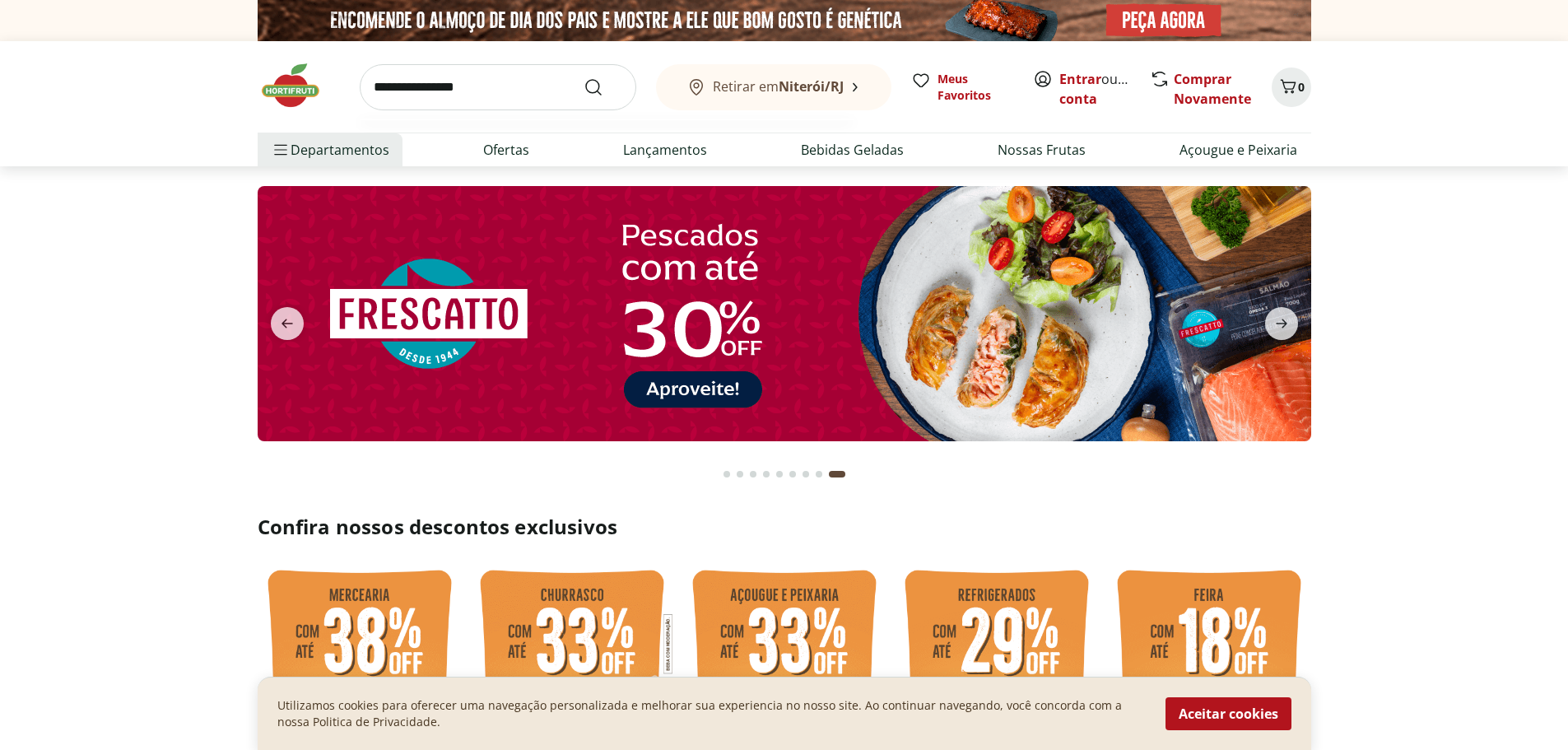 type on "**********" 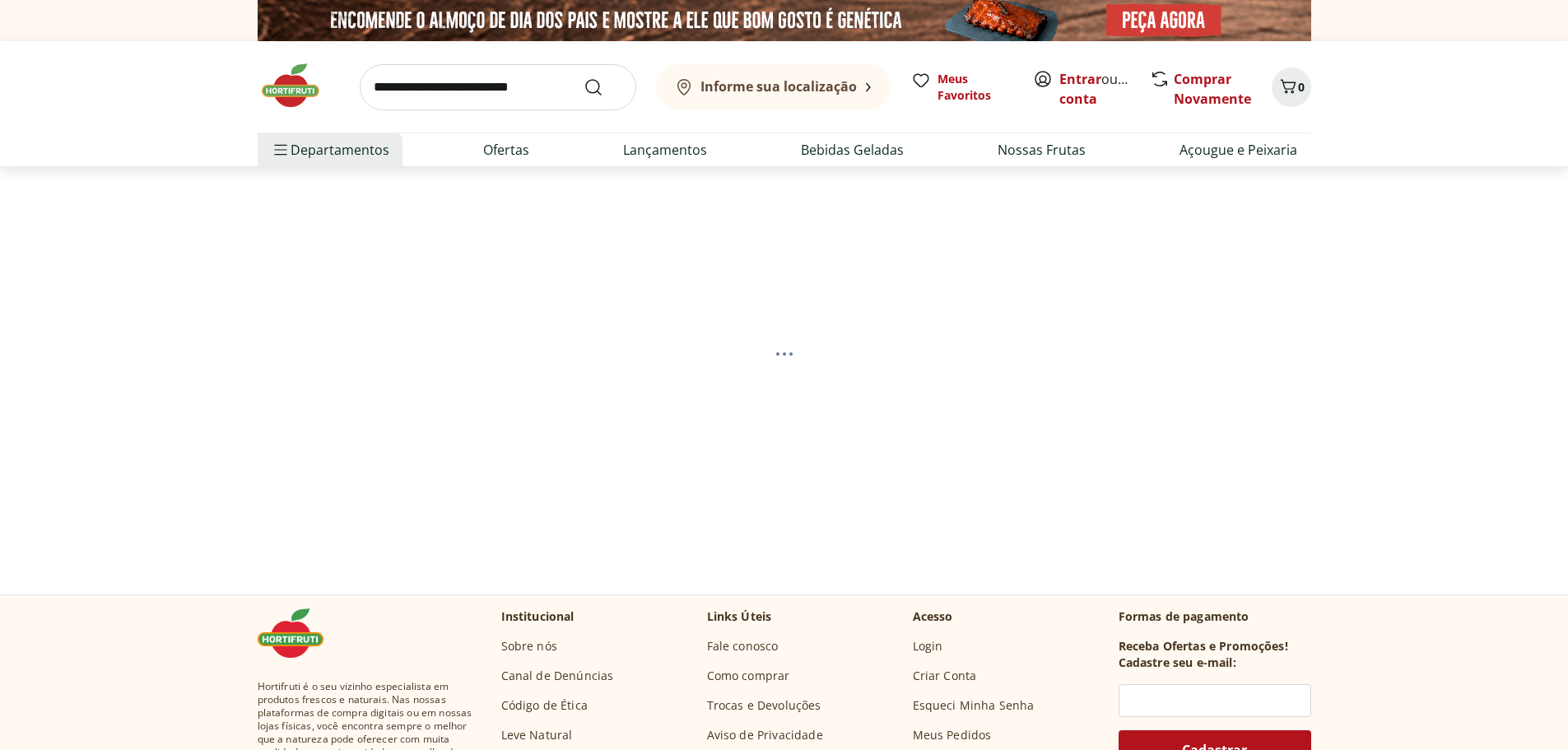 scroll, scrollTop: 0, scrollLeft: 0, axis: both 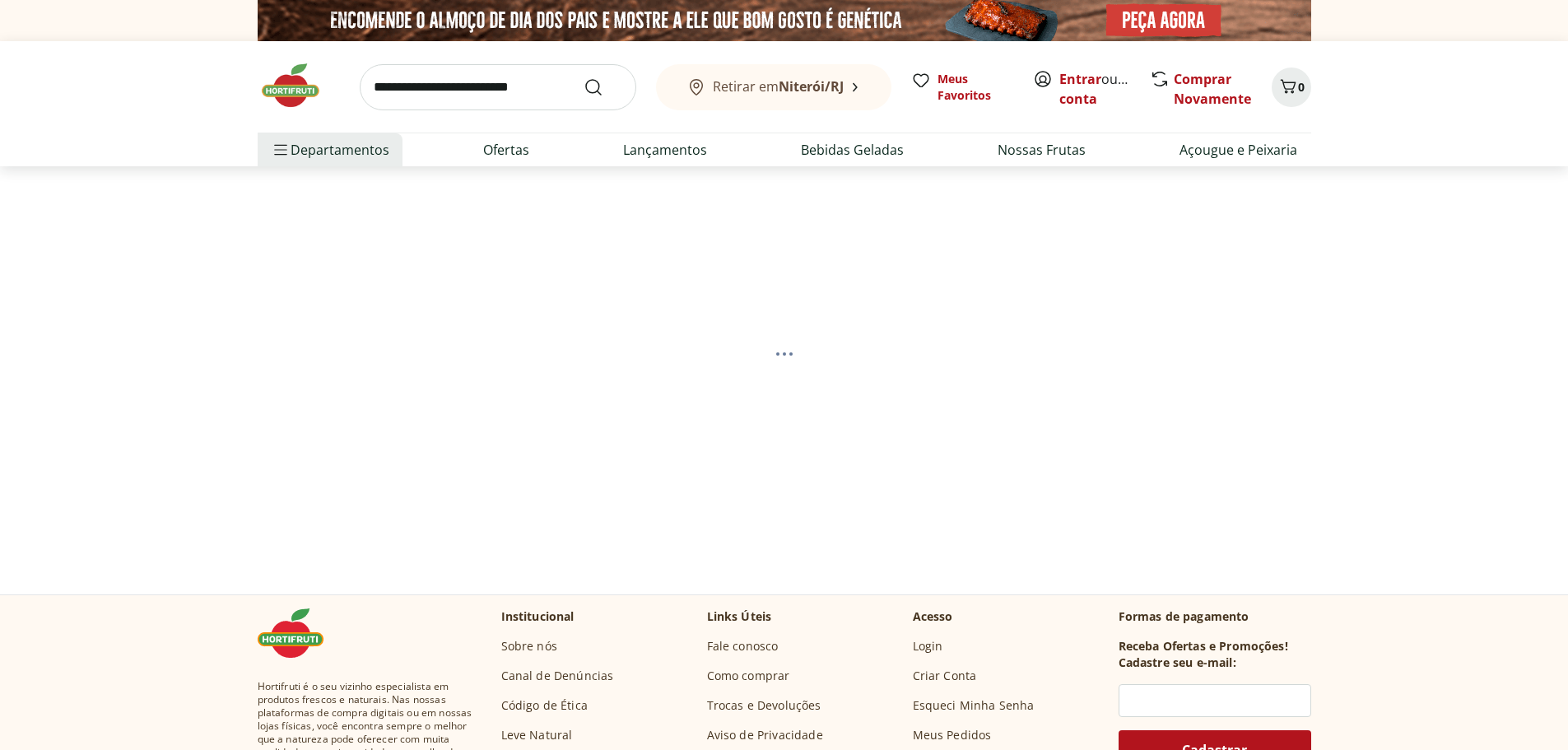 select on "**********" 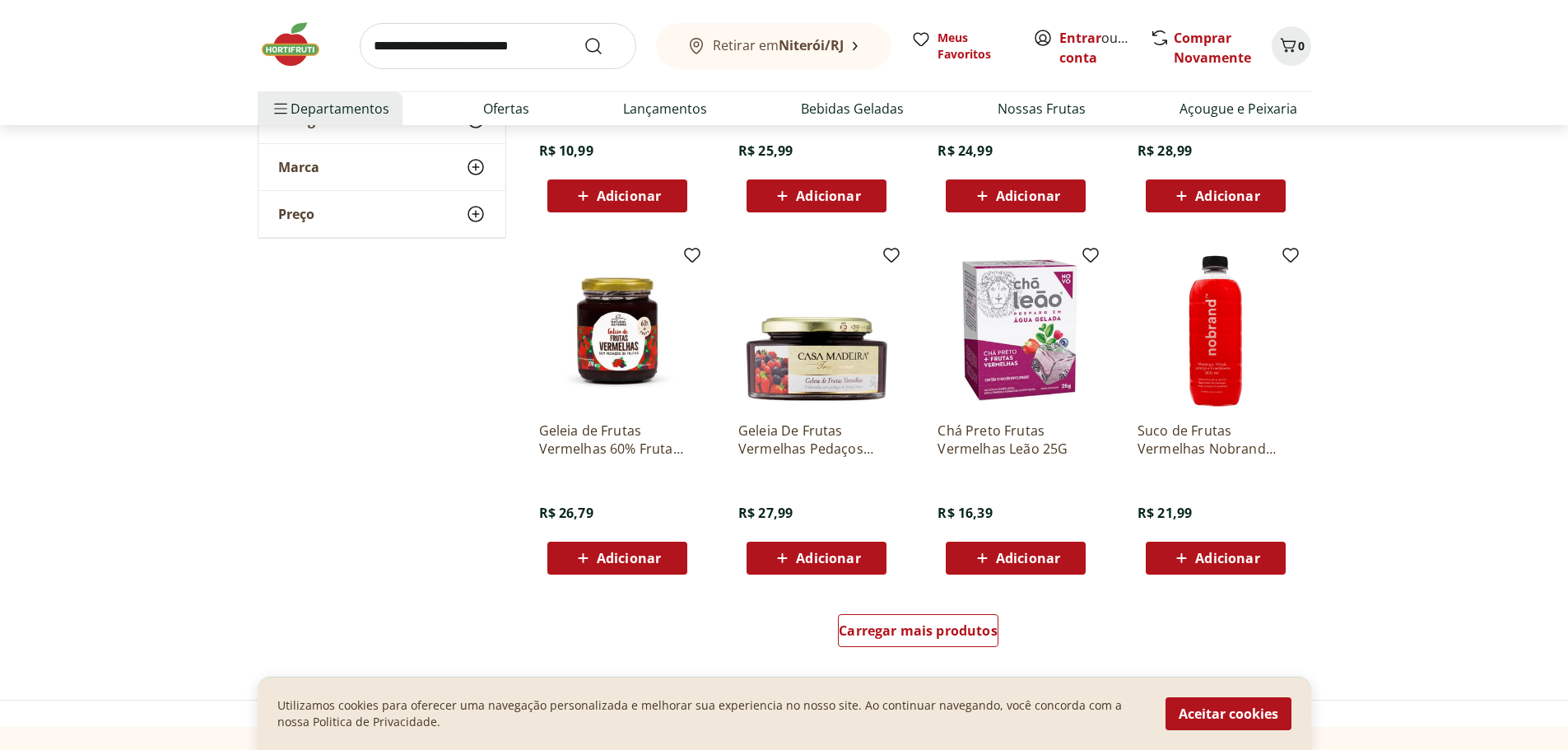 scroll, scrollTop: 823, scrollLeft: 0, axis: vertical 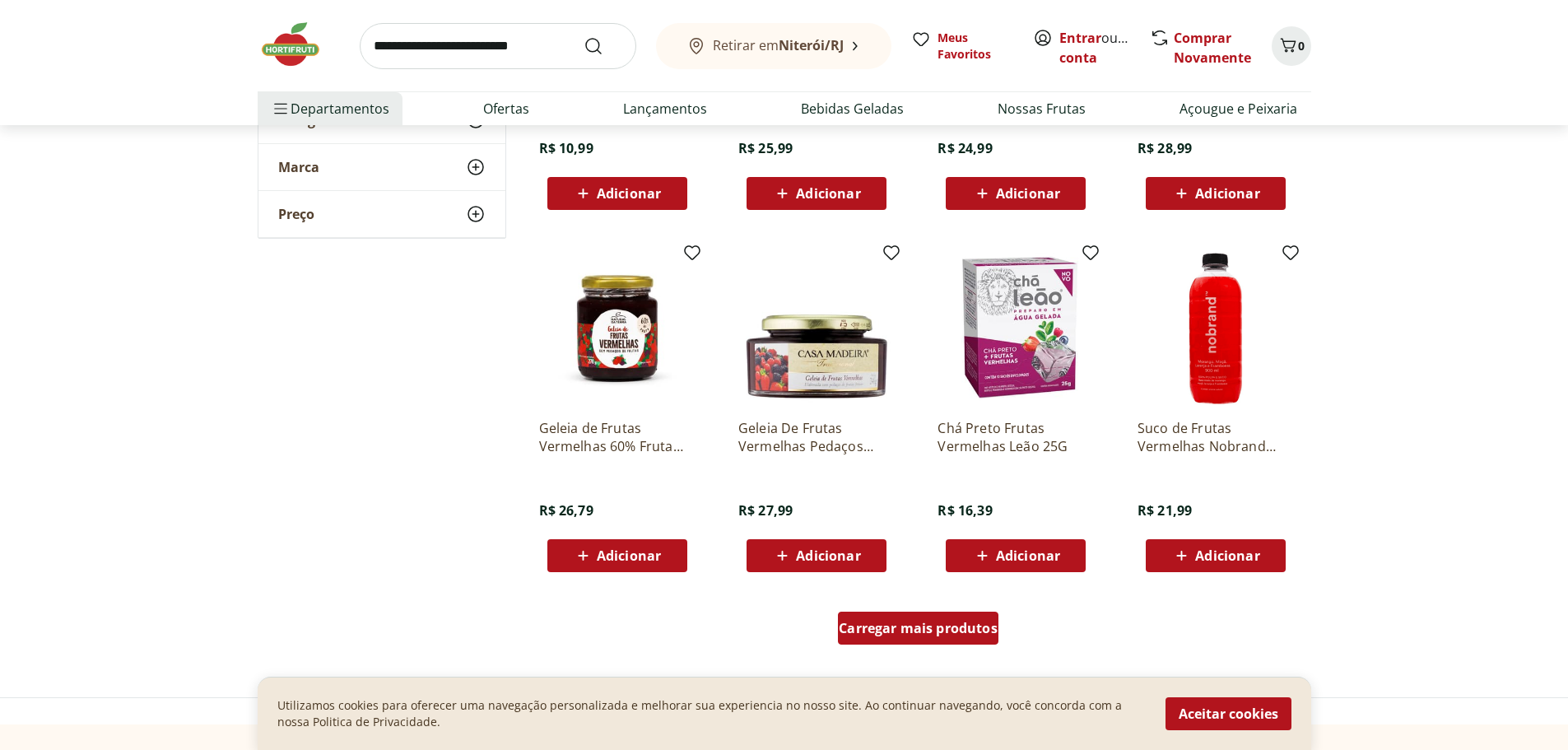 click on "Carregar mais produtos" at bounding box center [918, 628] 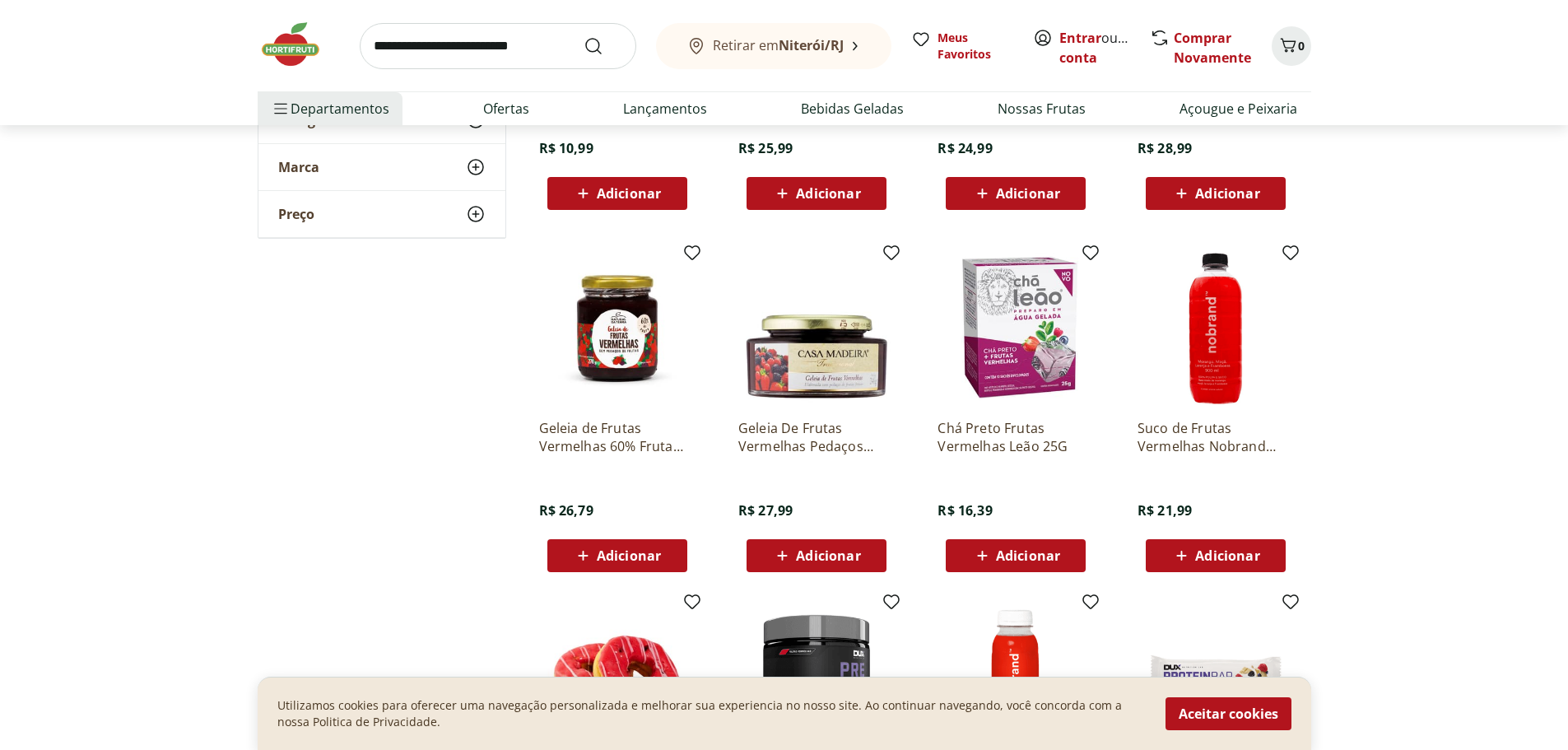 click at bounding box center [498, 46] 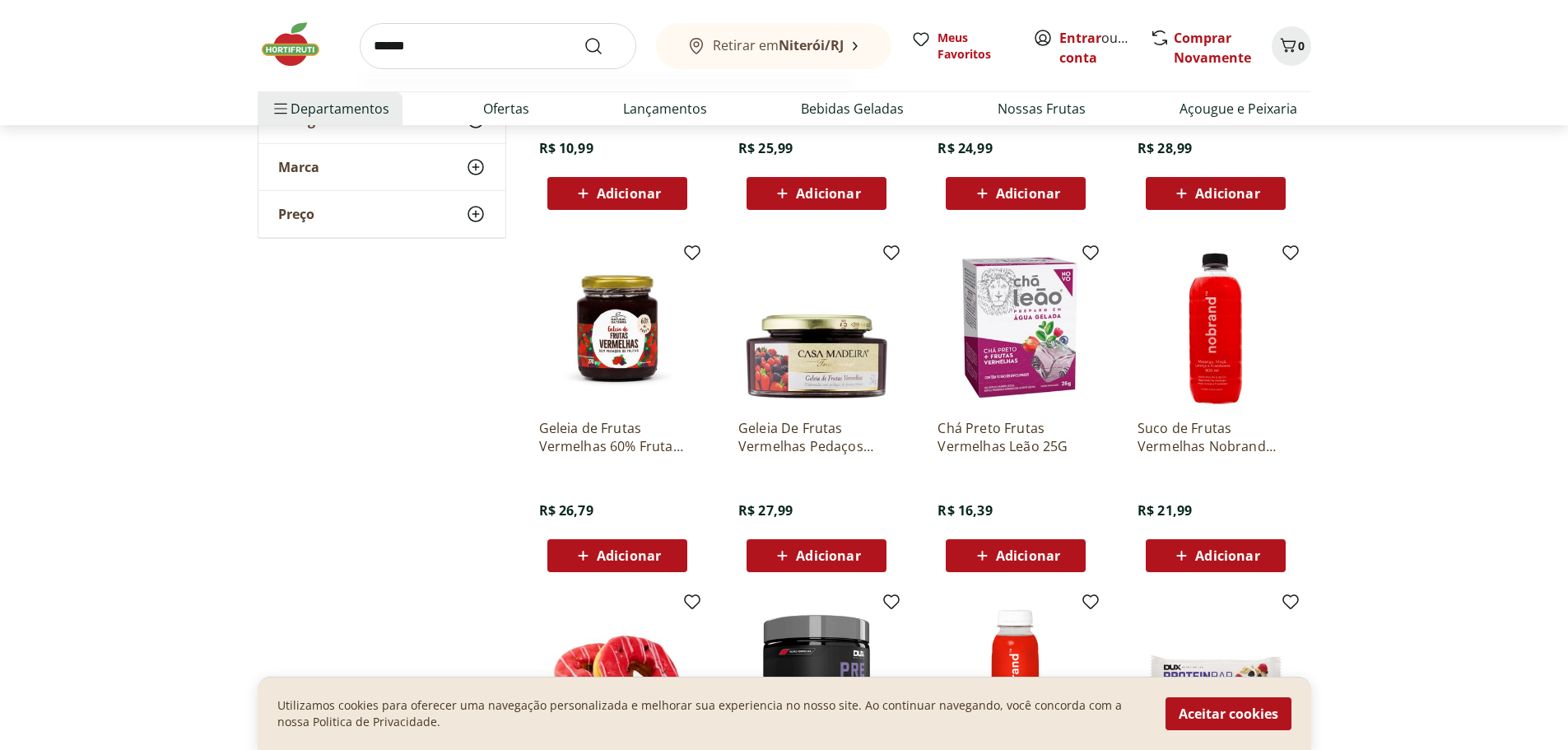 type on "******" 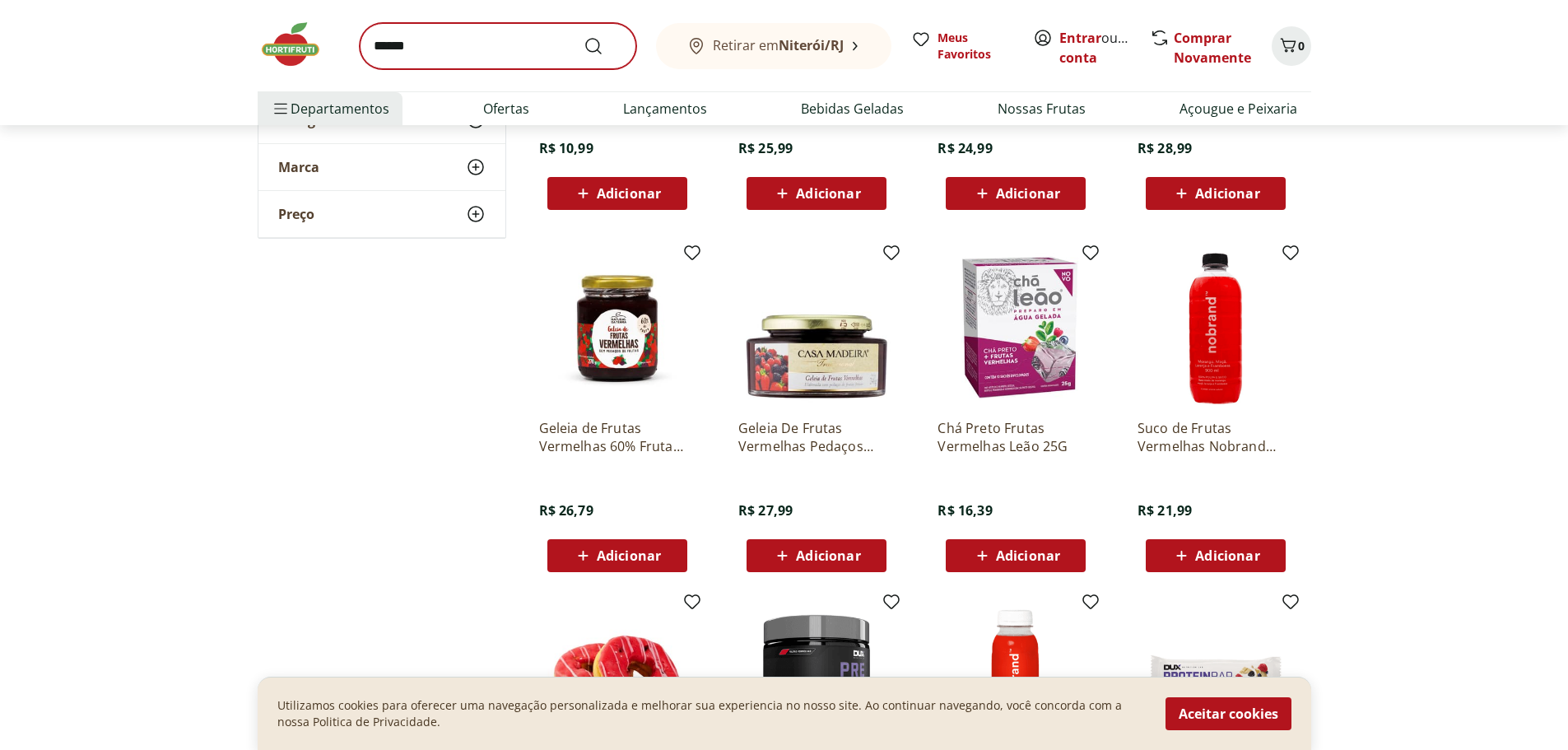 scroll, scrollTop: 0, scrollLeft: 0, axis: both 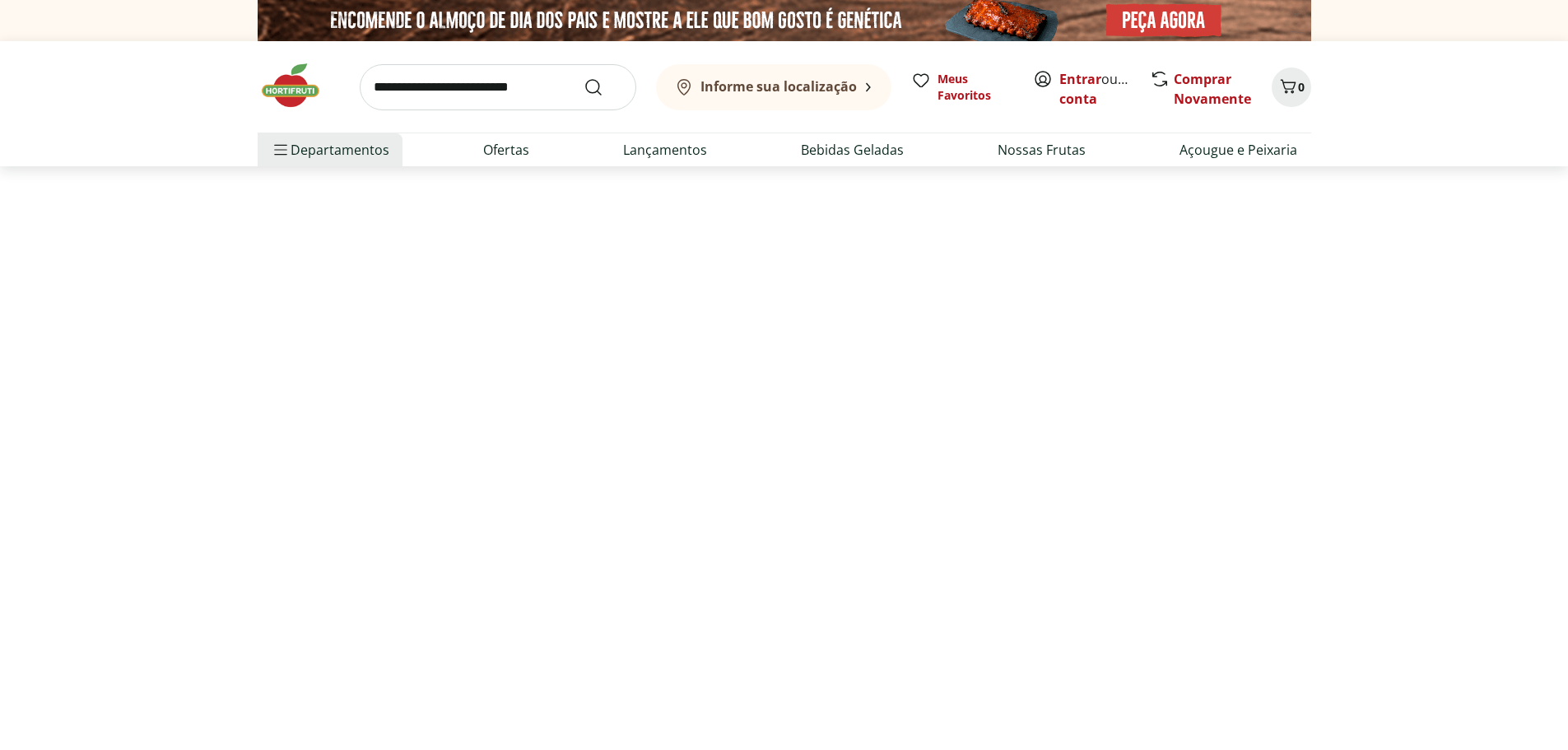 select on "**********" 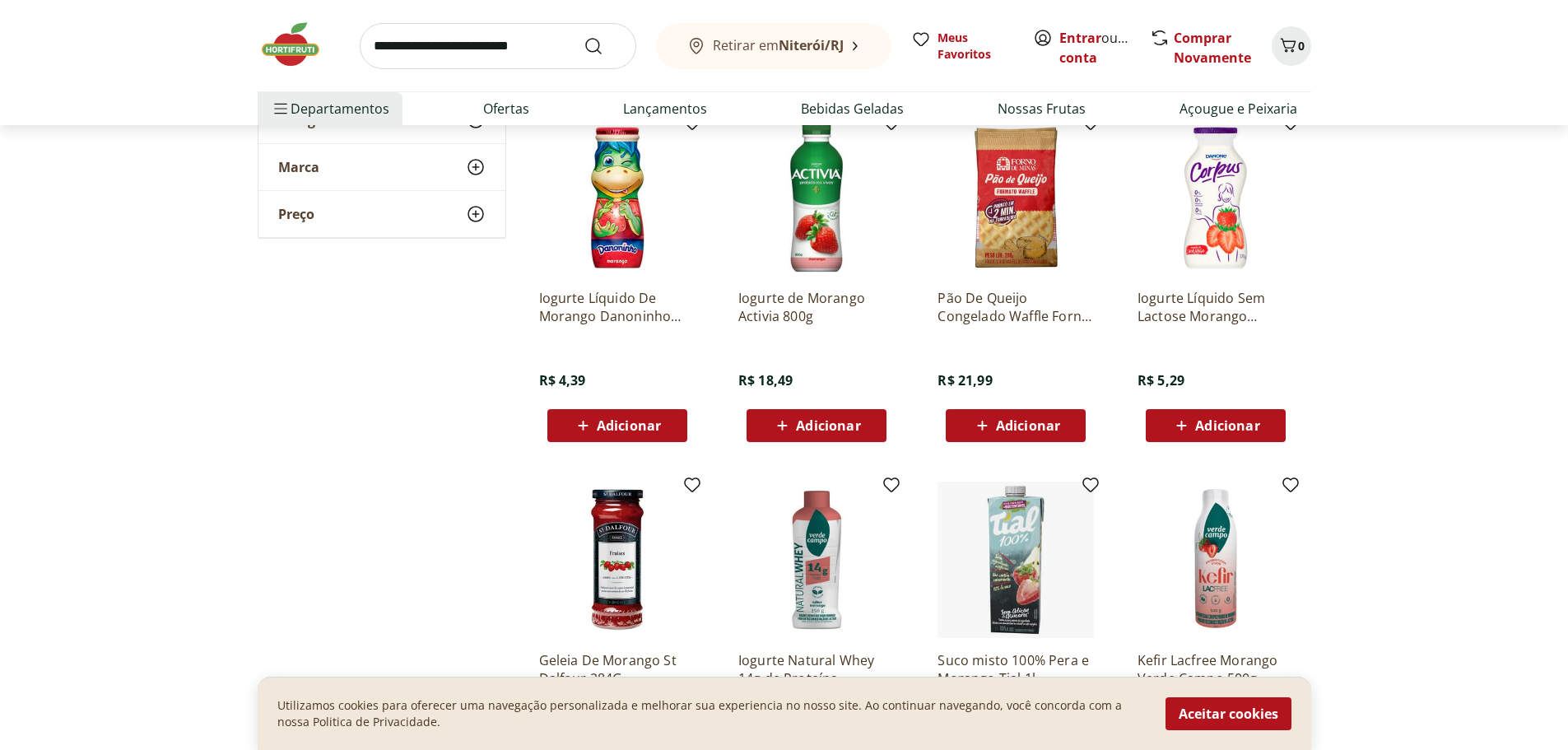 scroll, scrollTop: 1894, scrollLeft: 0, axis: vertical 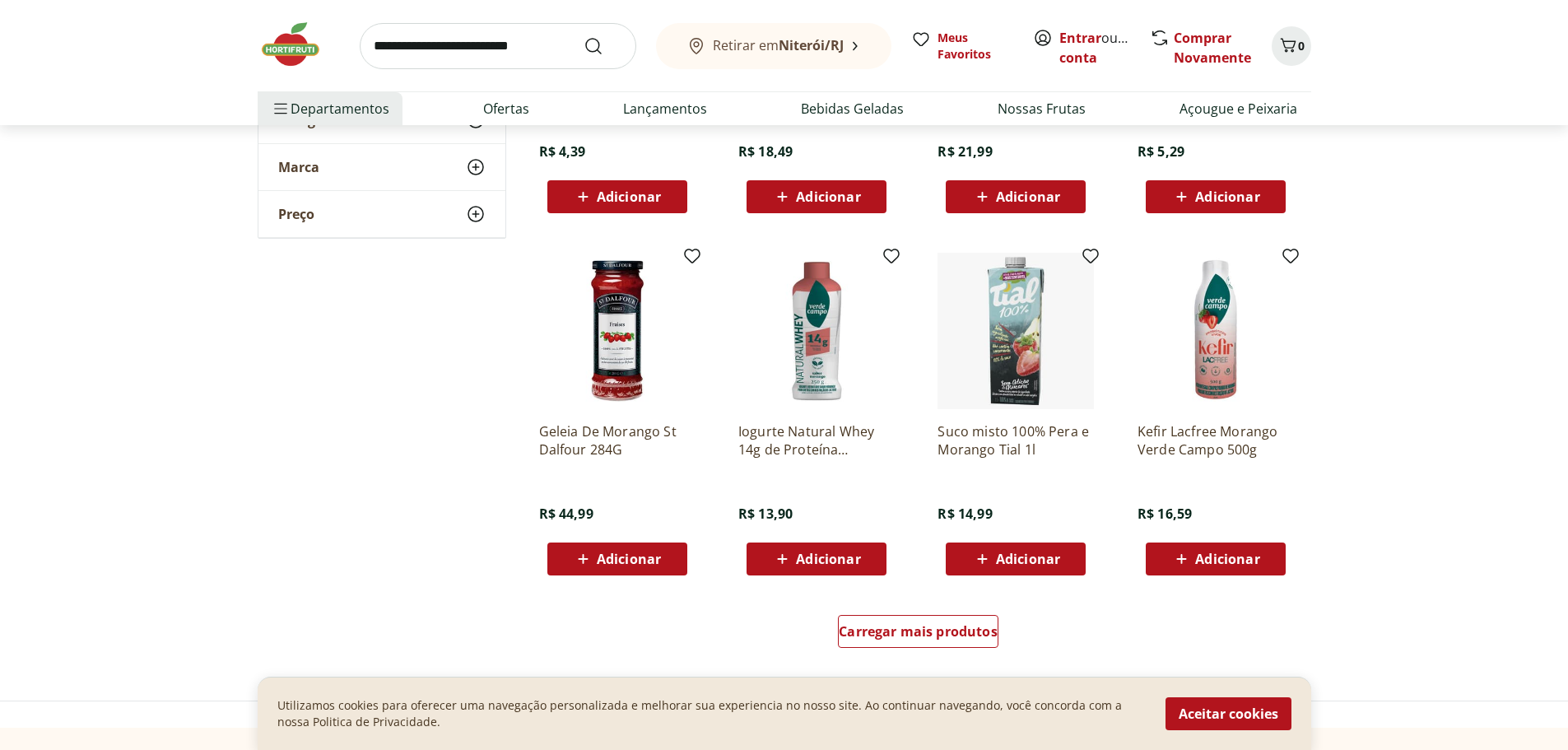 click at bounding box center [498, 46] 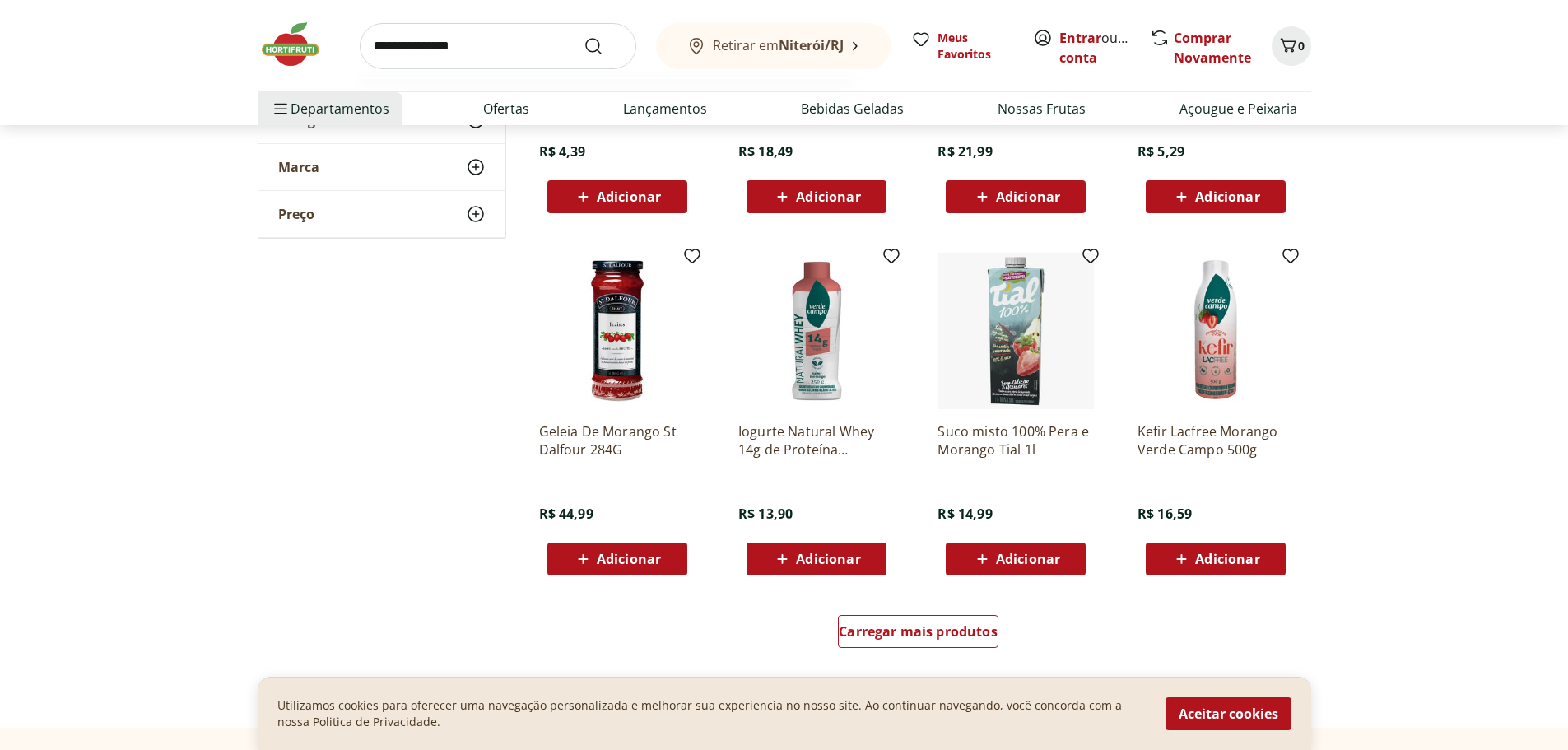 type on "**********" 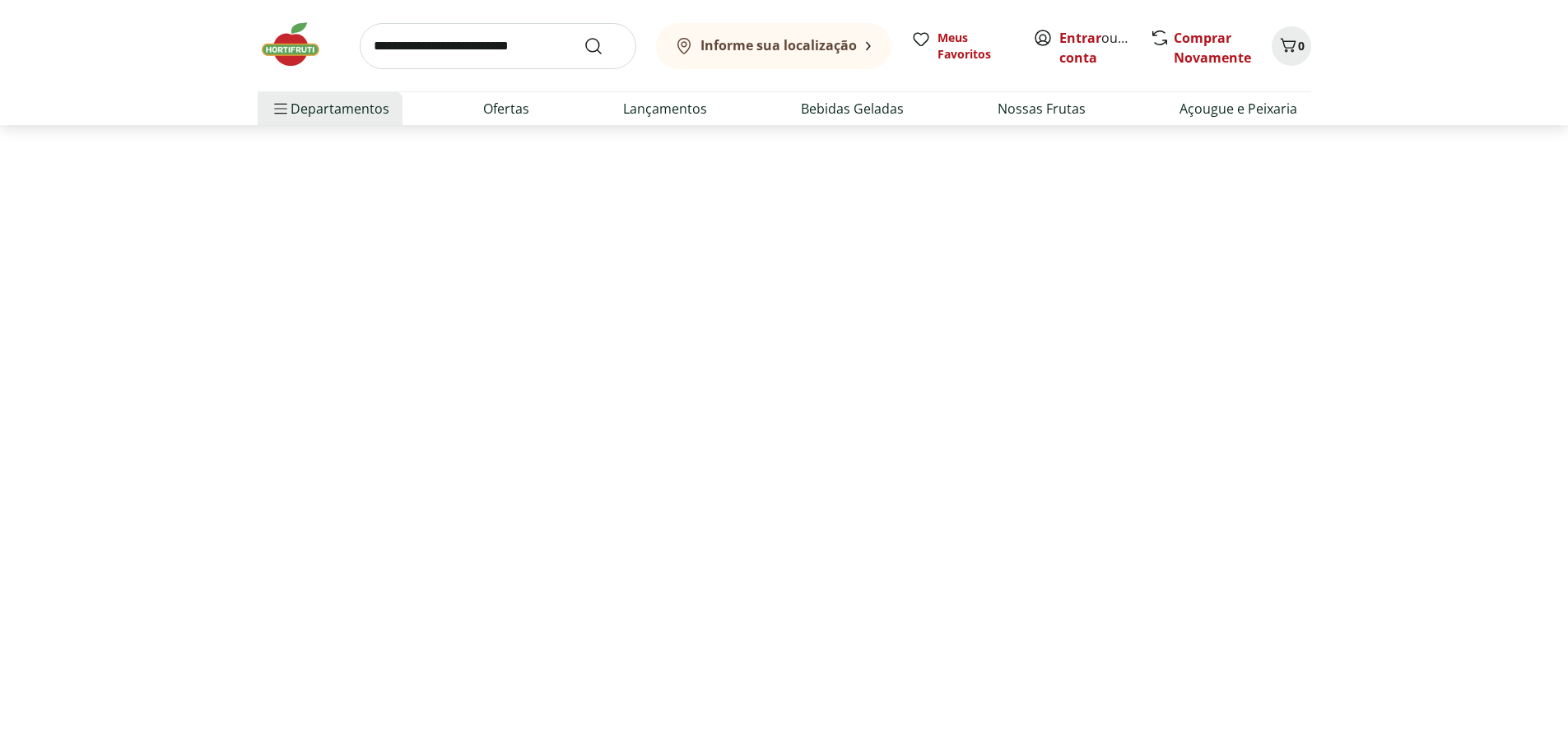 scroll, scrollTop: 0, scrollLeft: 0, axis: both 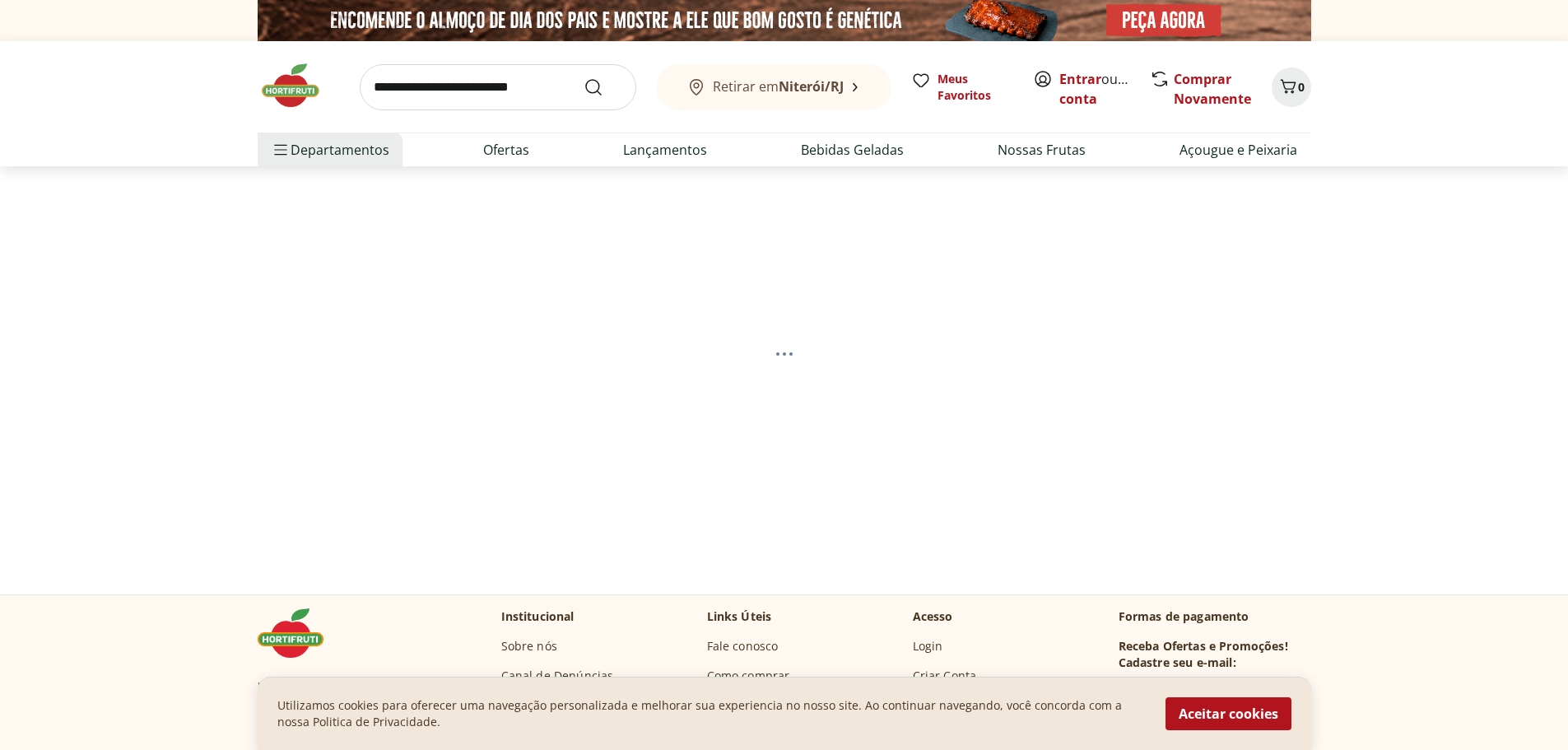 select on "**********" 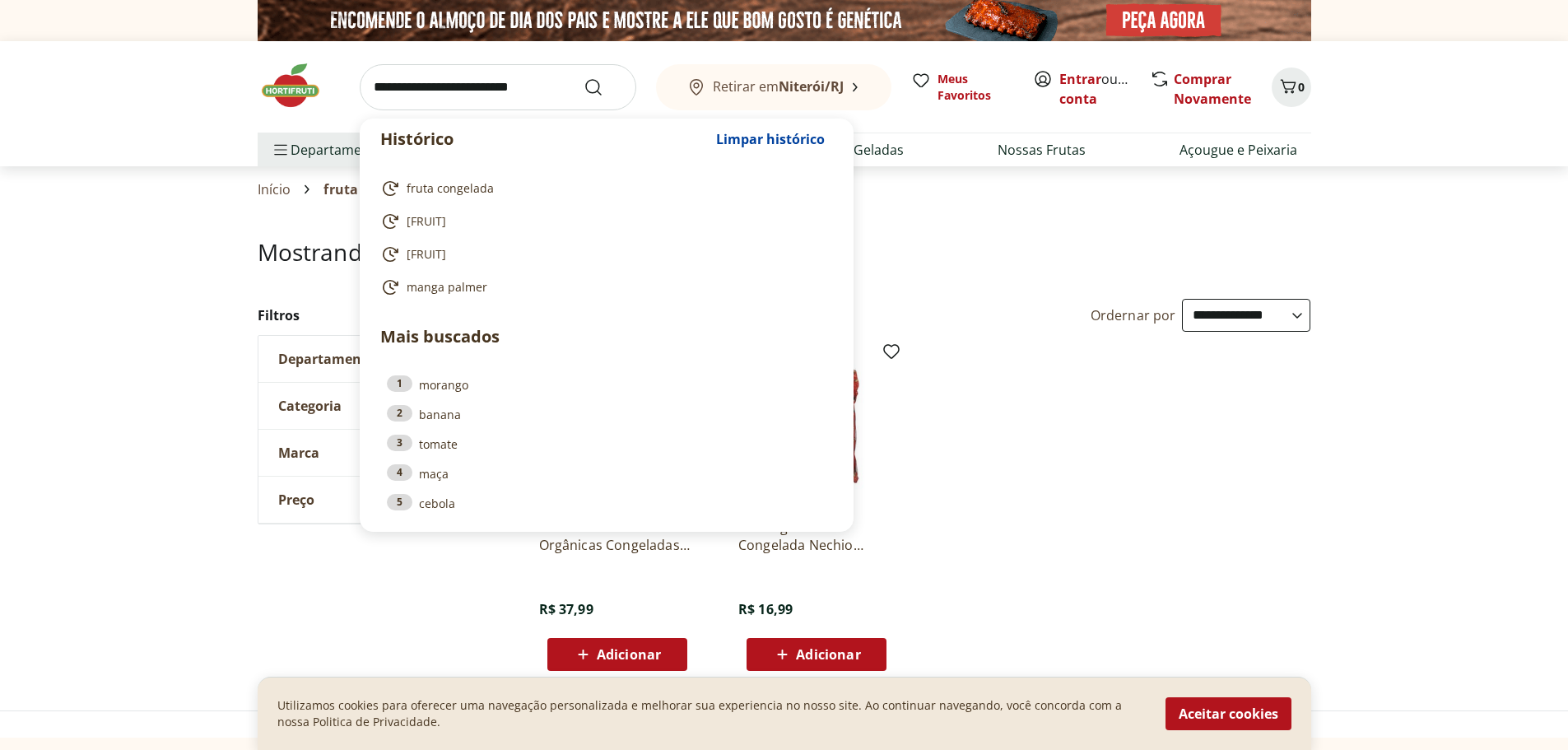 click at bounding box center (498, 87) 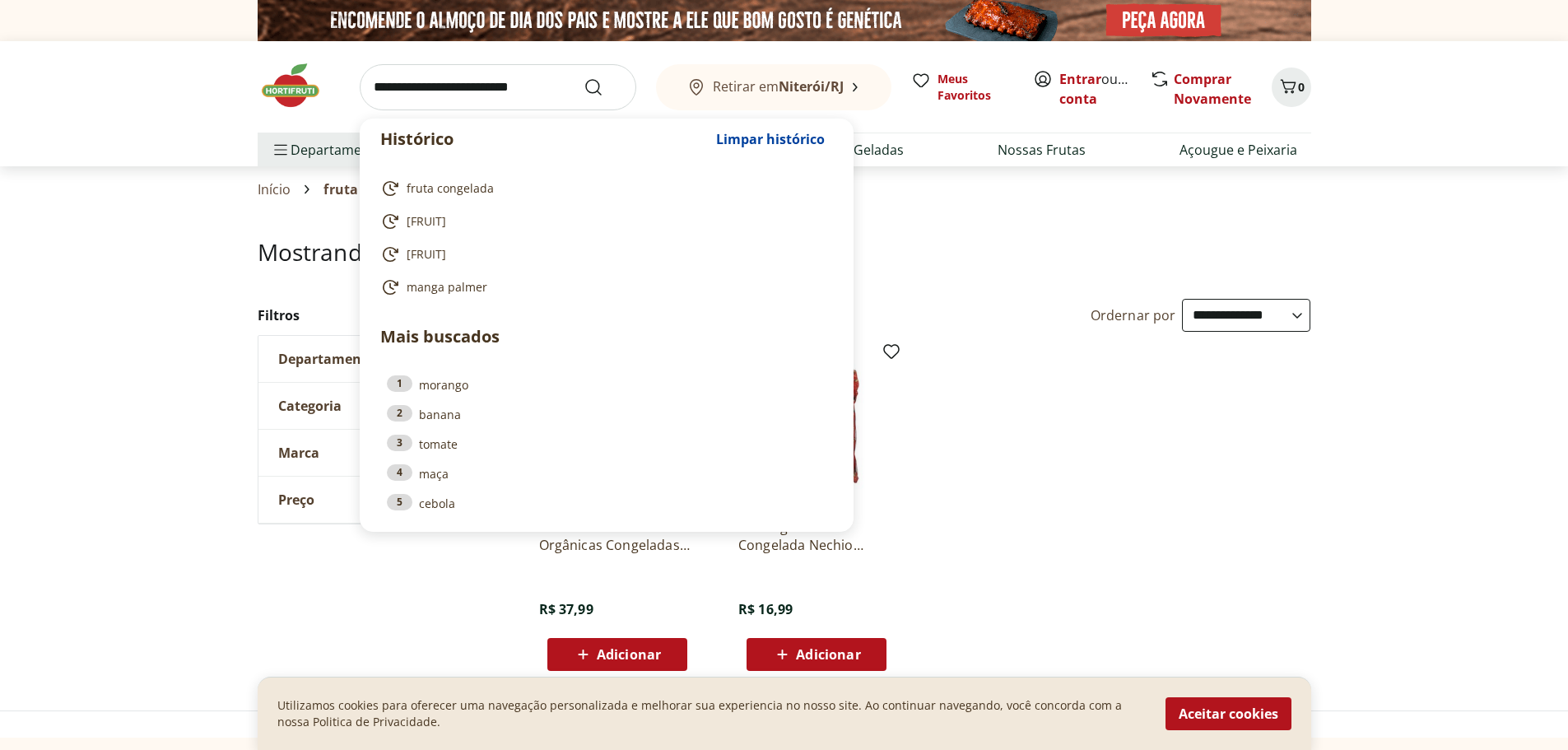 click at bounding box center [498, 87] 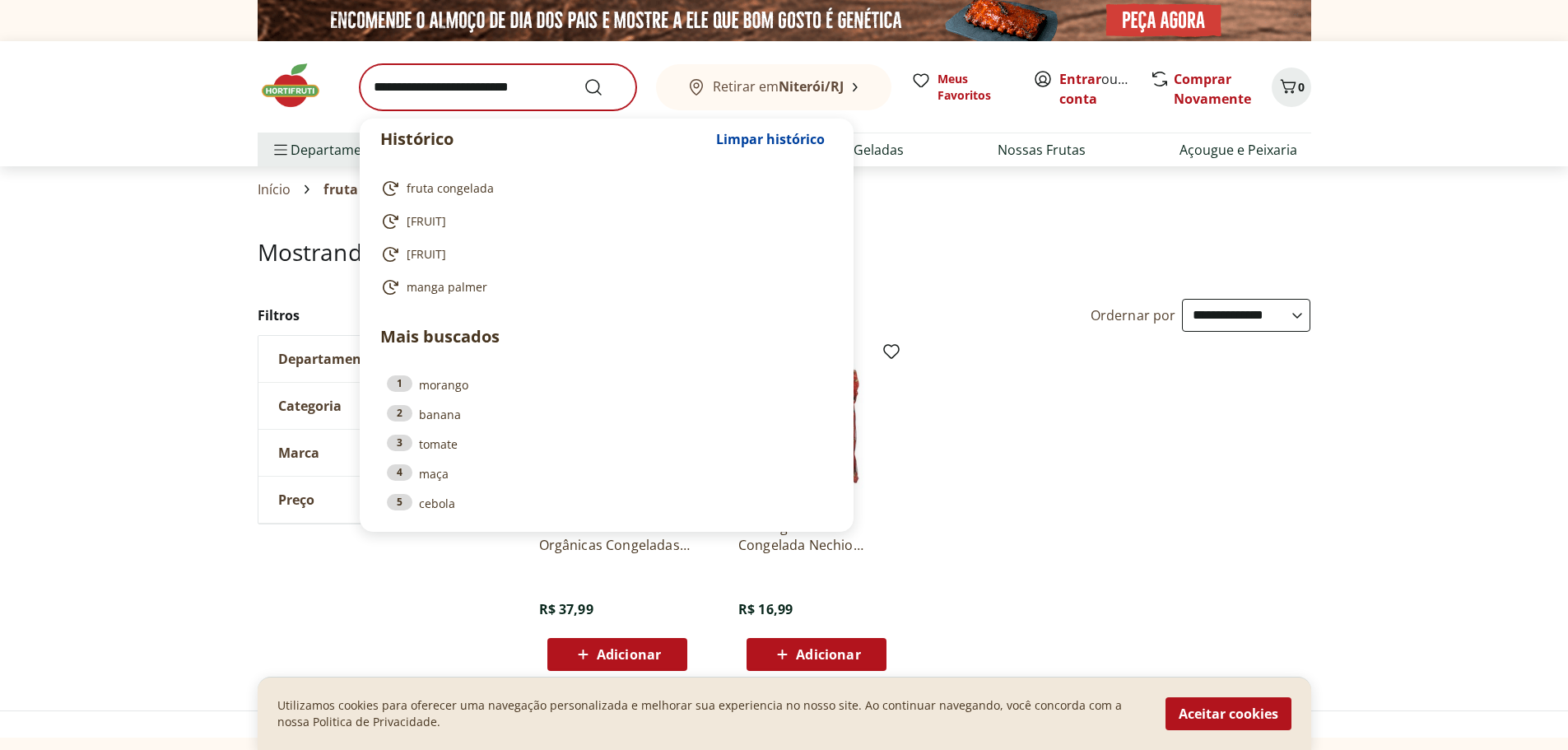 drag, startPoint x: 509, startPoint y: 119, endPoint x: 534, endPoint y: 99, distance: 32.01562 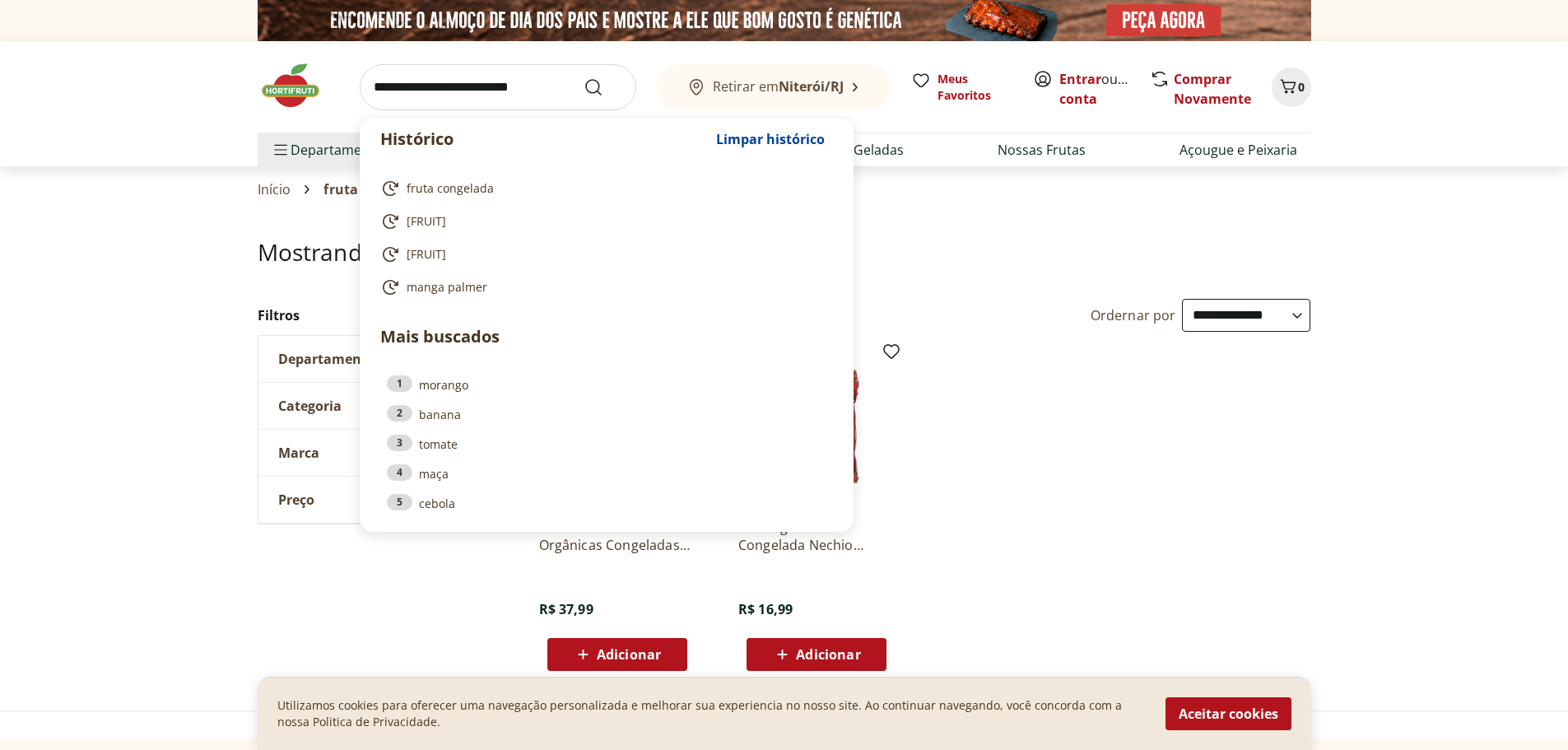 click at bounding box center (498, 87) 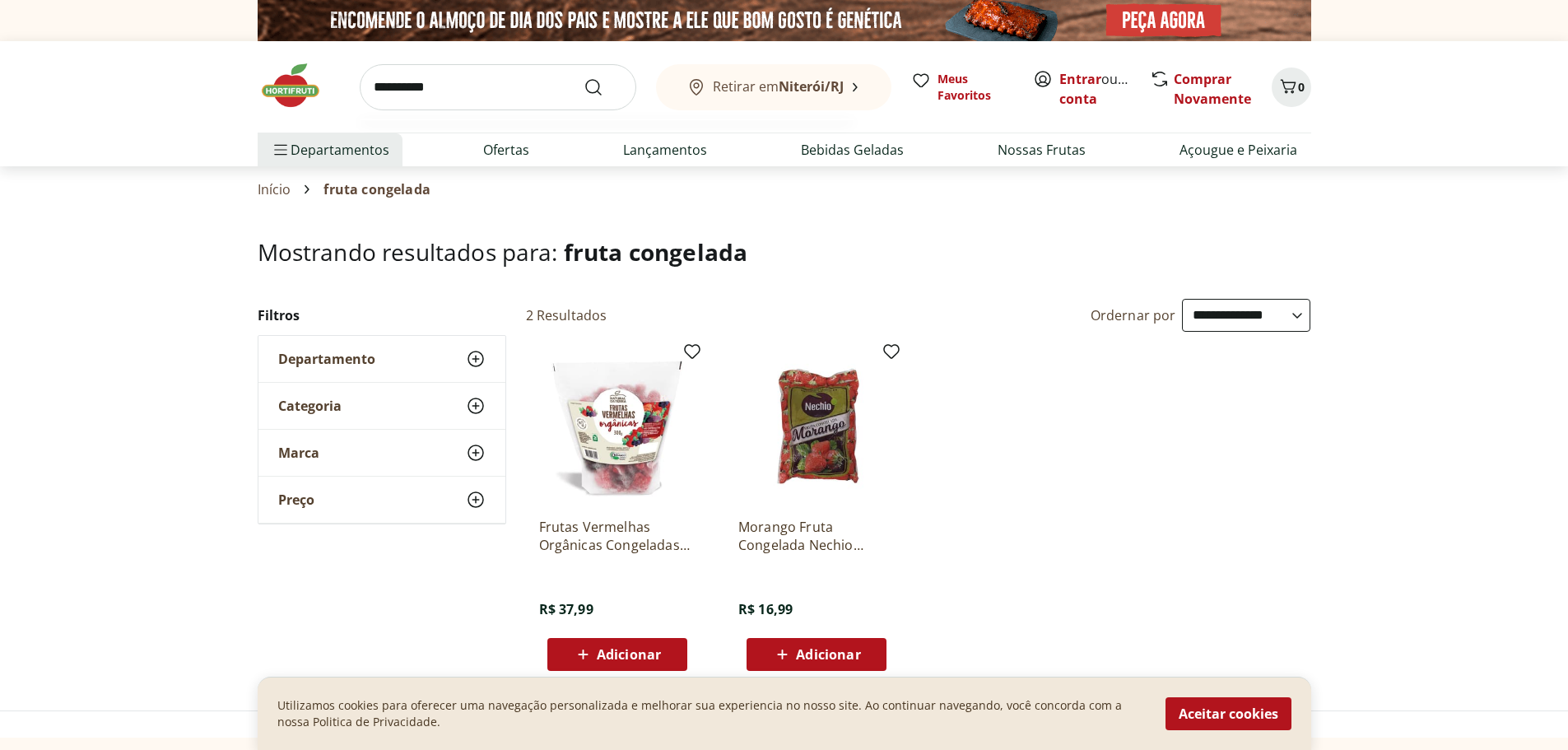 type on "**********" 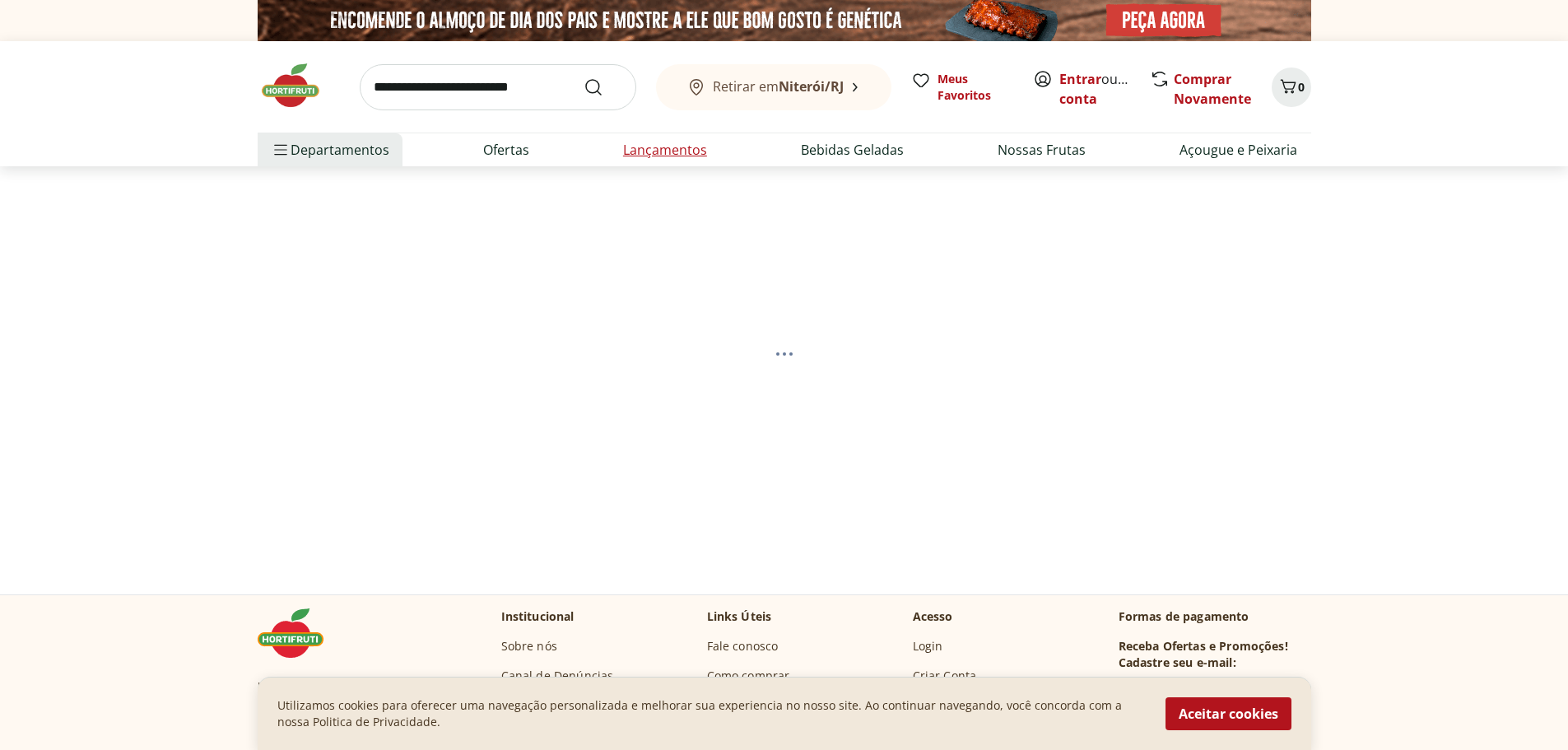 select on "**********" 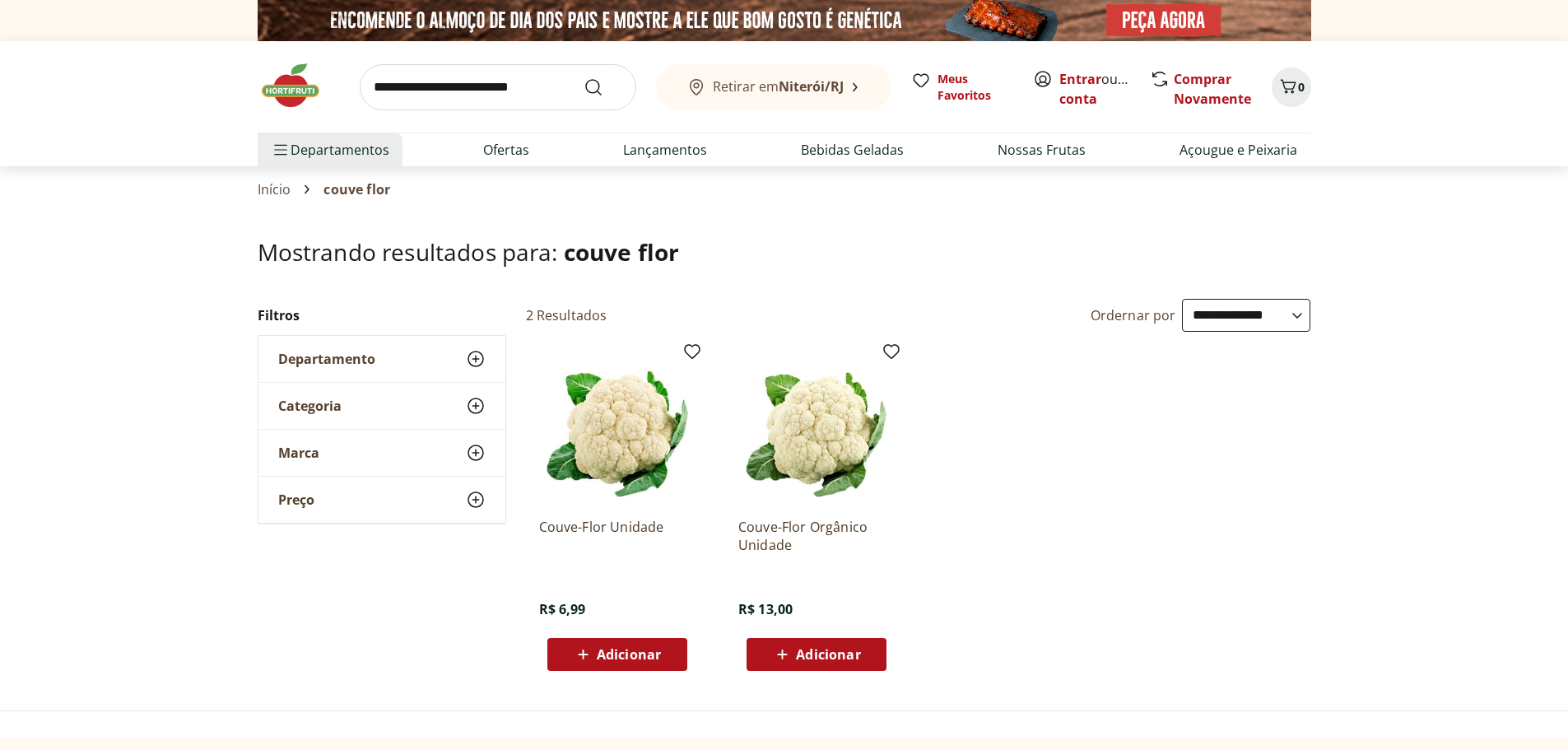 click on "Adicionar" at bounding box center [828, 655] 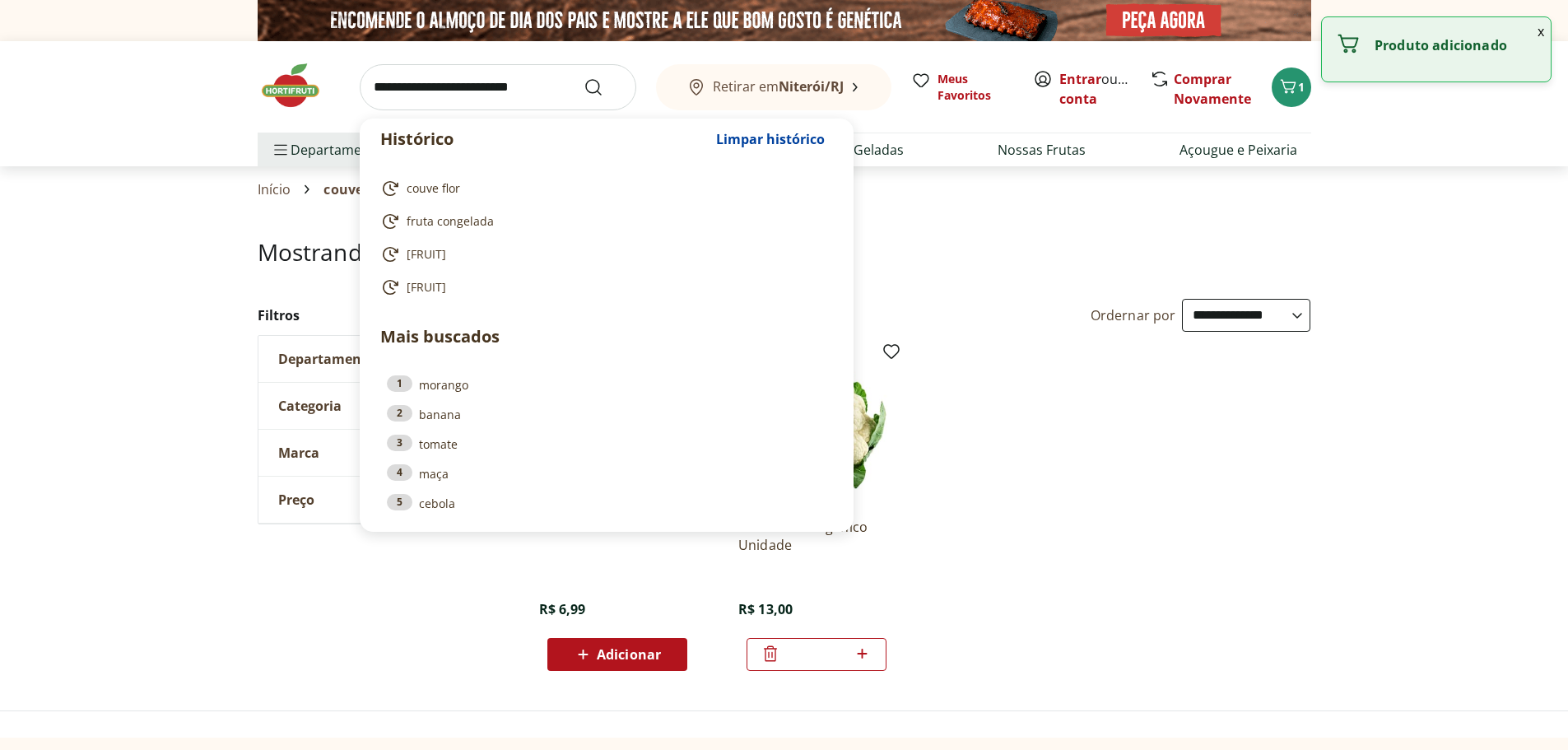 click at bounding box center [498, 87] 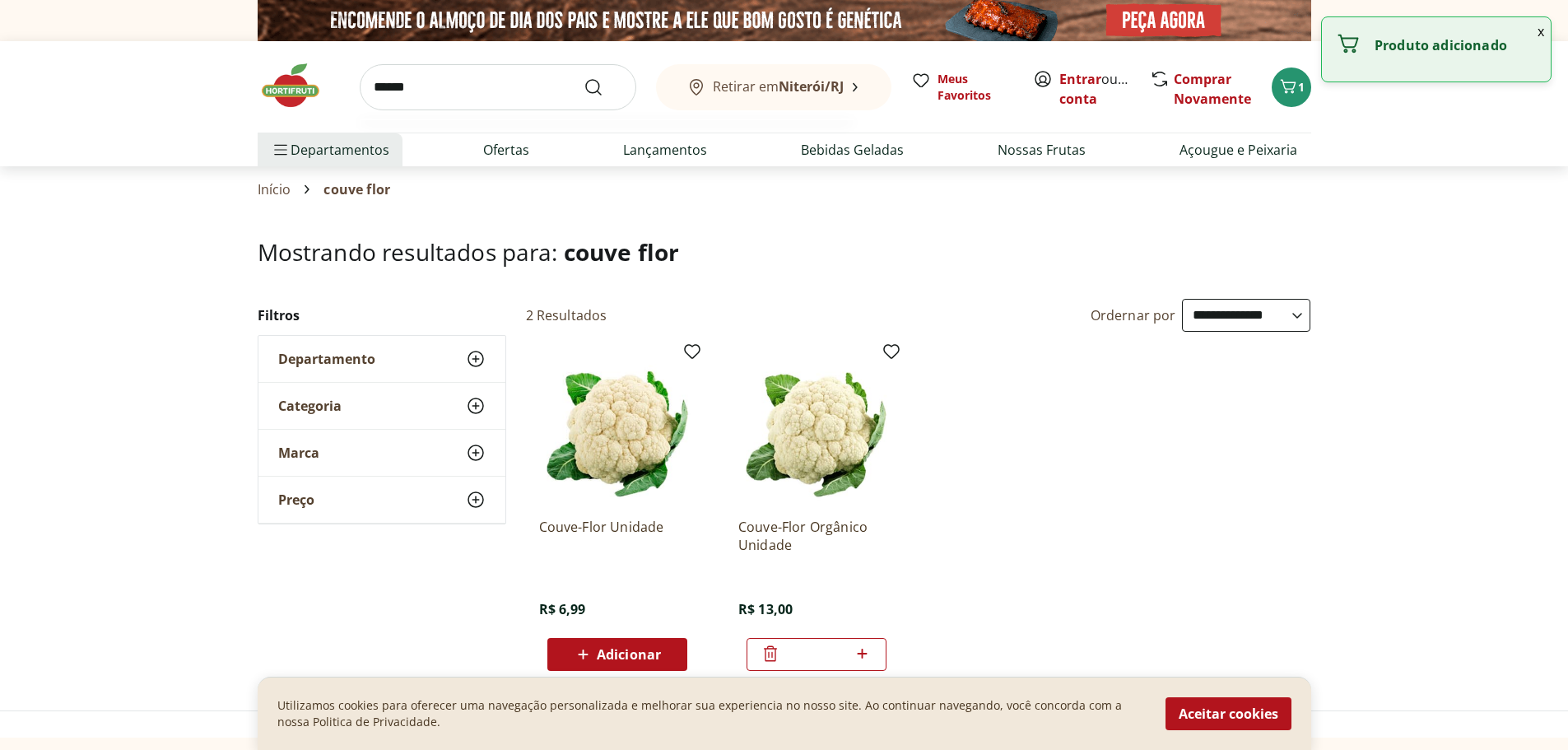 type on "******" 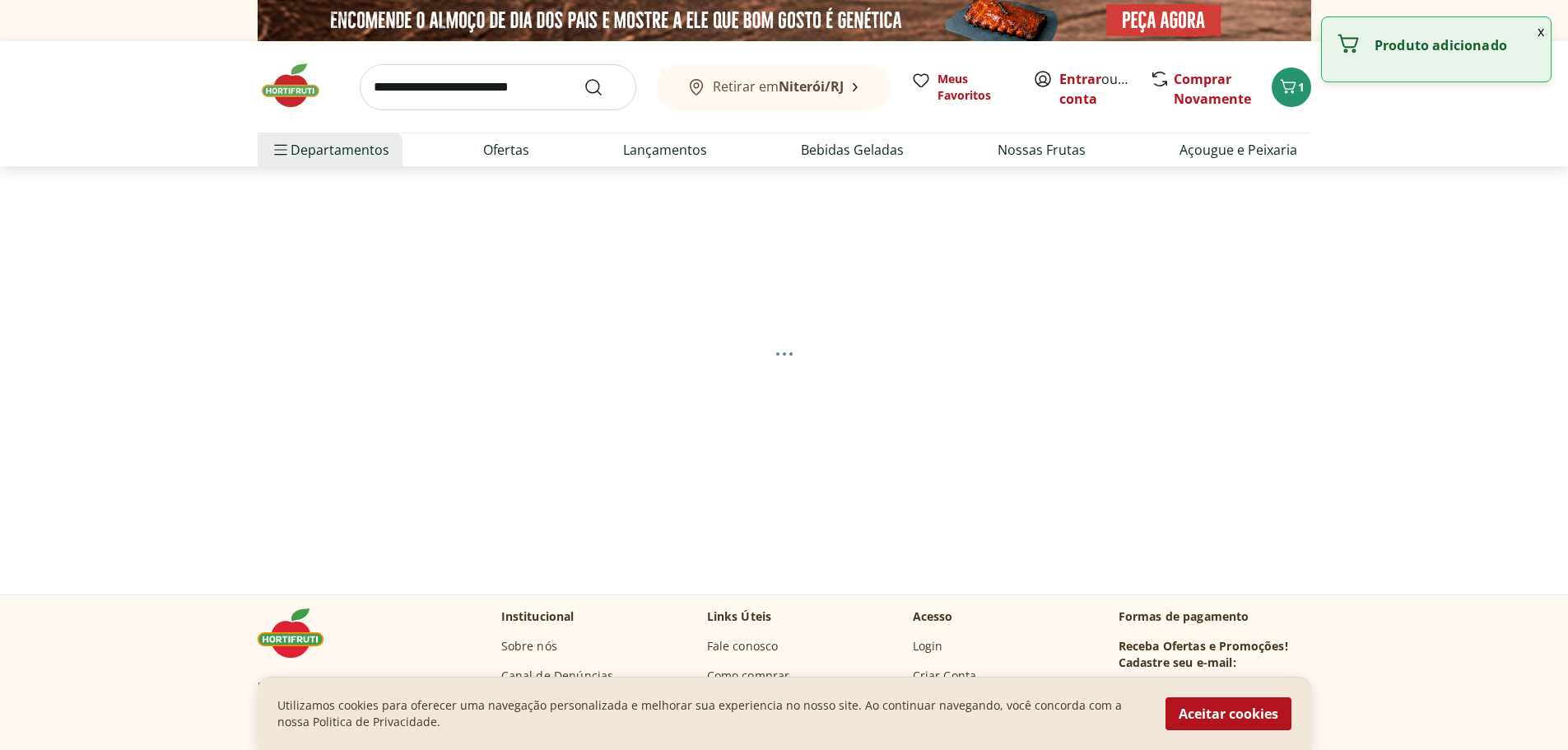 select on "**********" 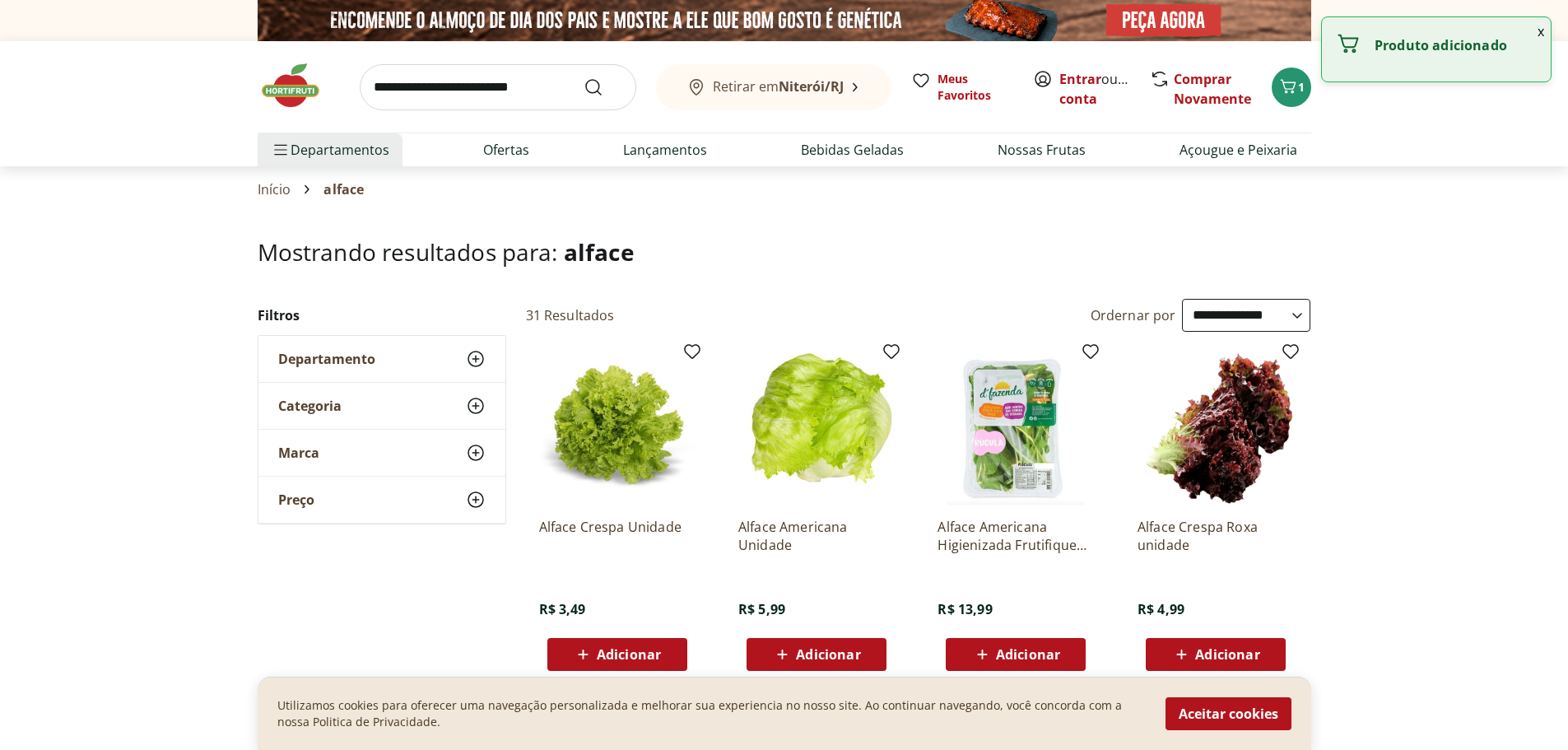 click on "Adicionar" at bounding box center (817, 655) 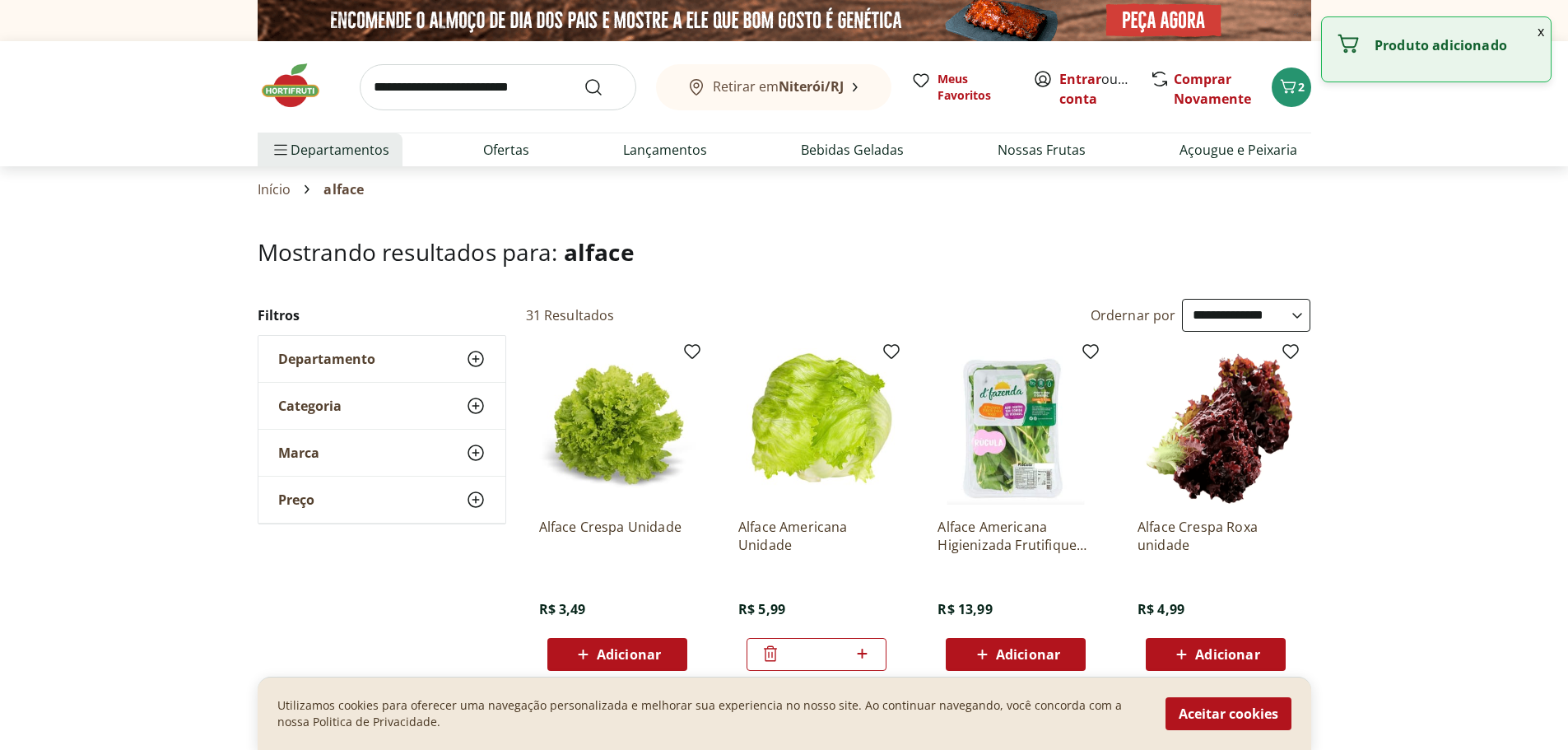 drag, startPoint x: 815, startPoint y: 645, endPoint x: 840, endPoint y: 652, distance: 25.96151 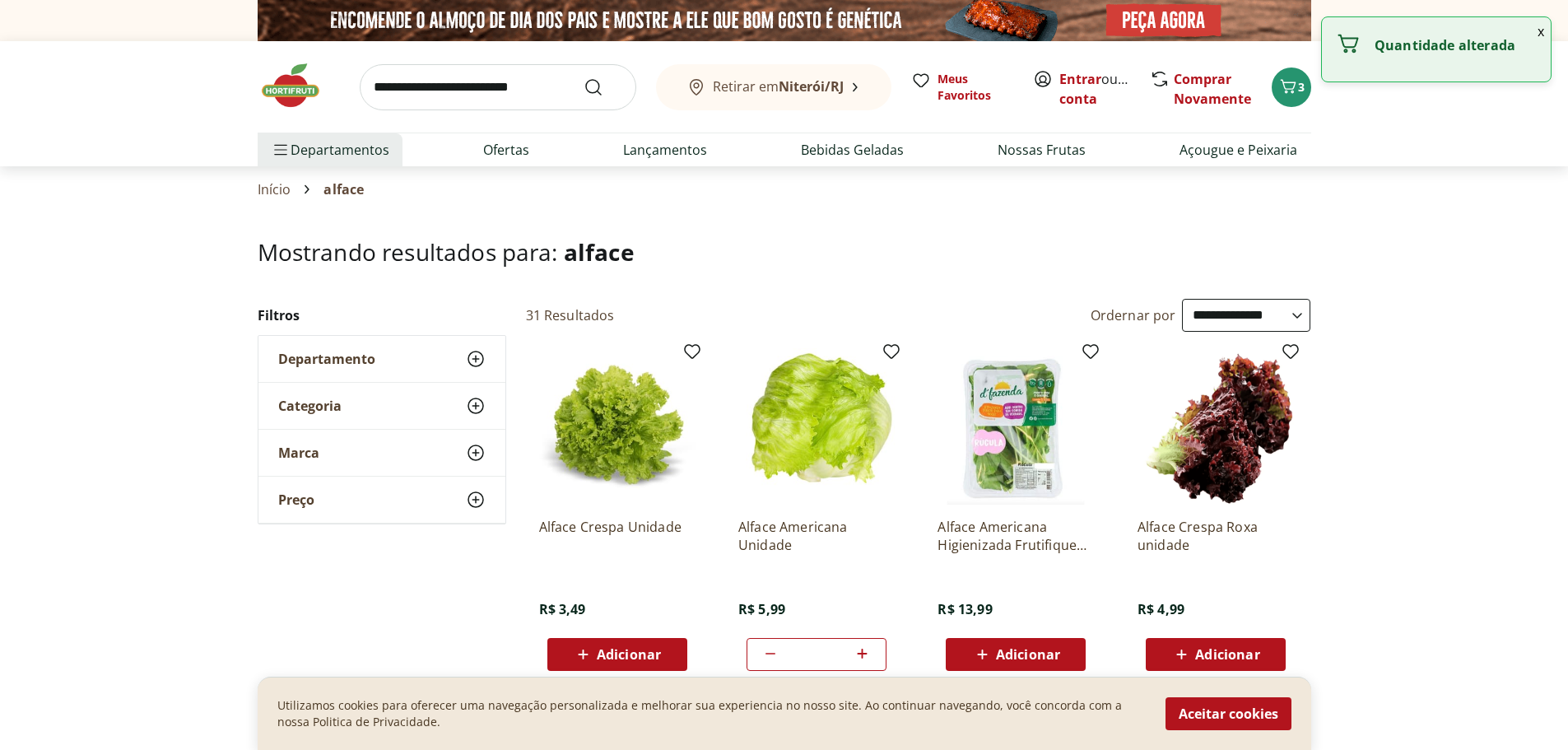 click 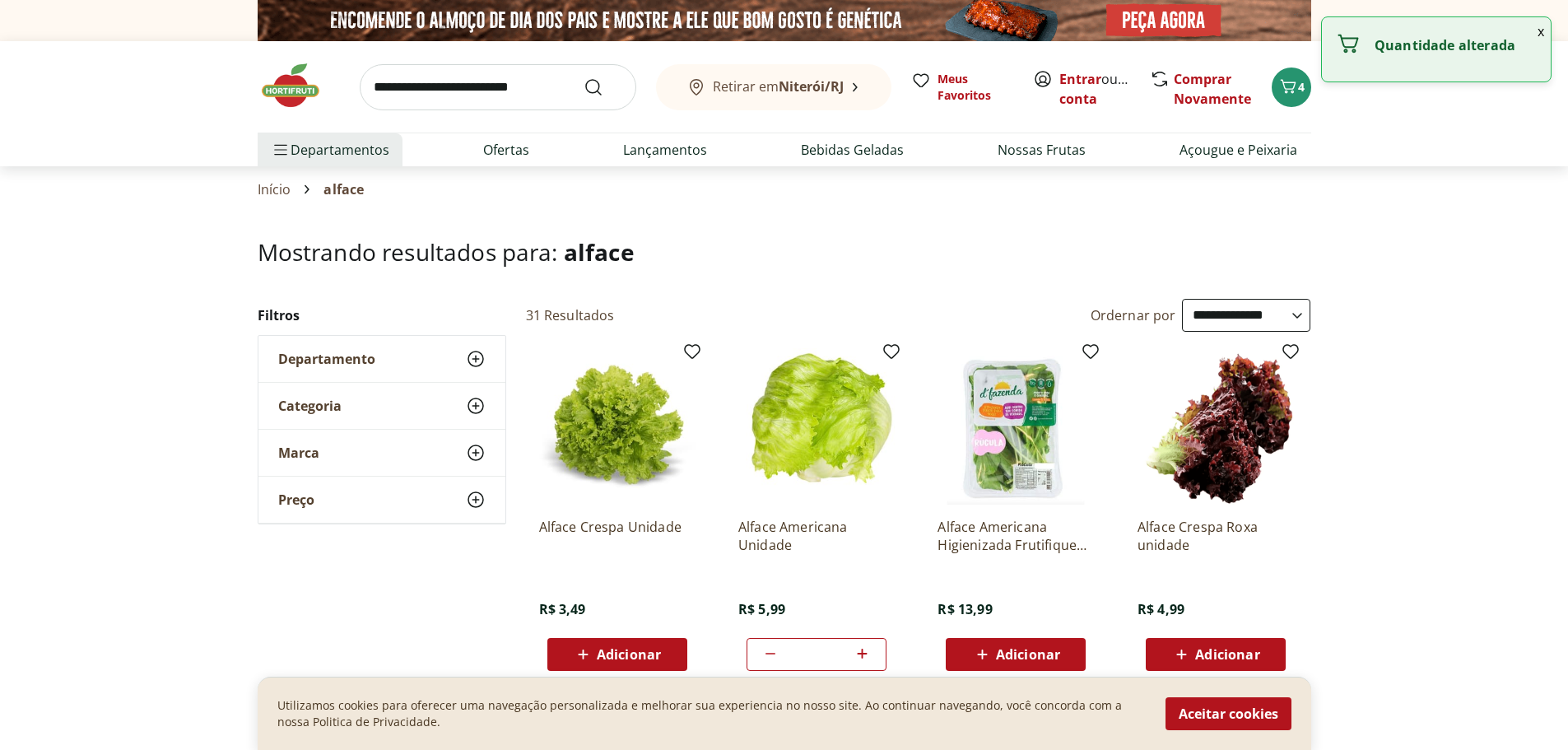 type on "*" 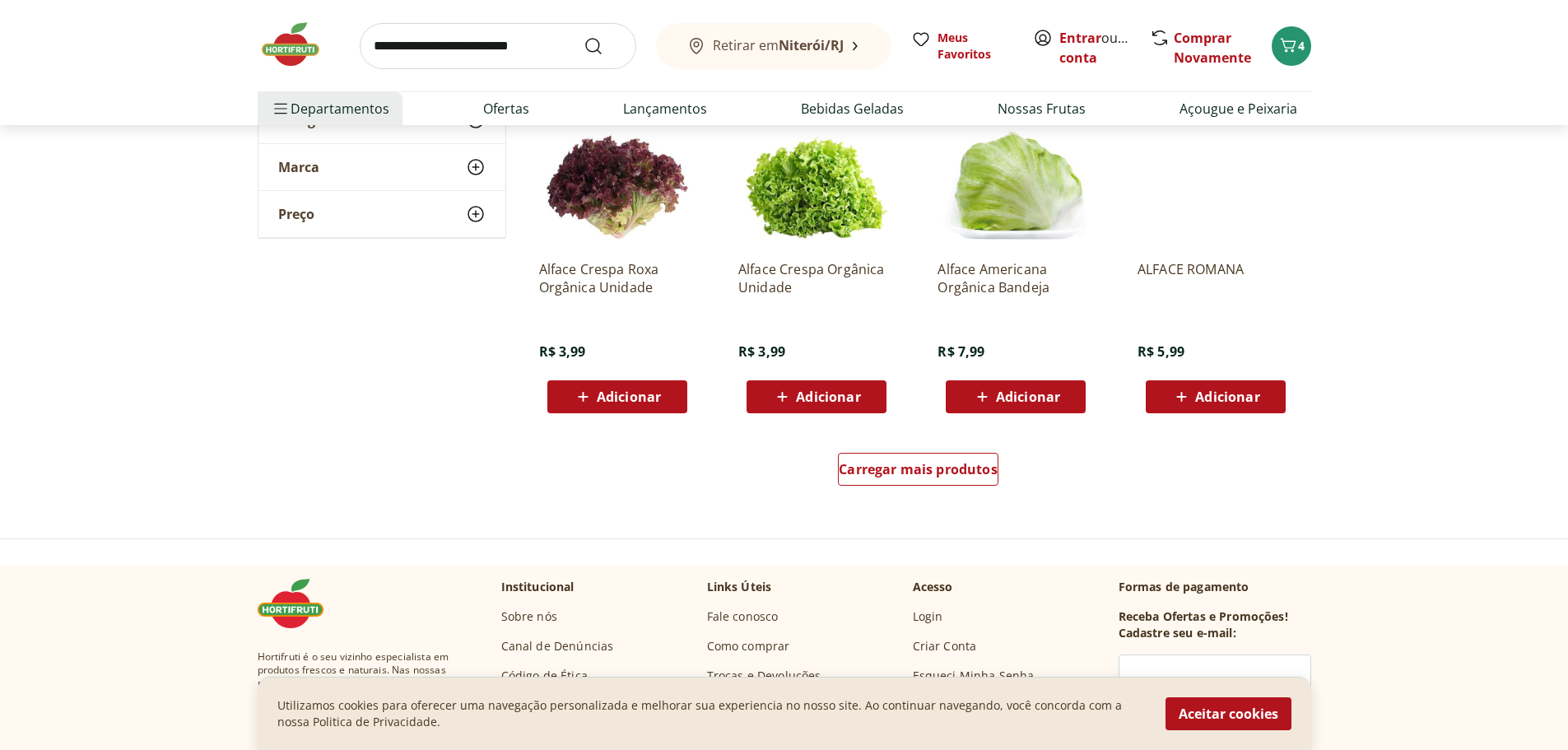 scroll, scrollTop: 988, scrollLeft: 0, axis: vertical 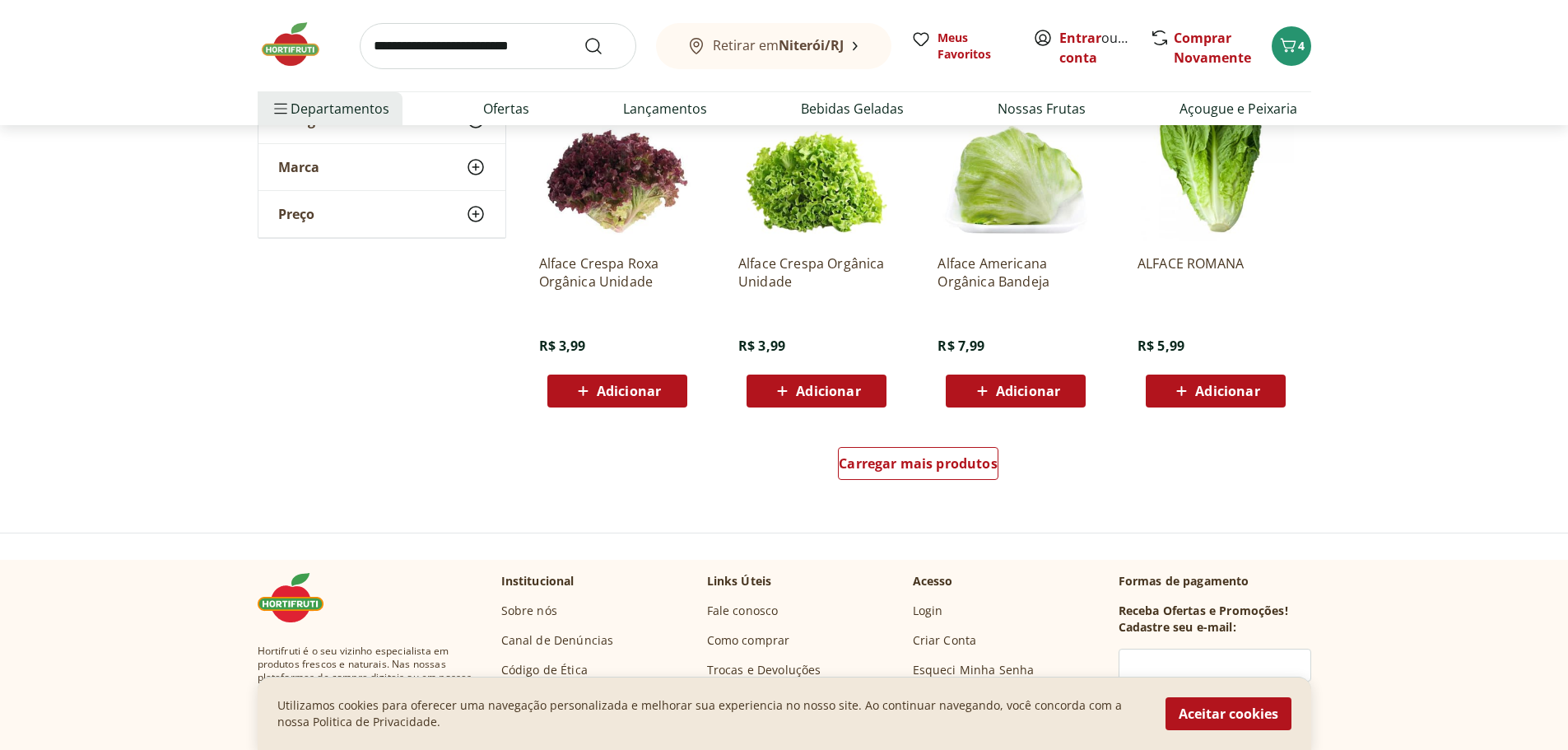 click on "Adicionar" at bounding box center (1016, 391) 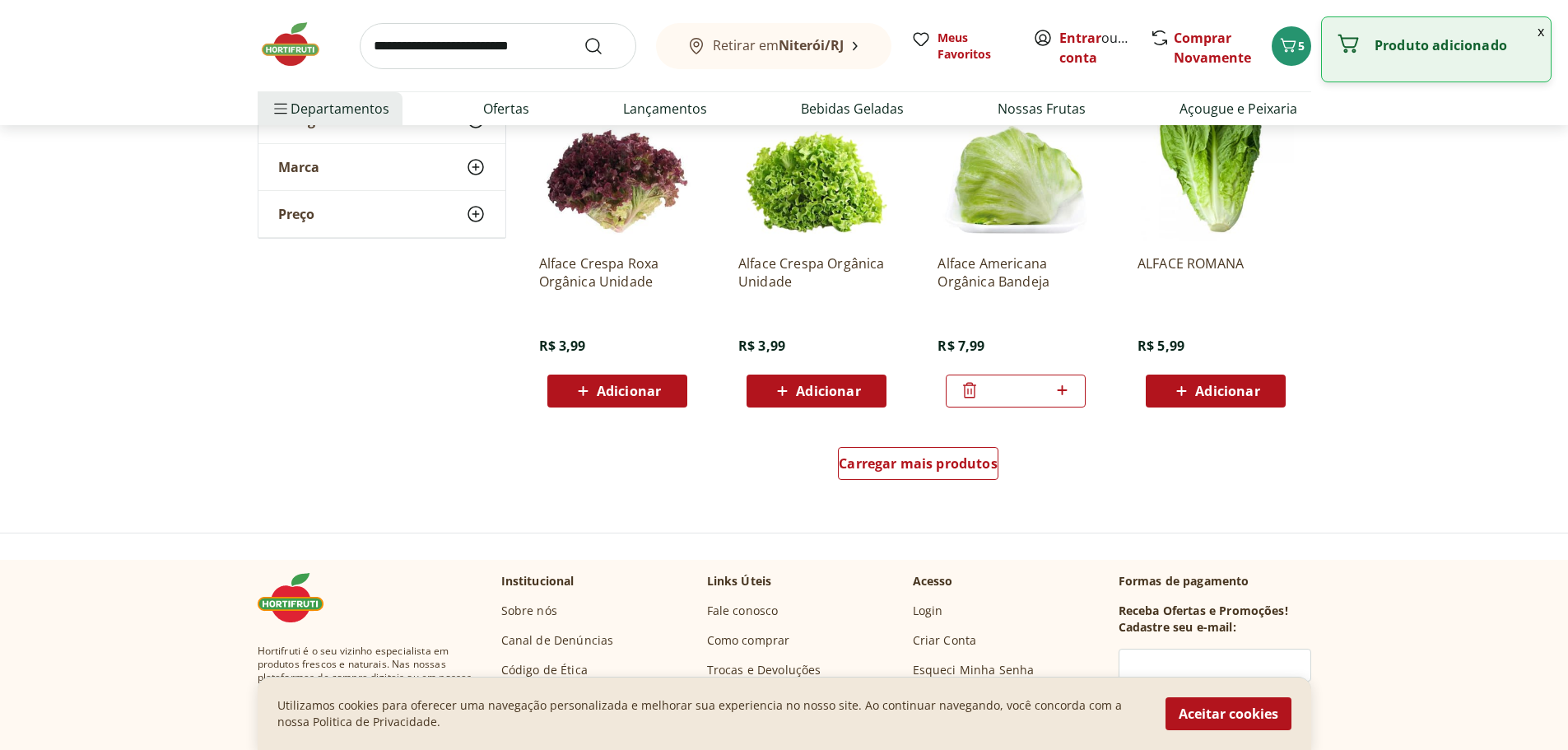 click 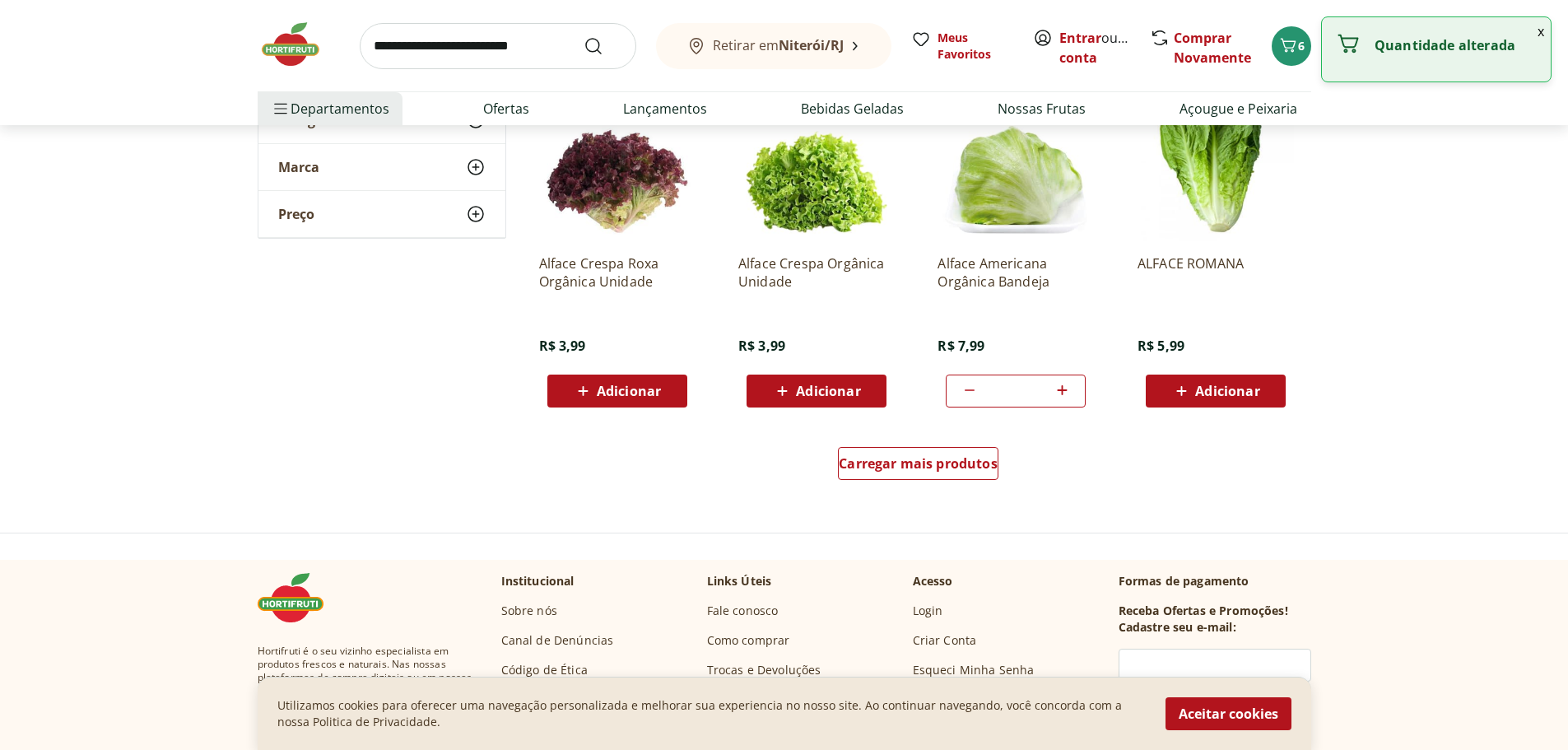click 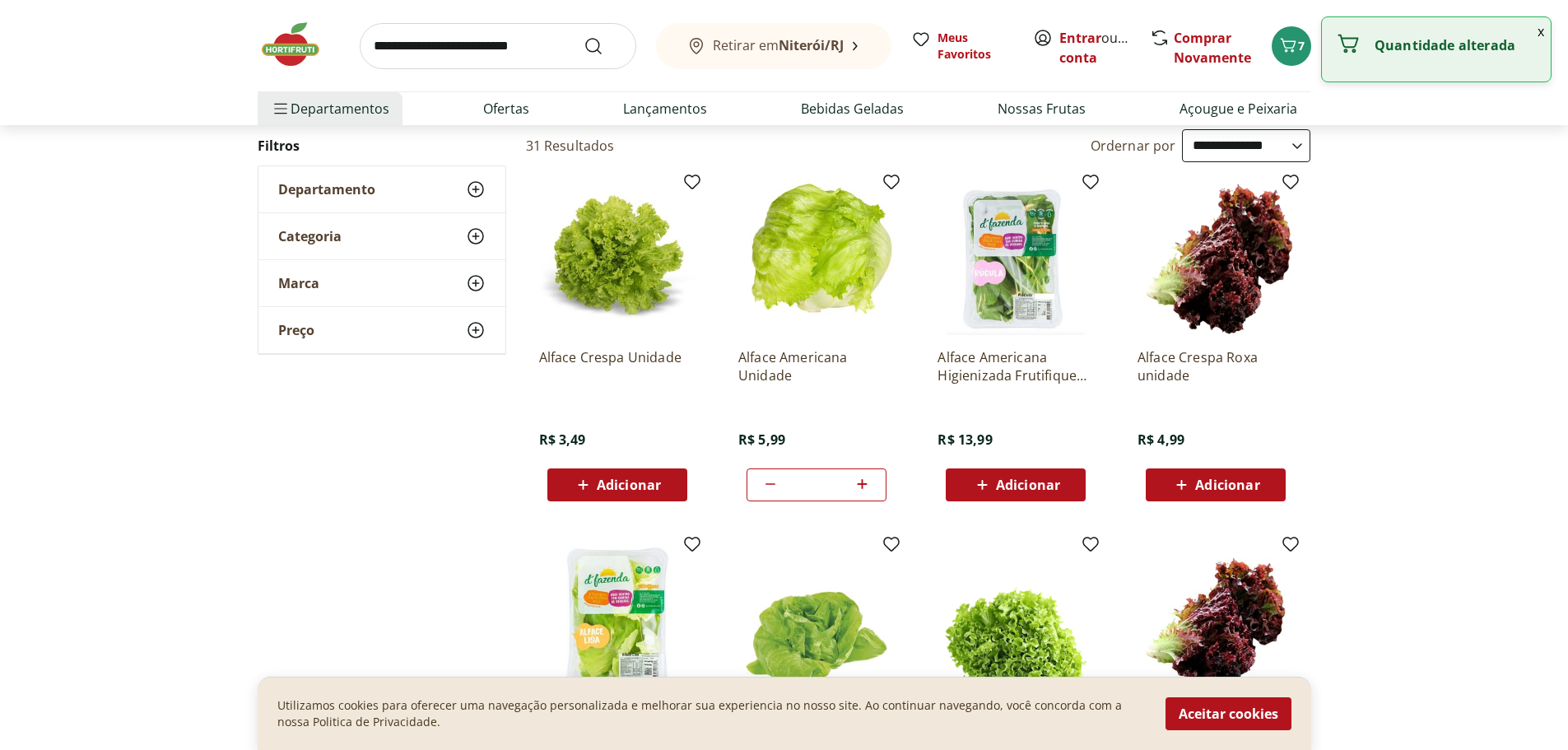 scroll, scrollTop: 165, scrollLeft: 0, axis: vertical 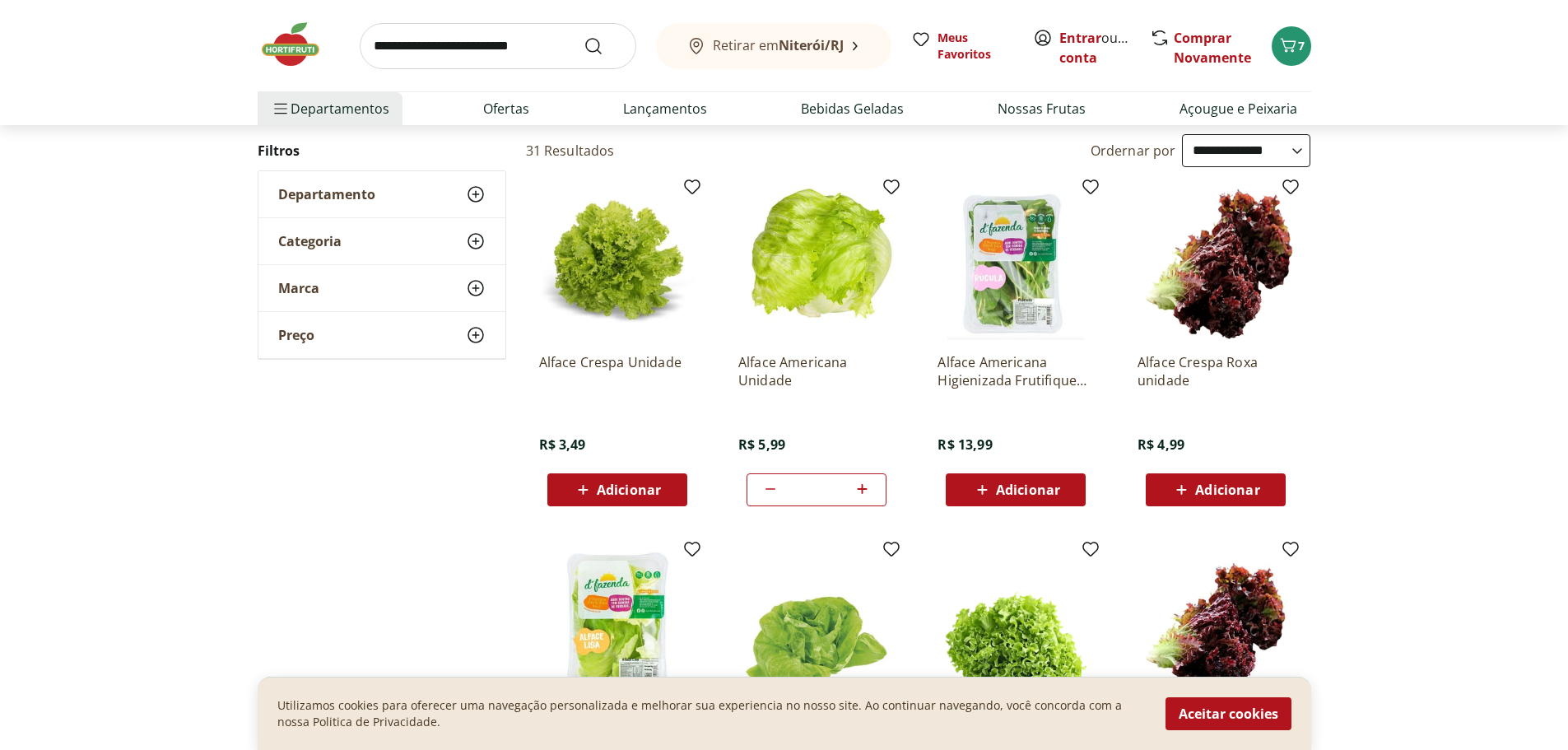 drag, startPoint x: 775, startPoint y: 477, endPoint x: 774, endPoint y: 486, distance: 9.05539 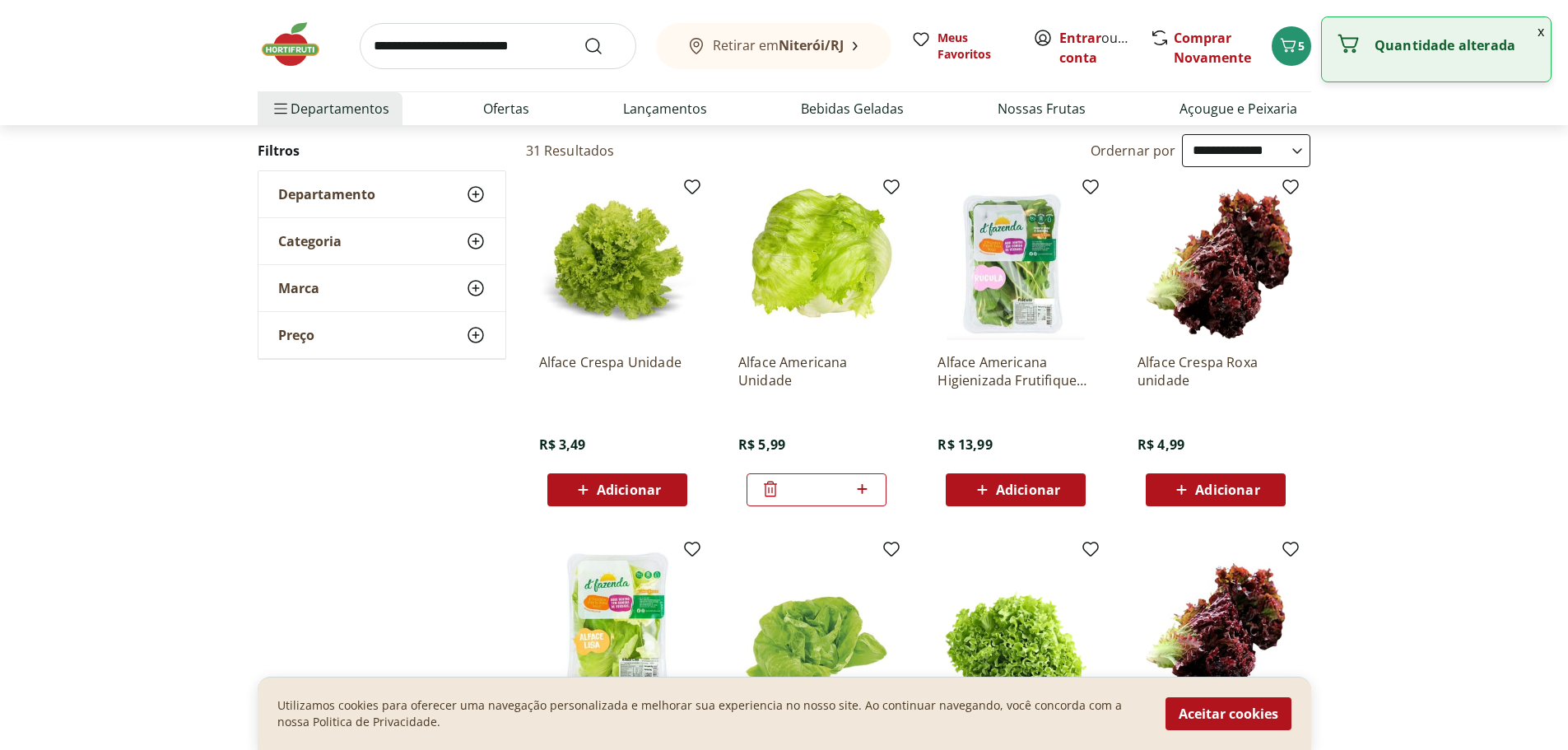click 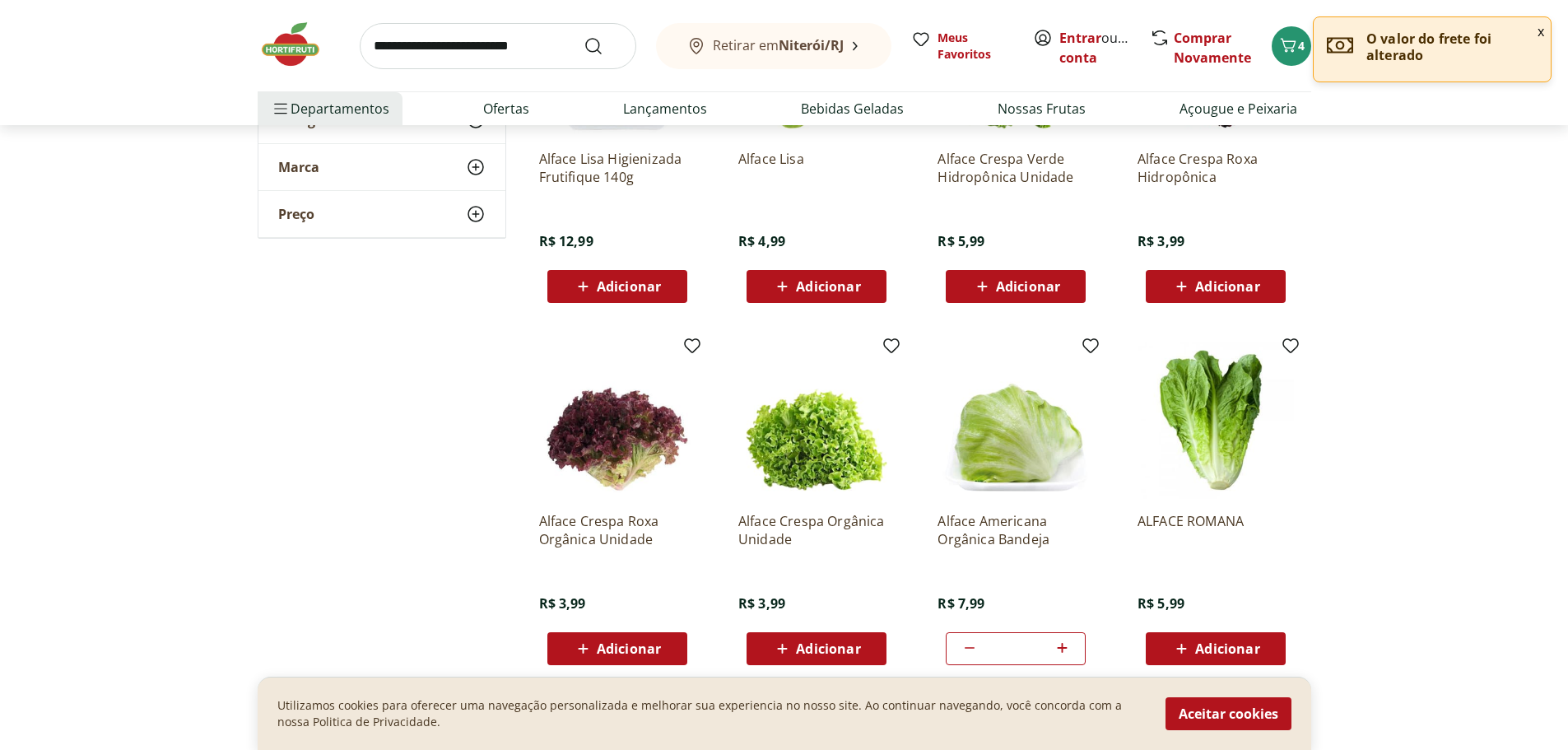 scroll, scrollTop: 823, scrollLeft: 0, axis: vertical 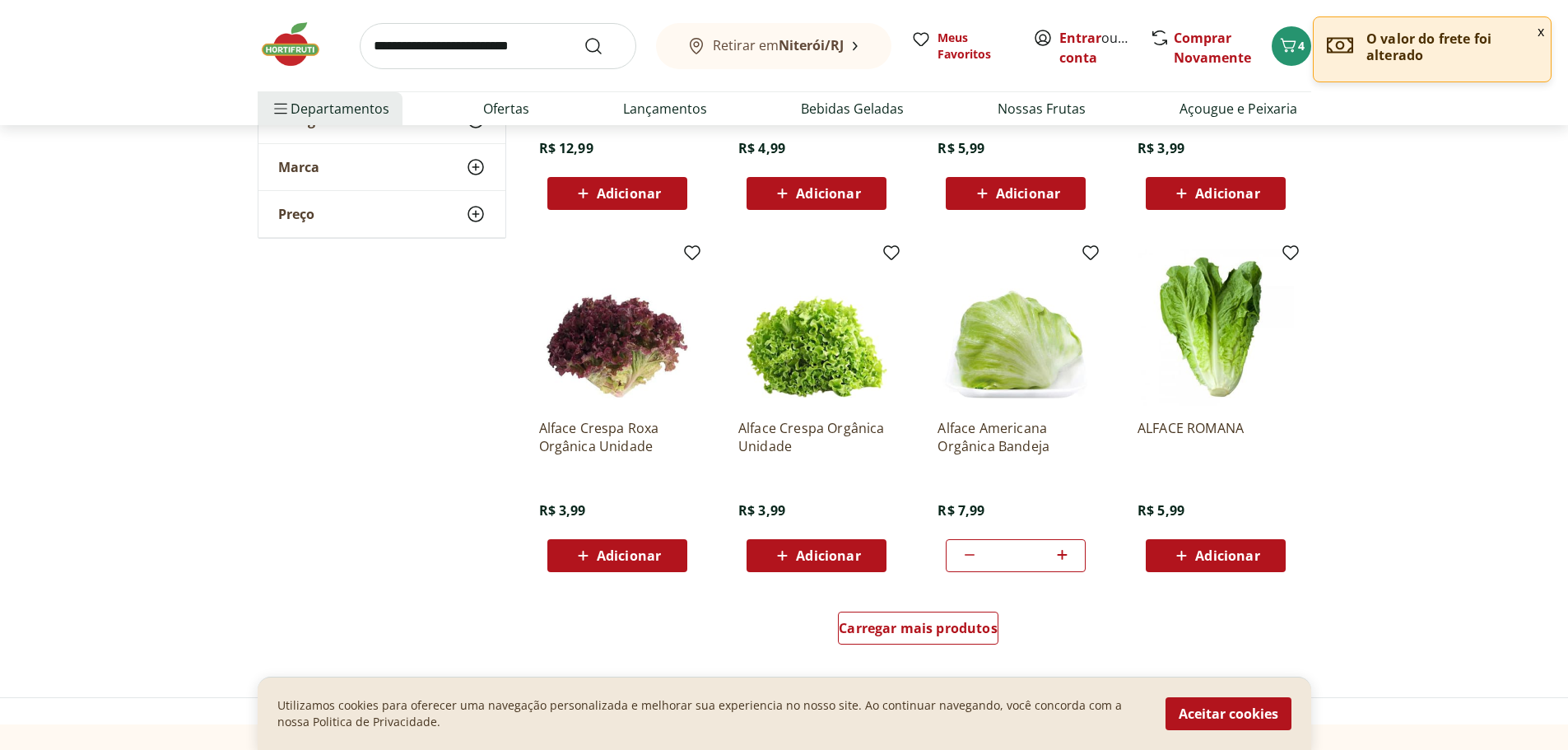 click on "Adicionar" at bounding box center [1215, 556] 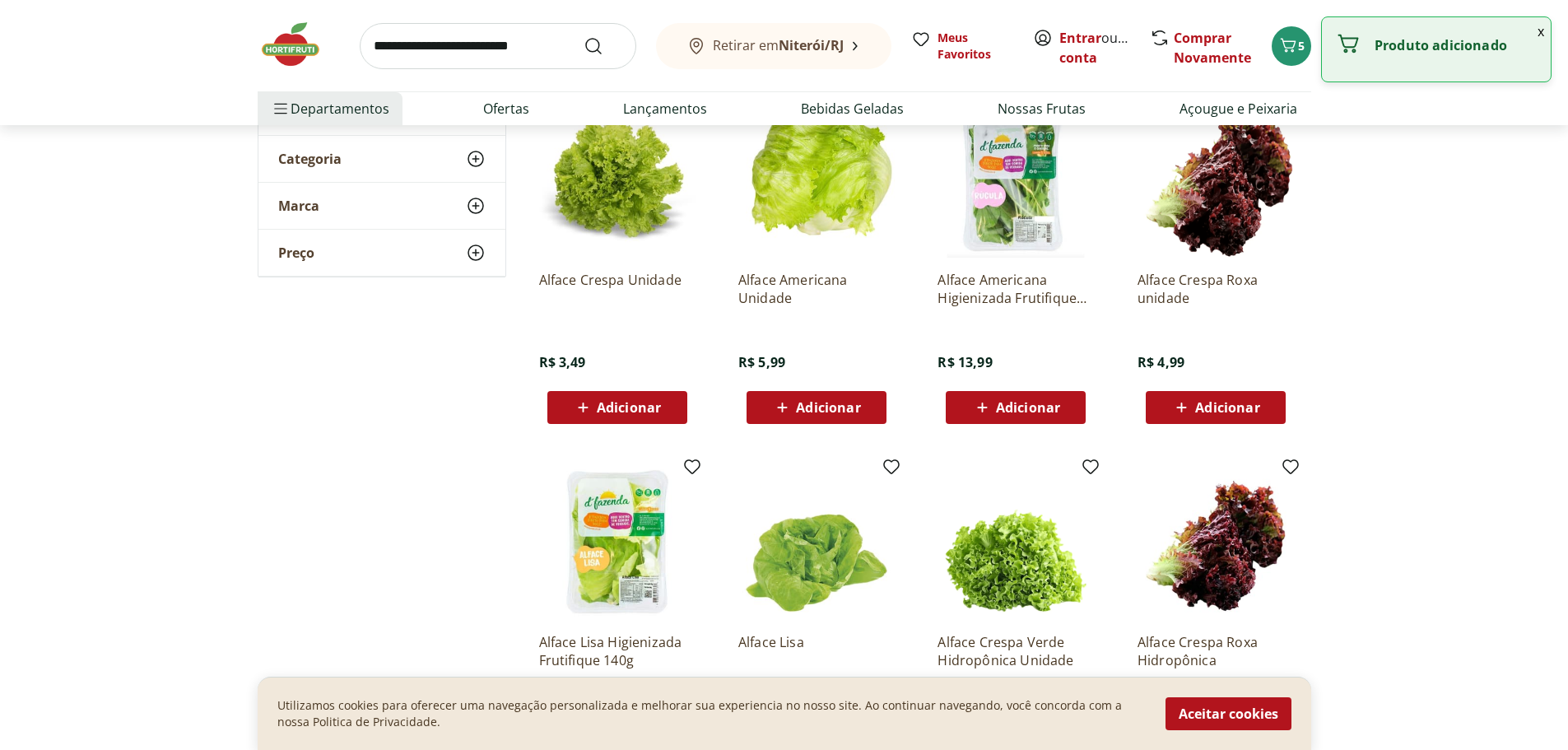 scroll, scrollTop: 0, scrollLeft: 0, axis: both 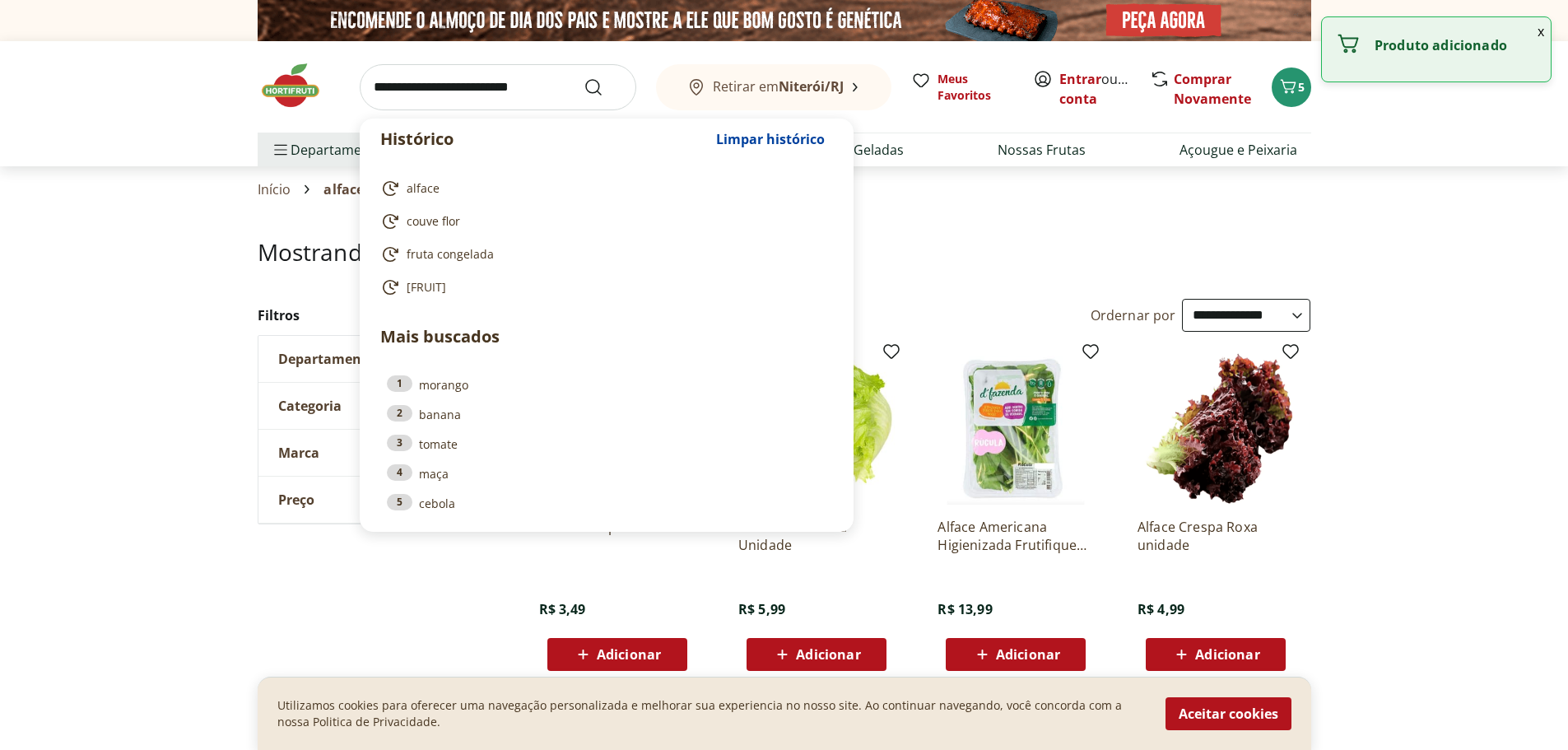 click at bounding box center (498, 87) 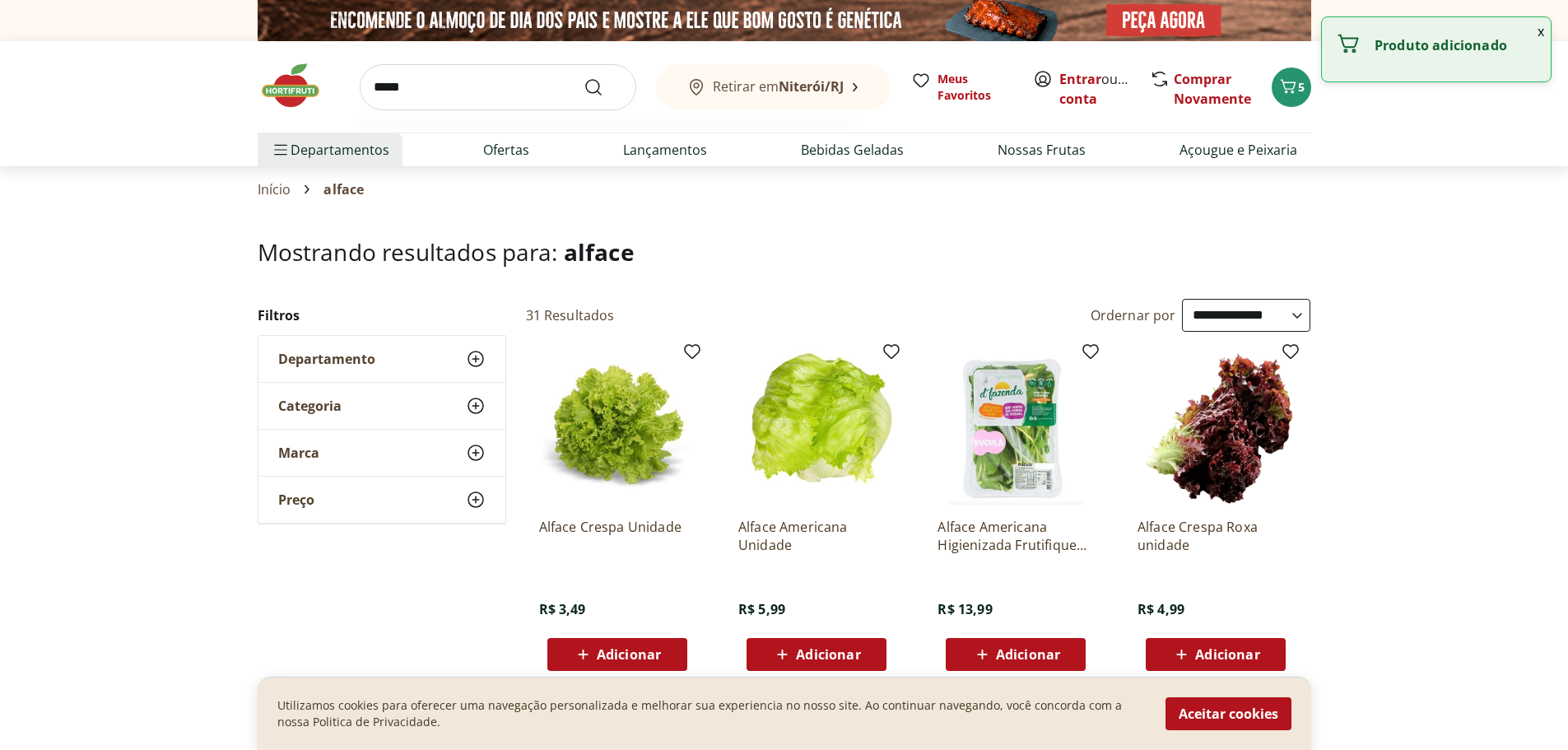 type on "*****" 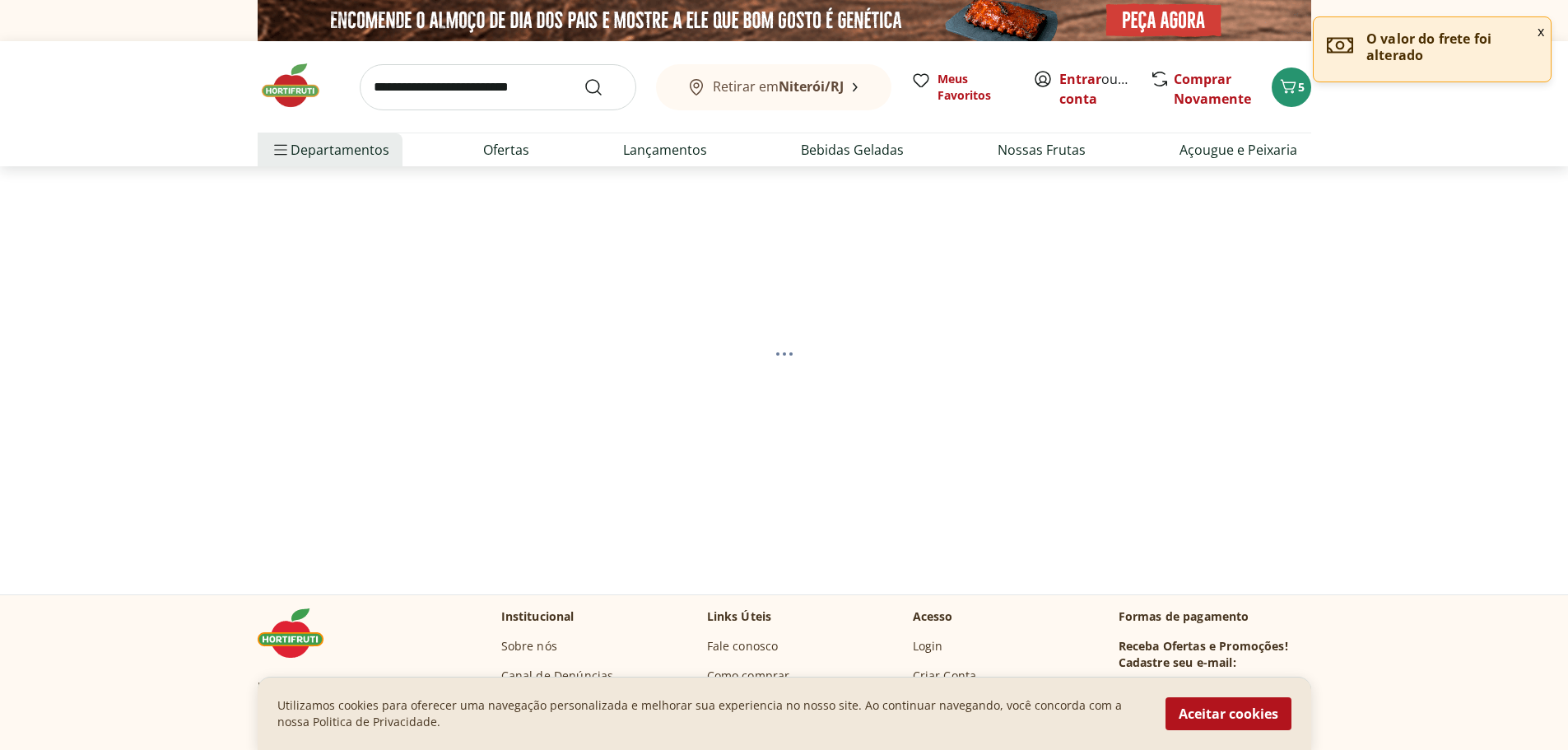 click at bounding box center (498, 87) 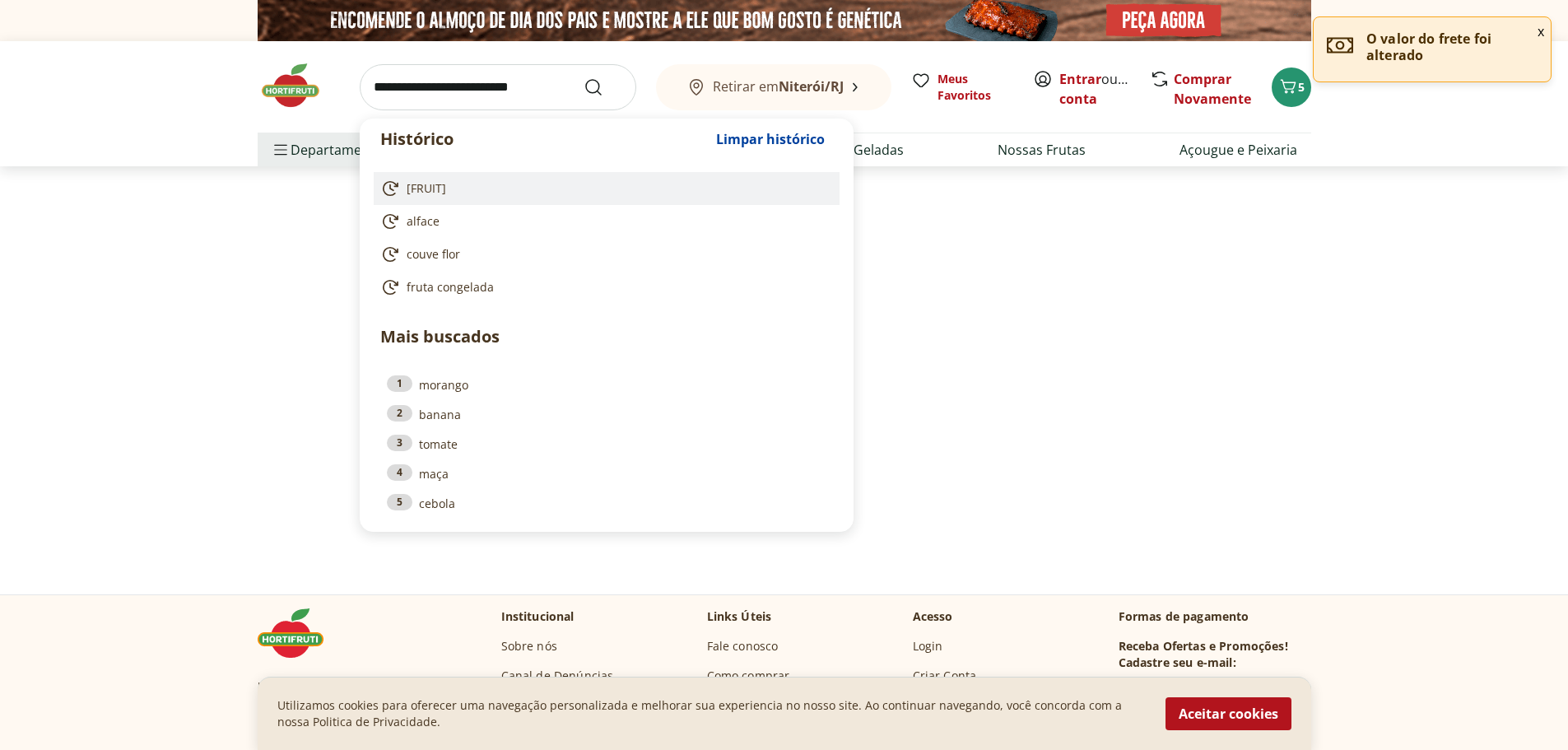 select on "**********" 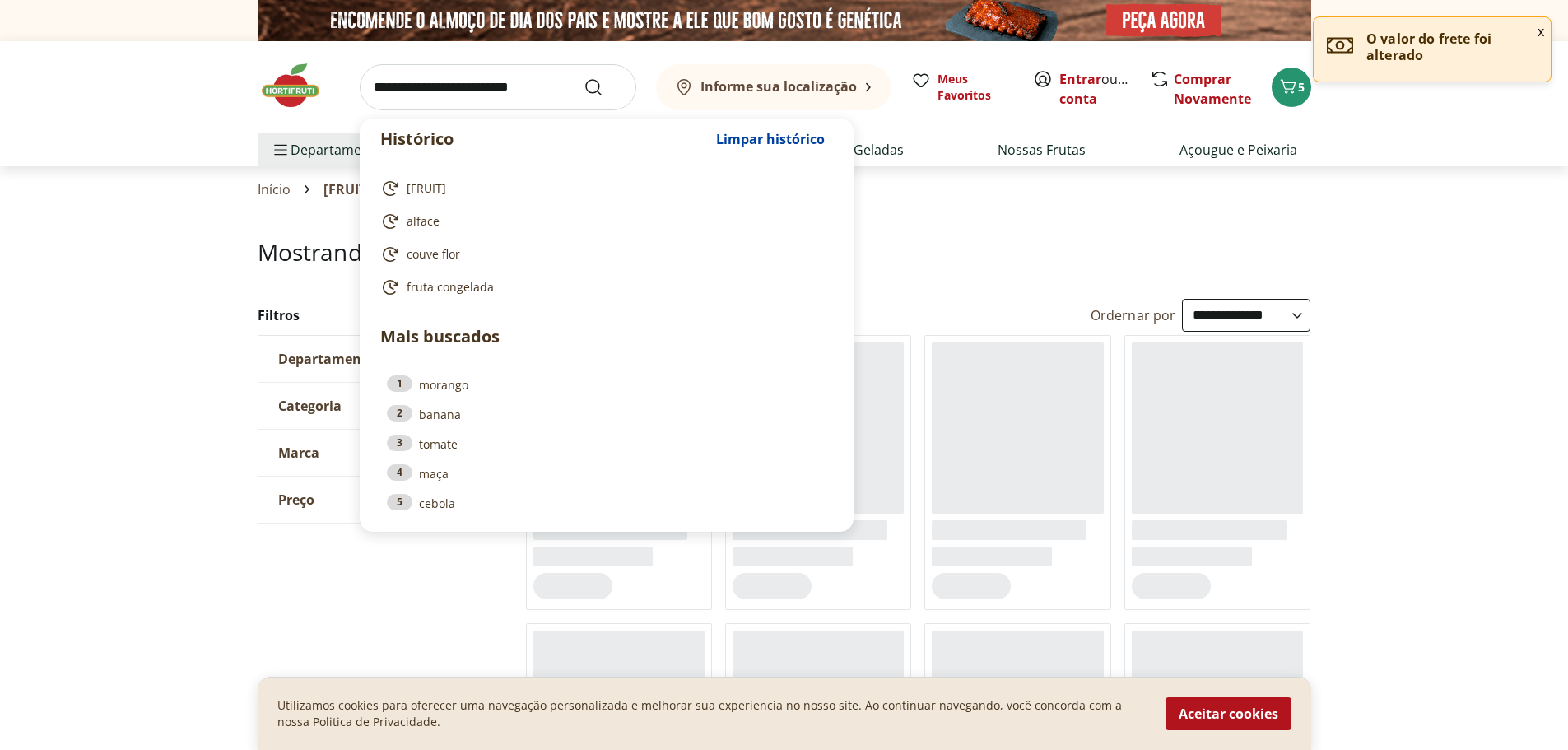 click at bounding box center [498, 87] 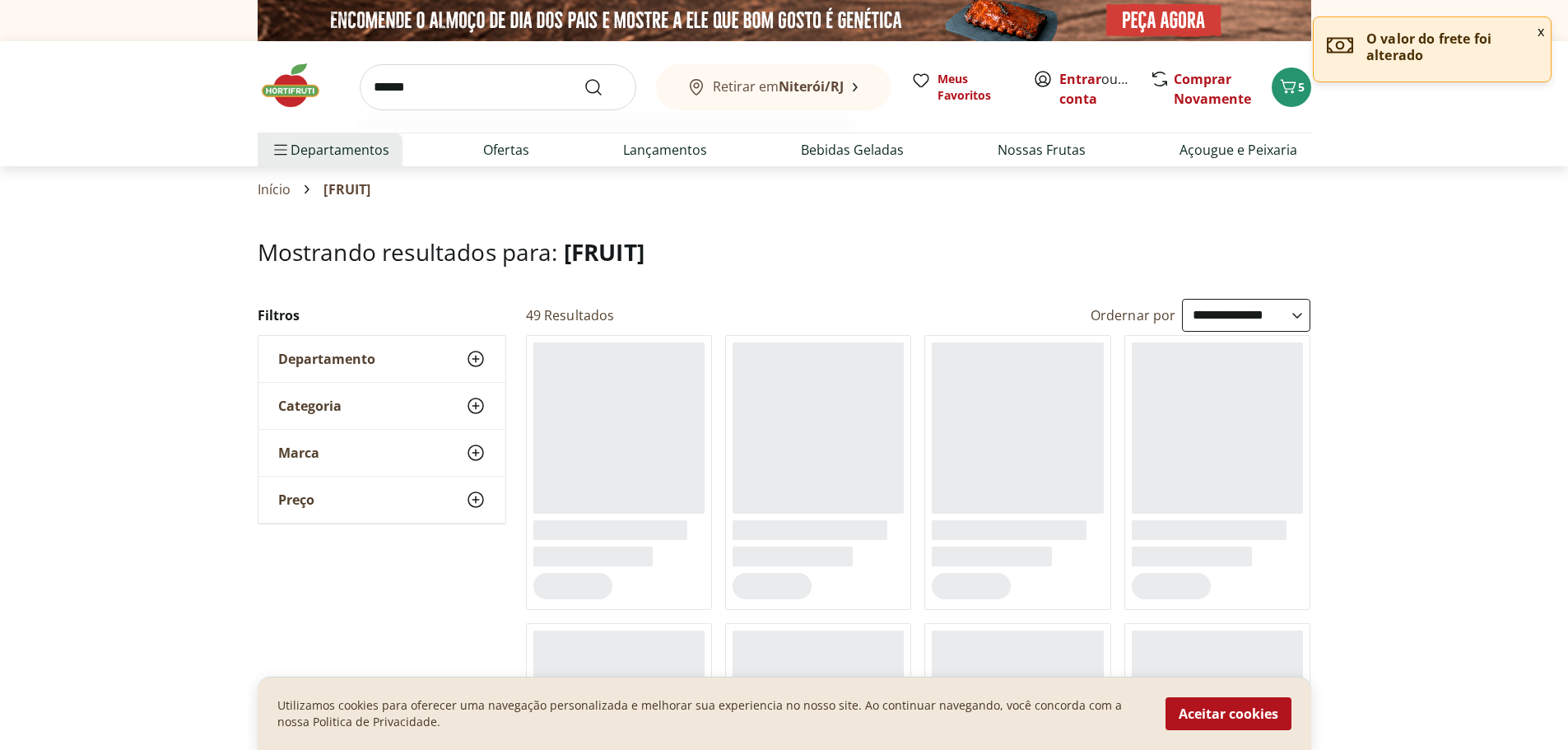 type on "******" 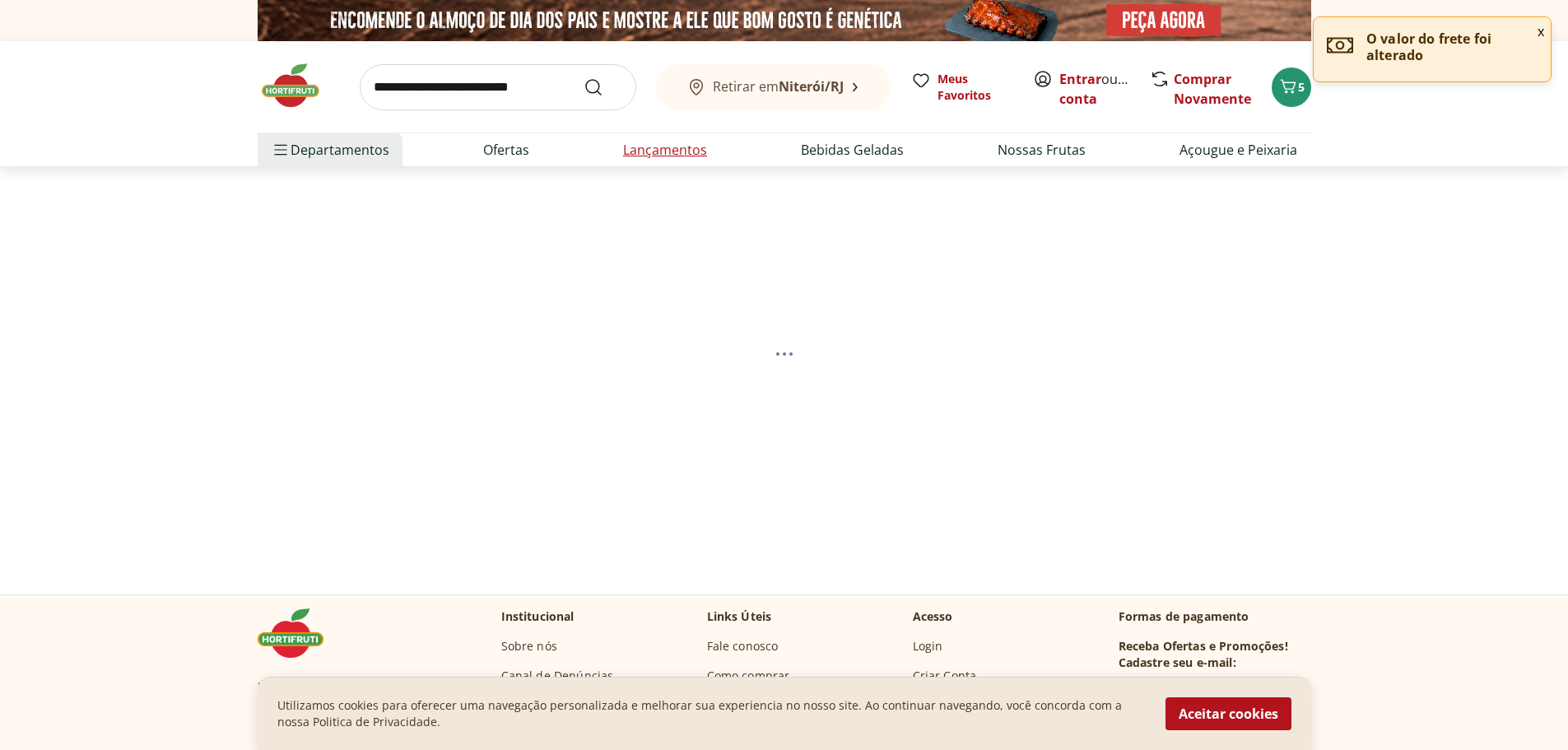select on "**********" 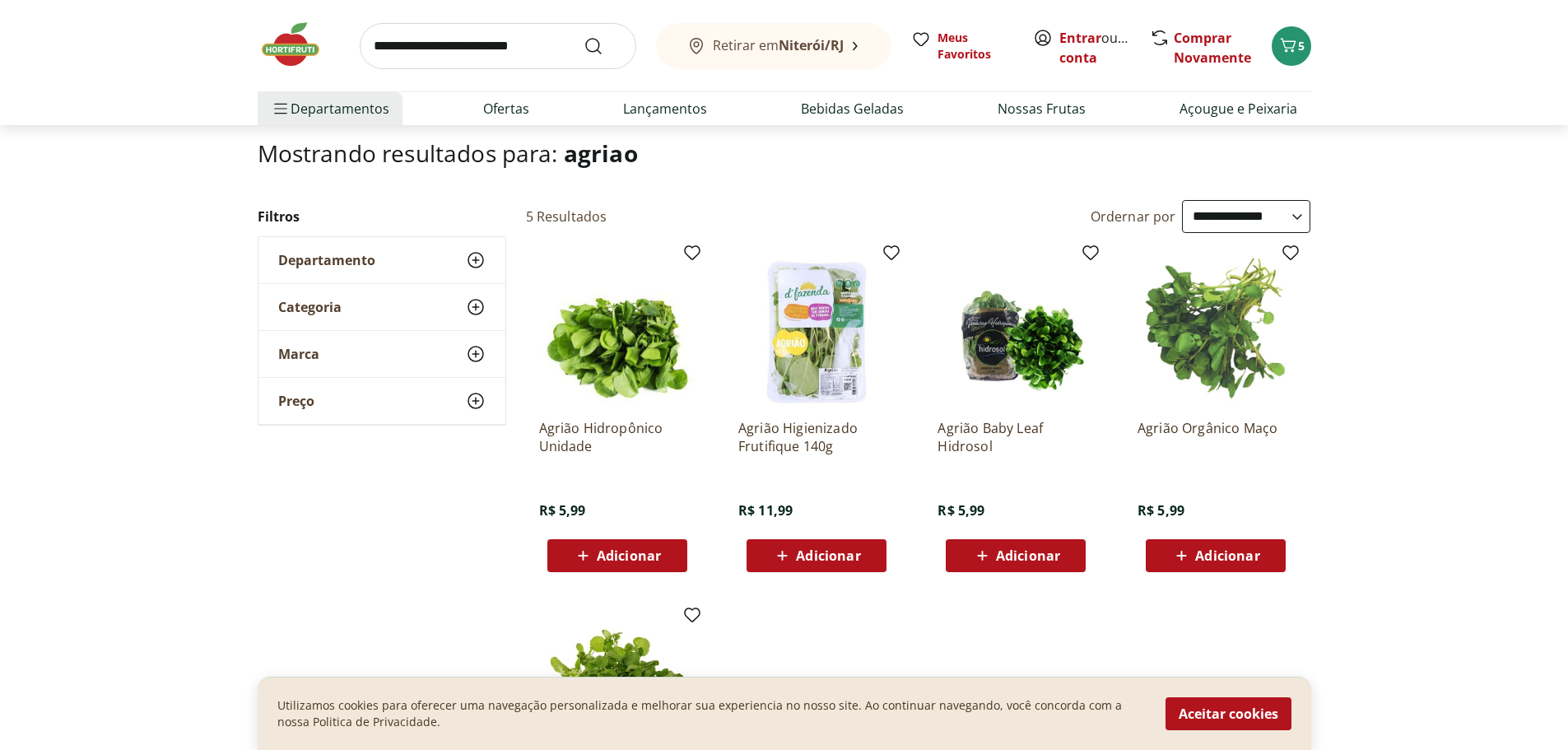 scroll, scrollTop: 247, scrollLeft: 0, axis: vertical 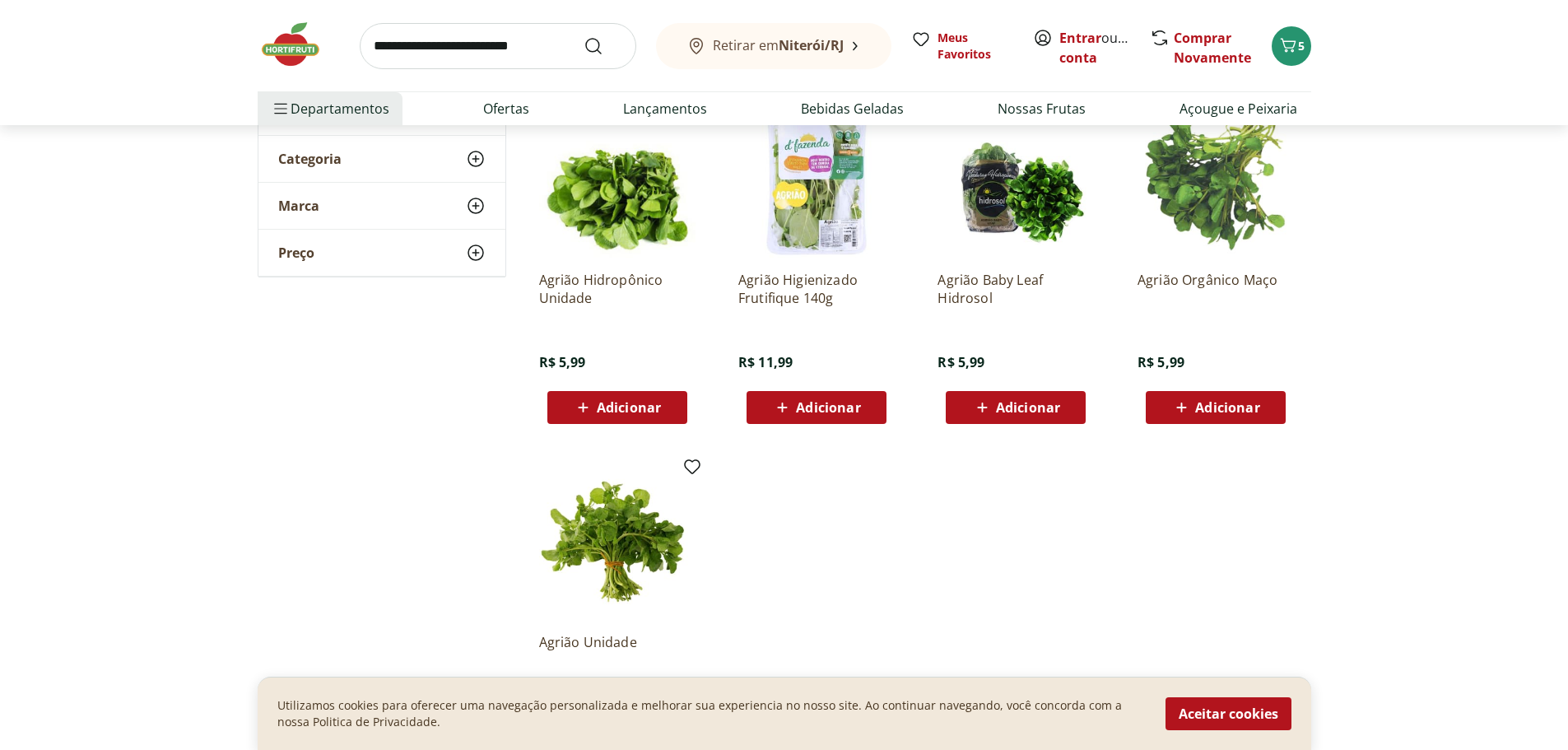 click on "Adicionar" at bounding box center [1028, 408] 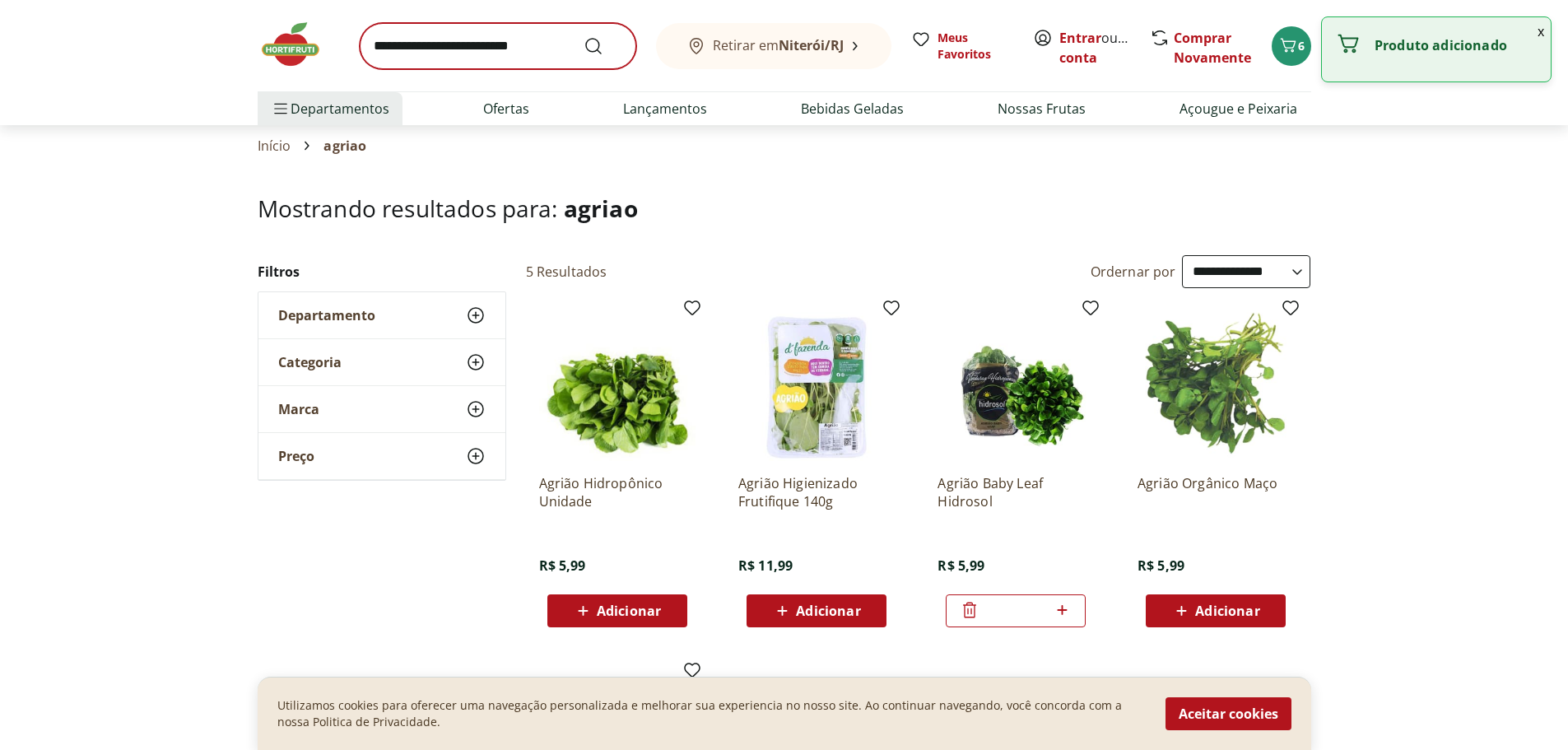 scroll, scrollTop: 0, scrollLeft: 0, axis: both 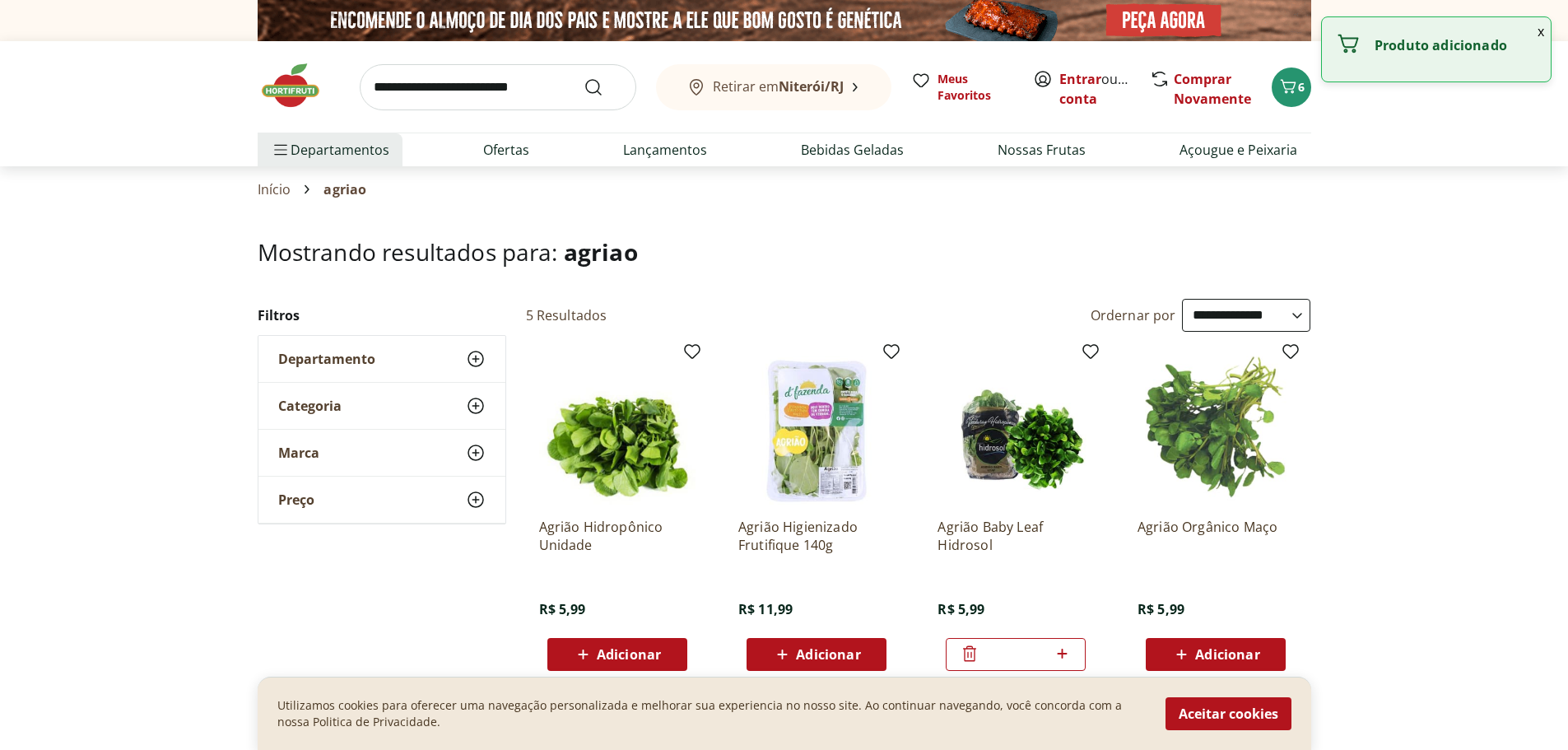 click at bounding box center (498, 87) 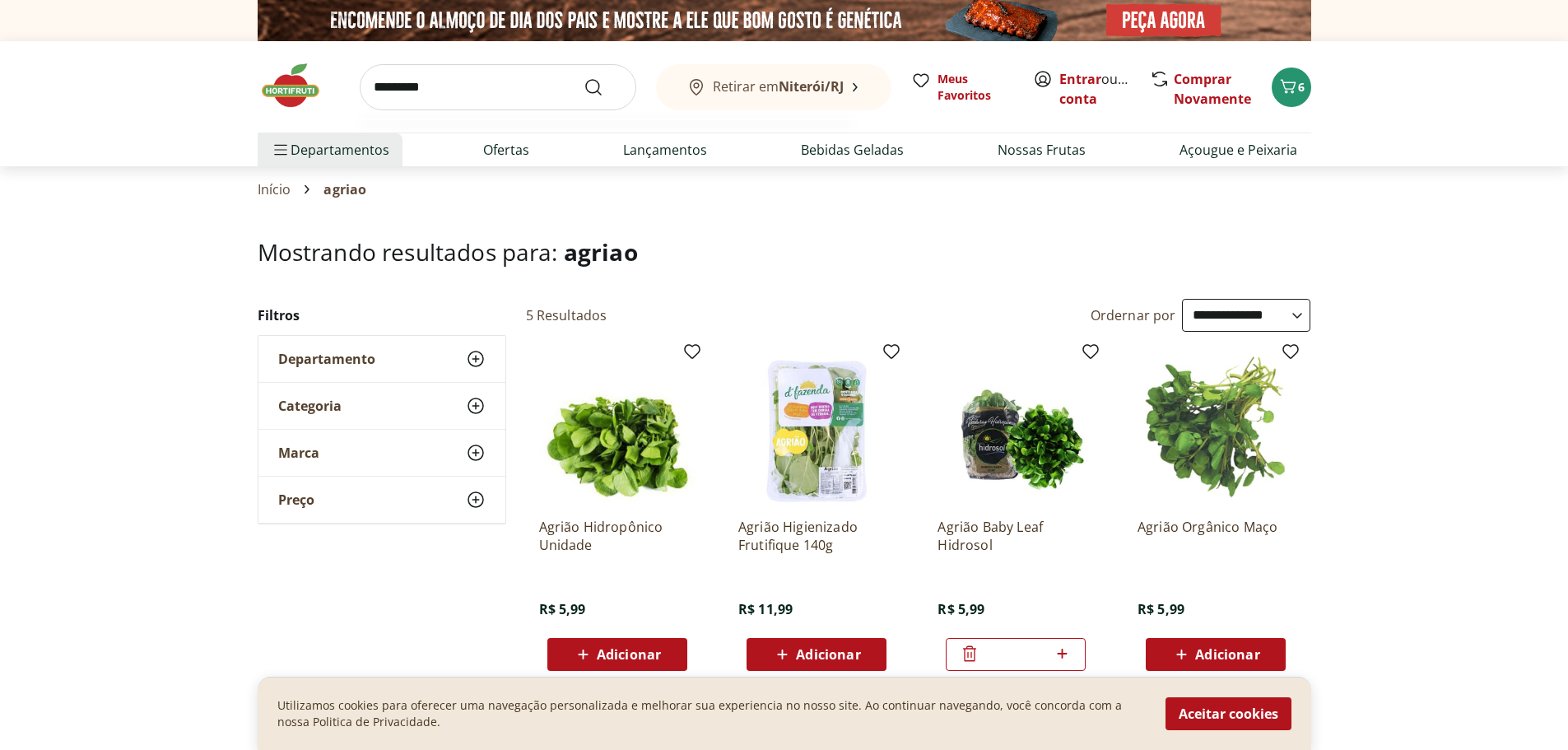 type on "*********" 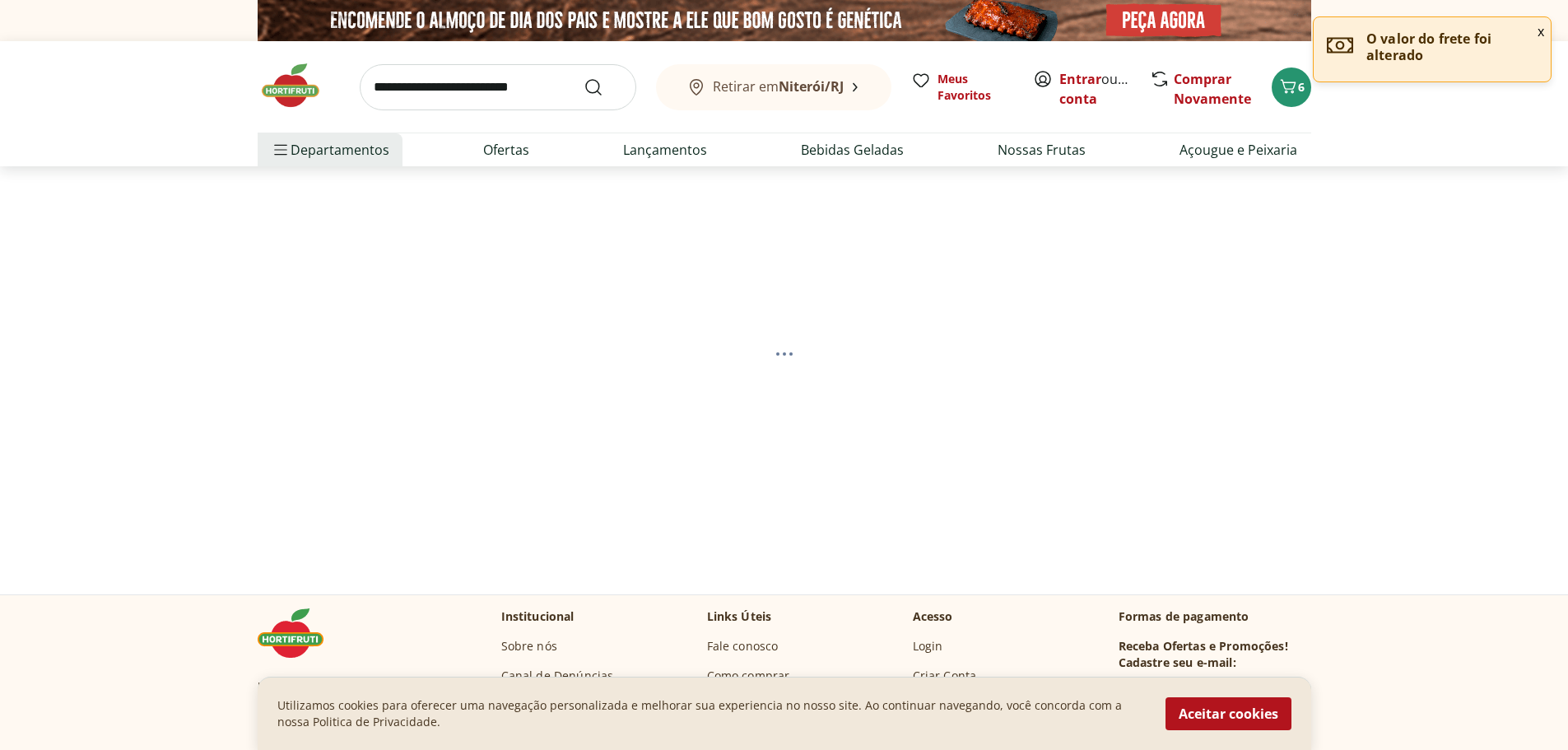 select on "**********" 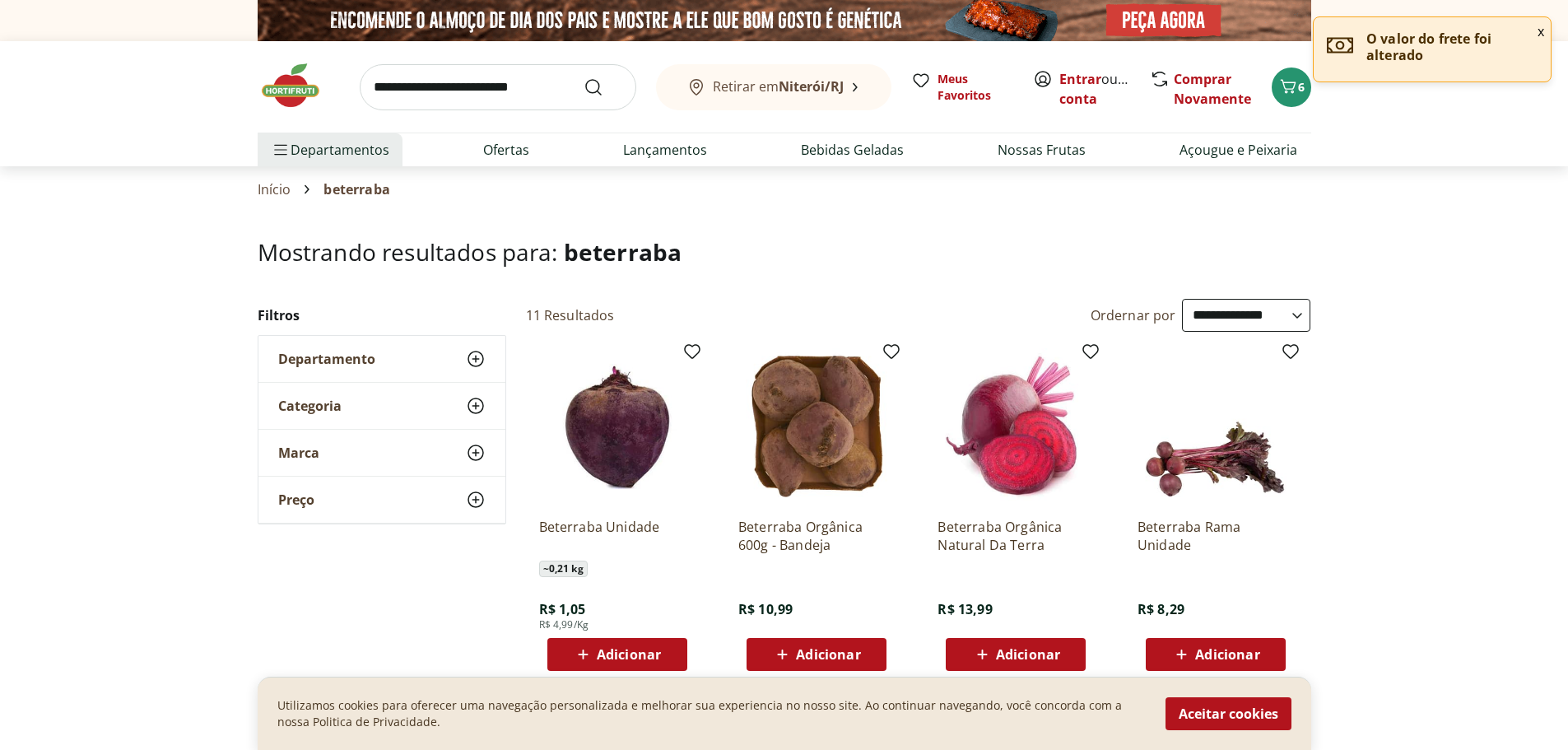 click on "Adicionar" at bounding box center [629, 655] 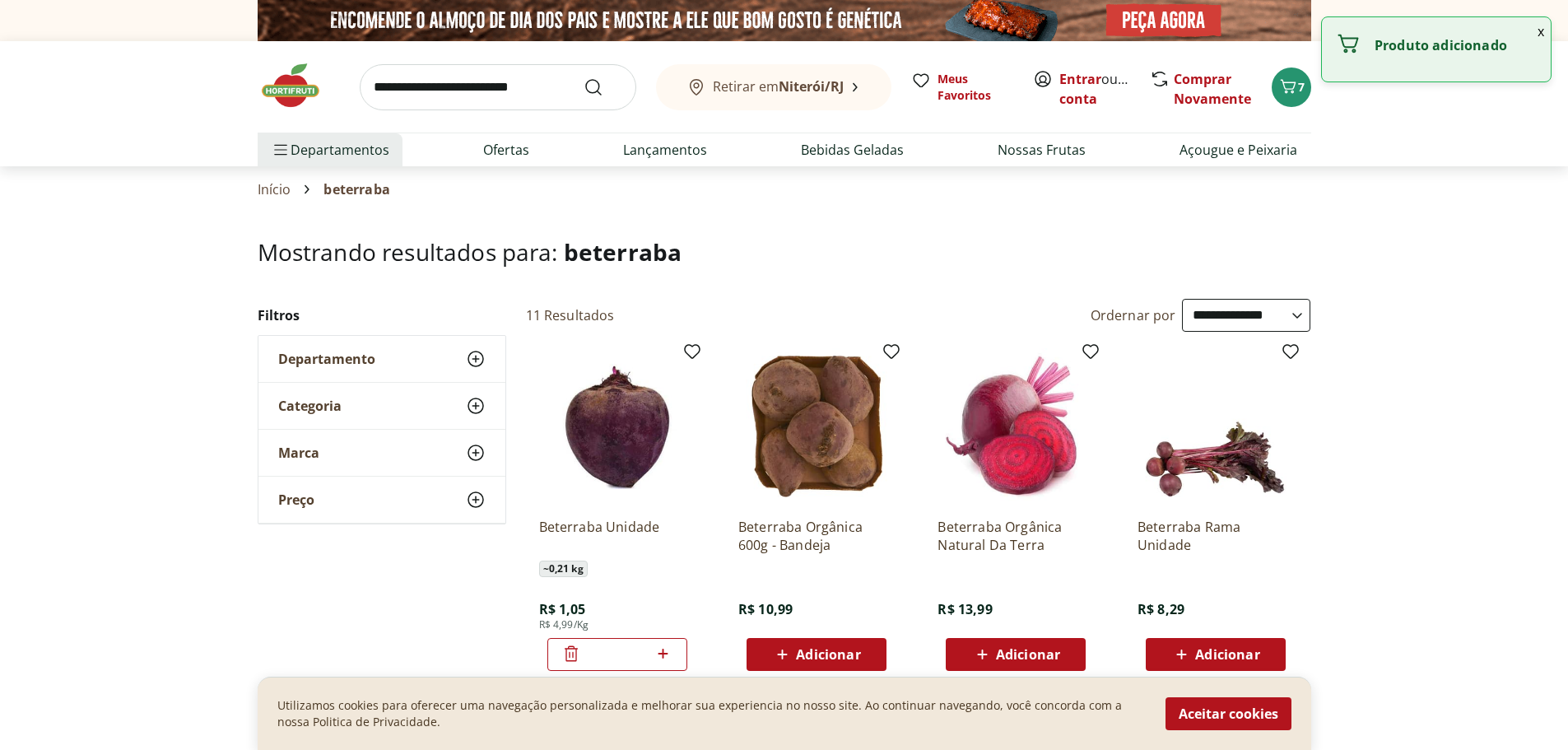 click on "*" at bounding box center (617, 655) 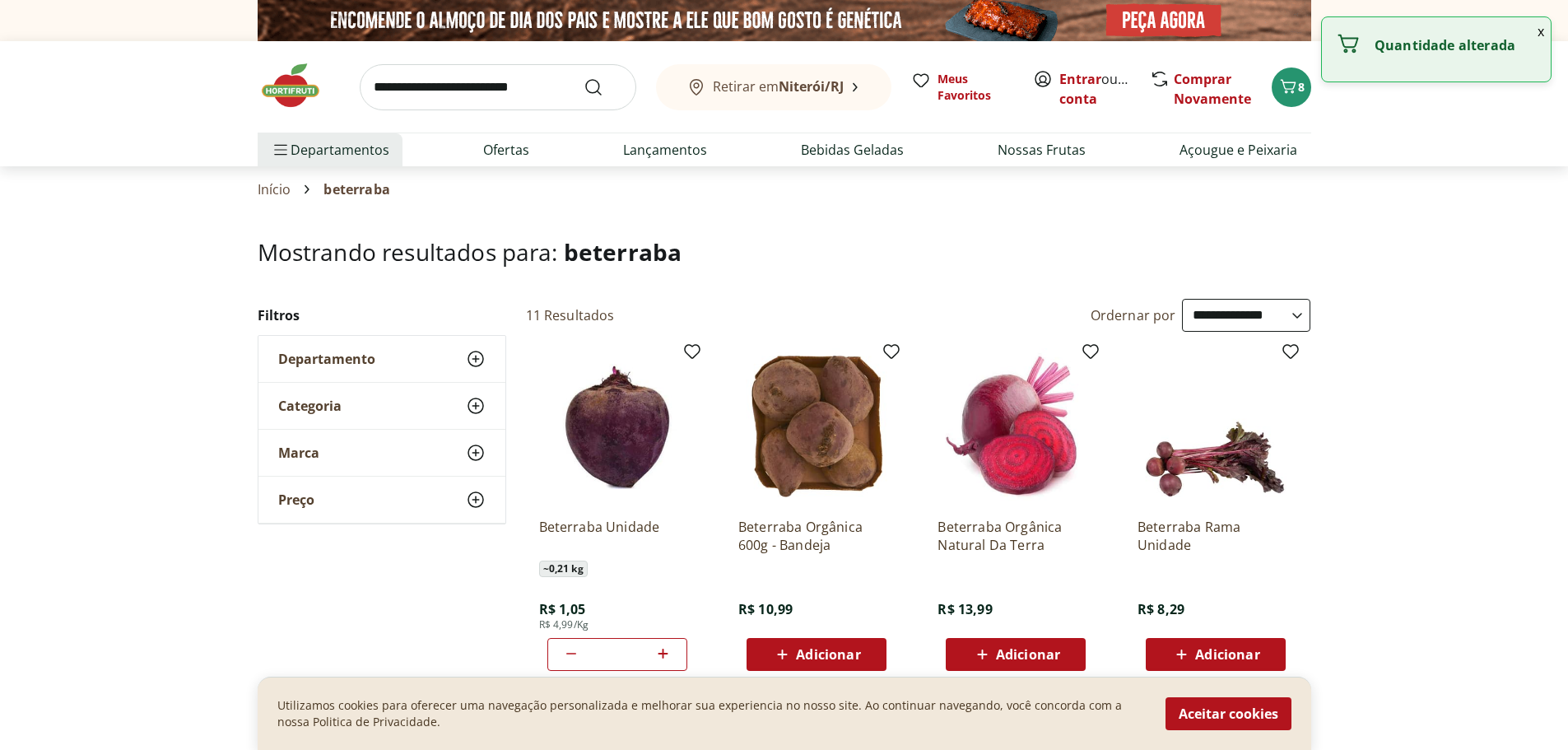 click at bounding box center [498, 87] 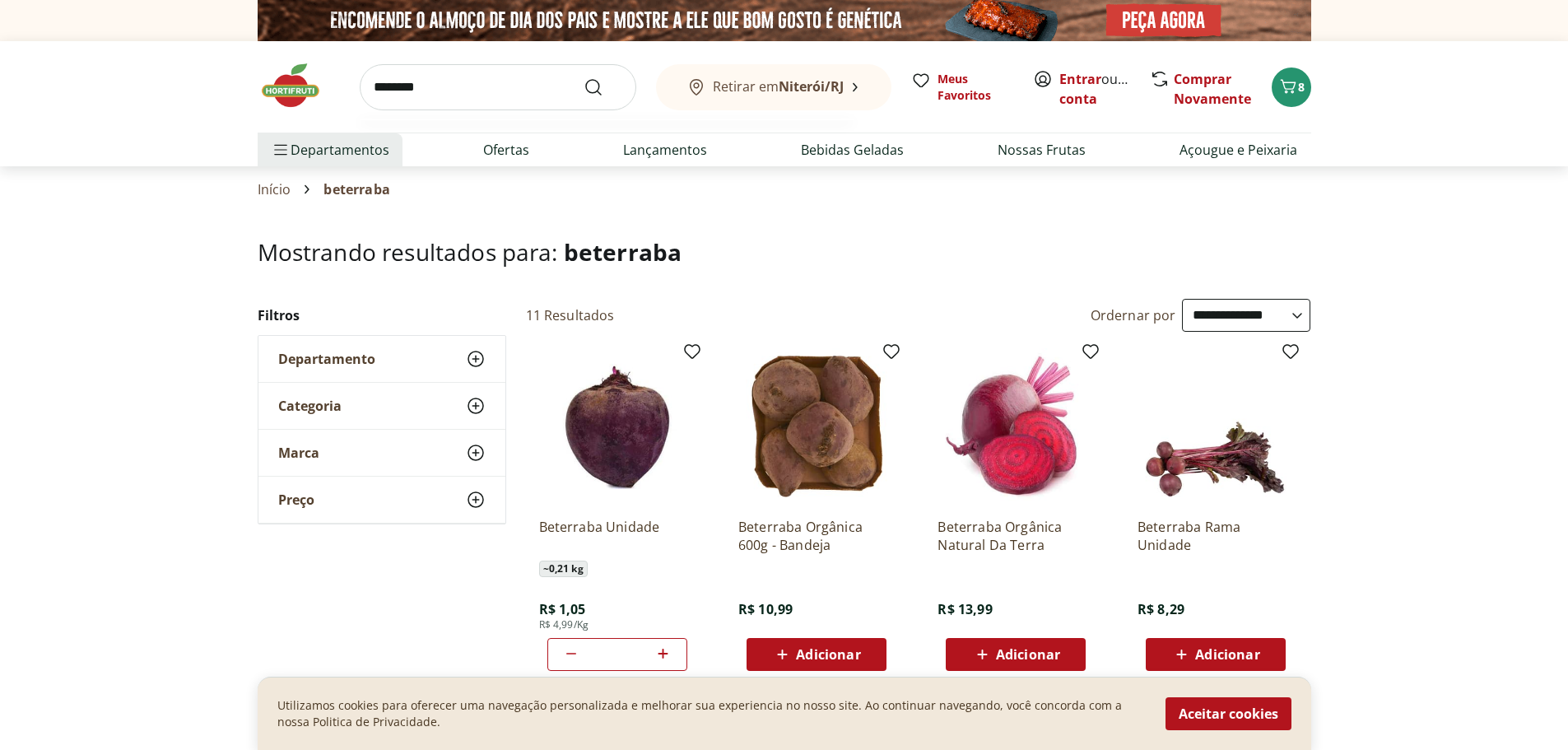 type on "********" 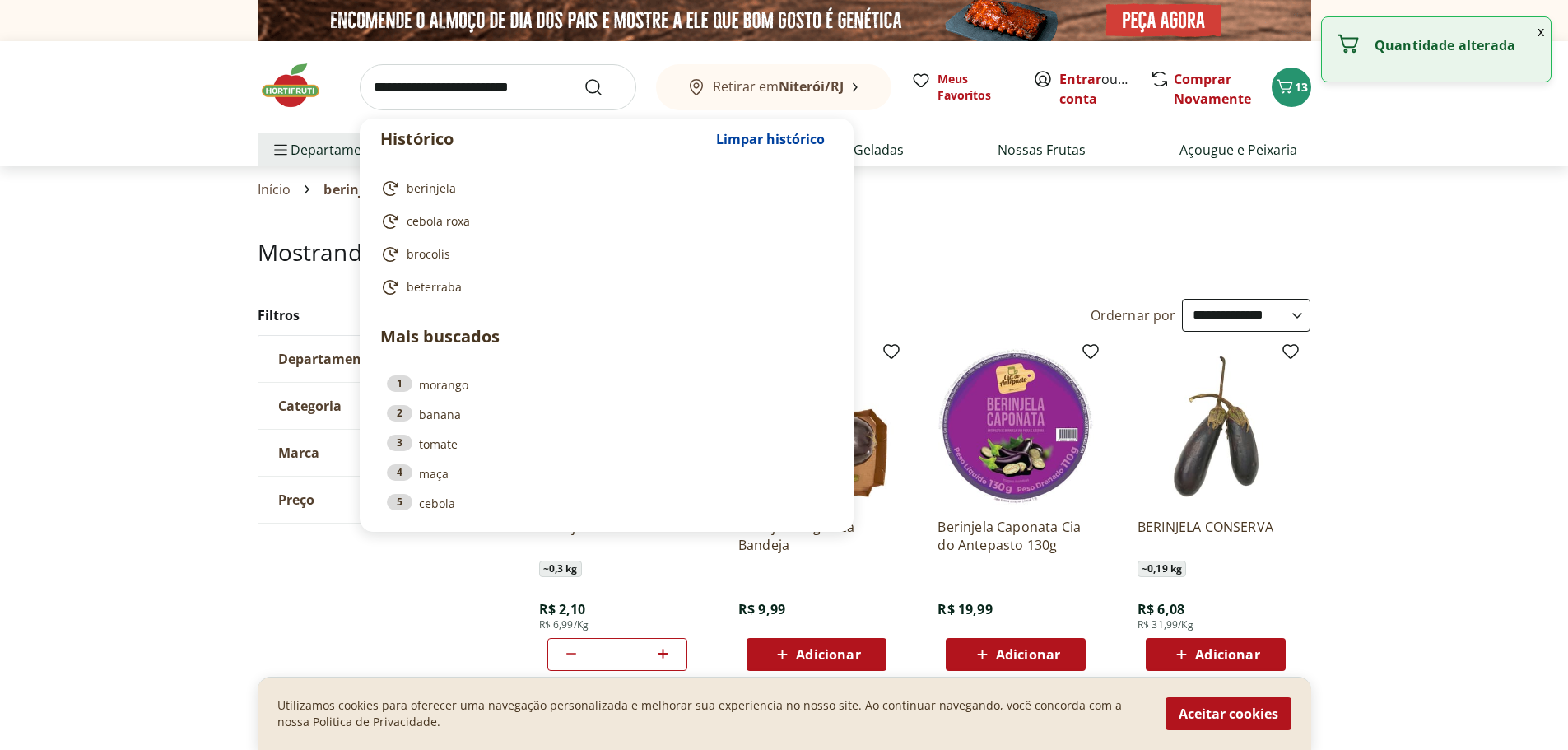 select on "**********" 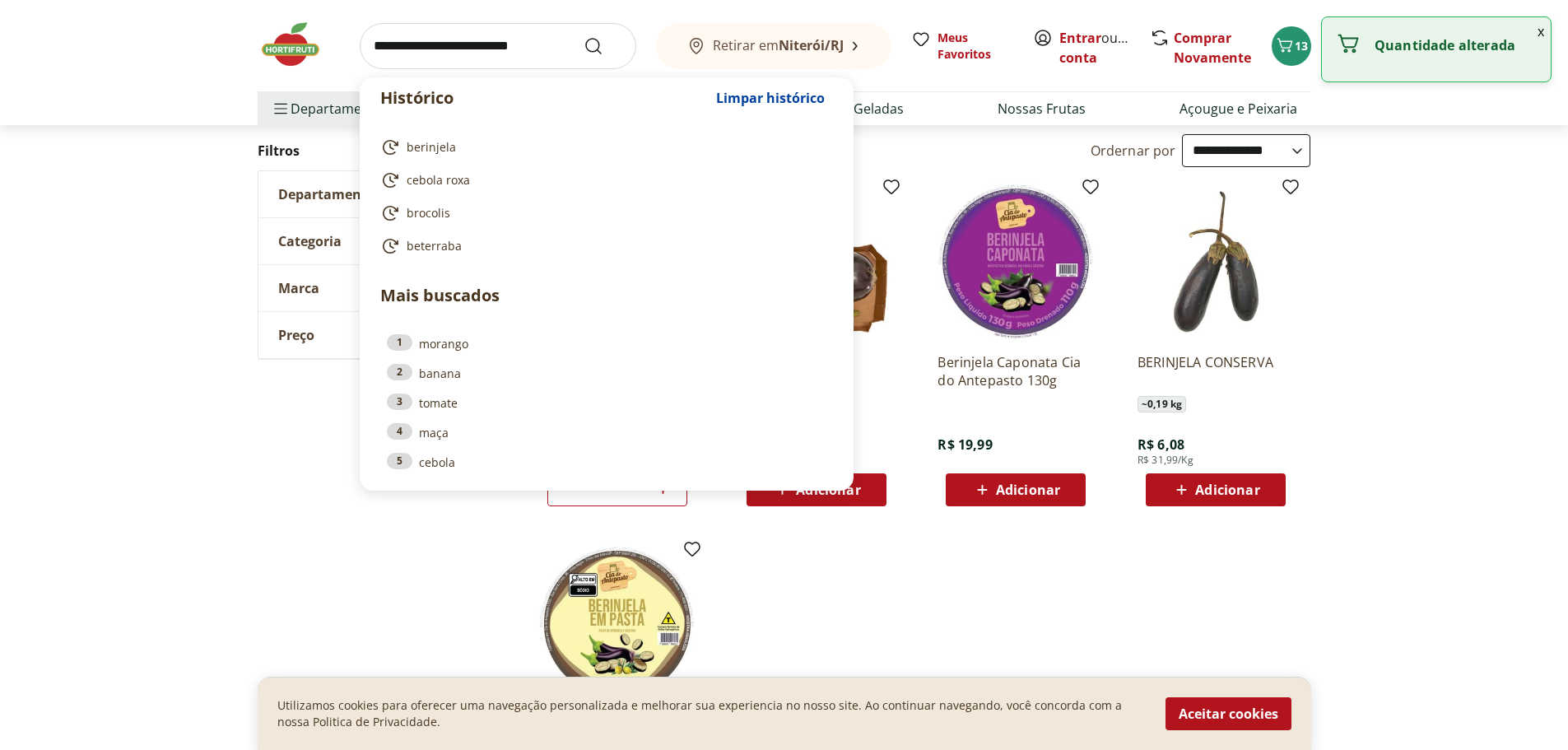 scroll, scrollTop: 0, scrollLeft: 0, axis: both 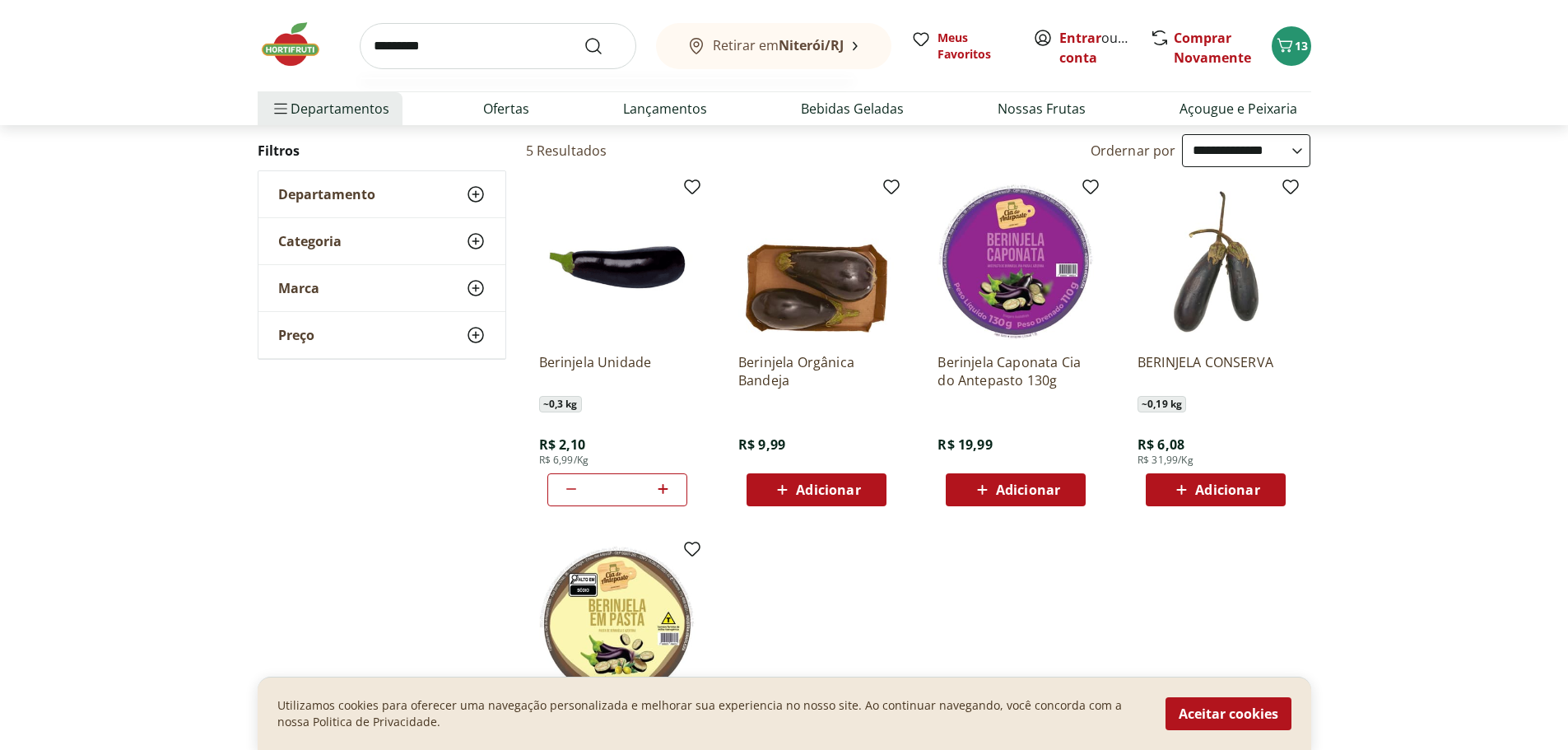 type on "*********" 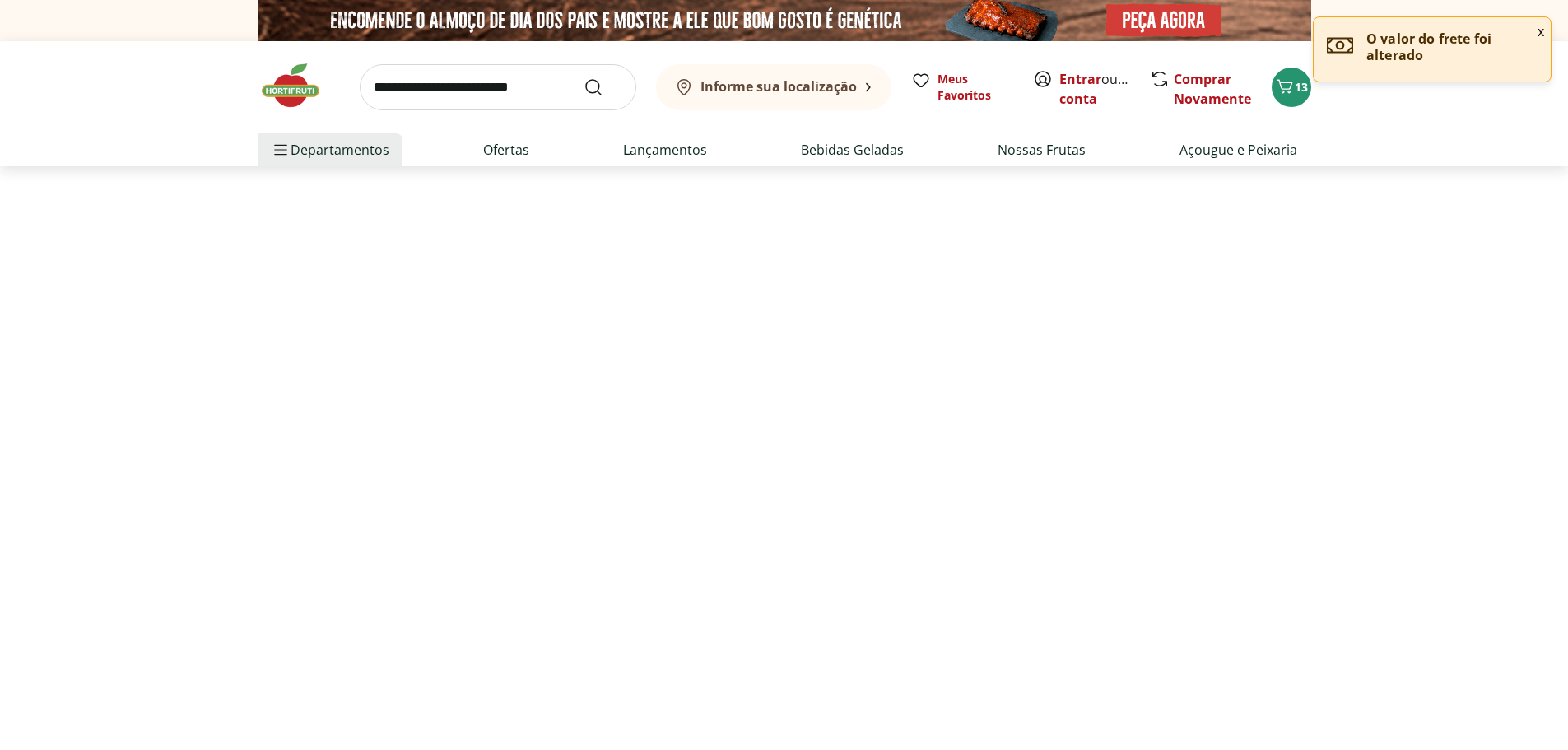 select on "**********" 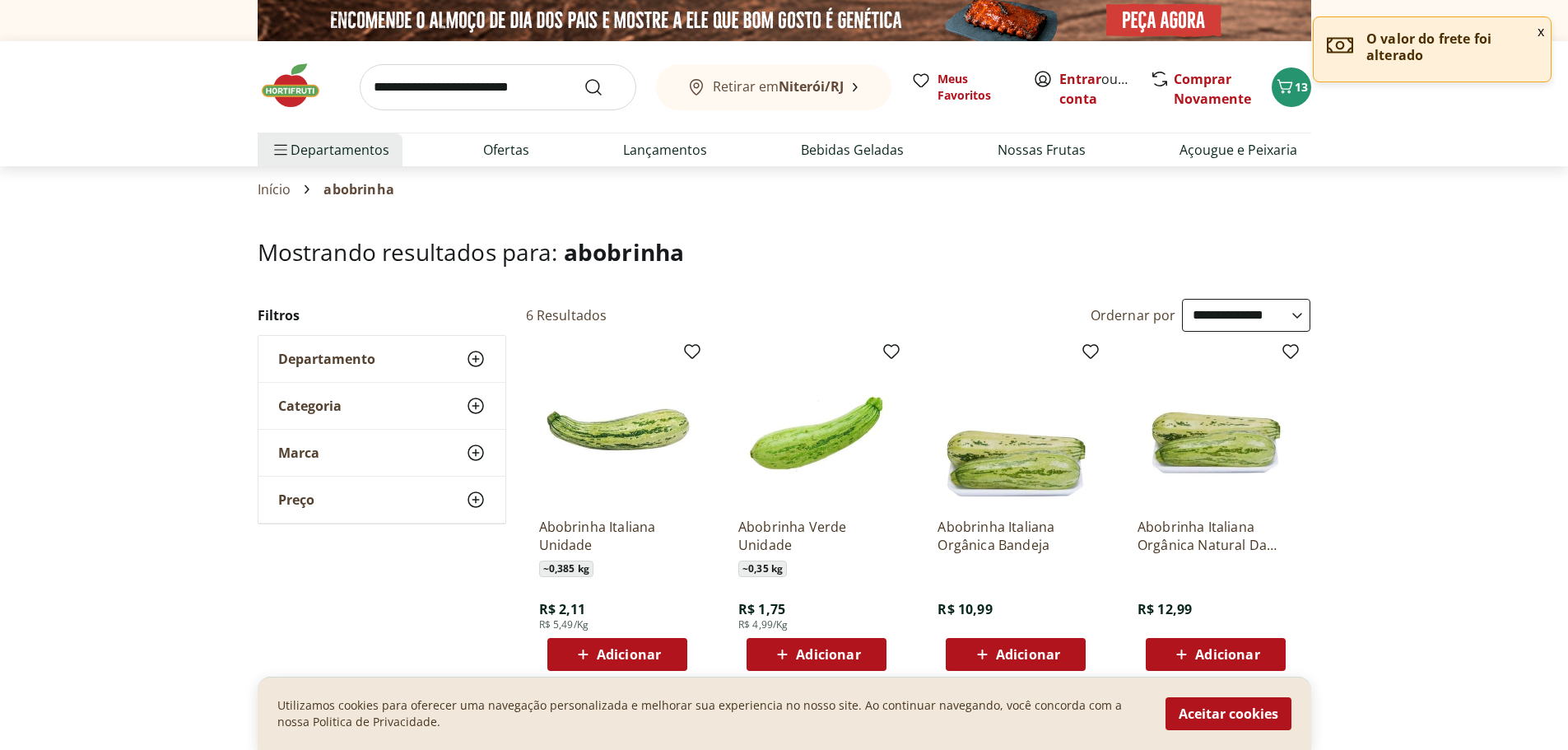 click on "Adicionar" at bounding box center [629, 655] 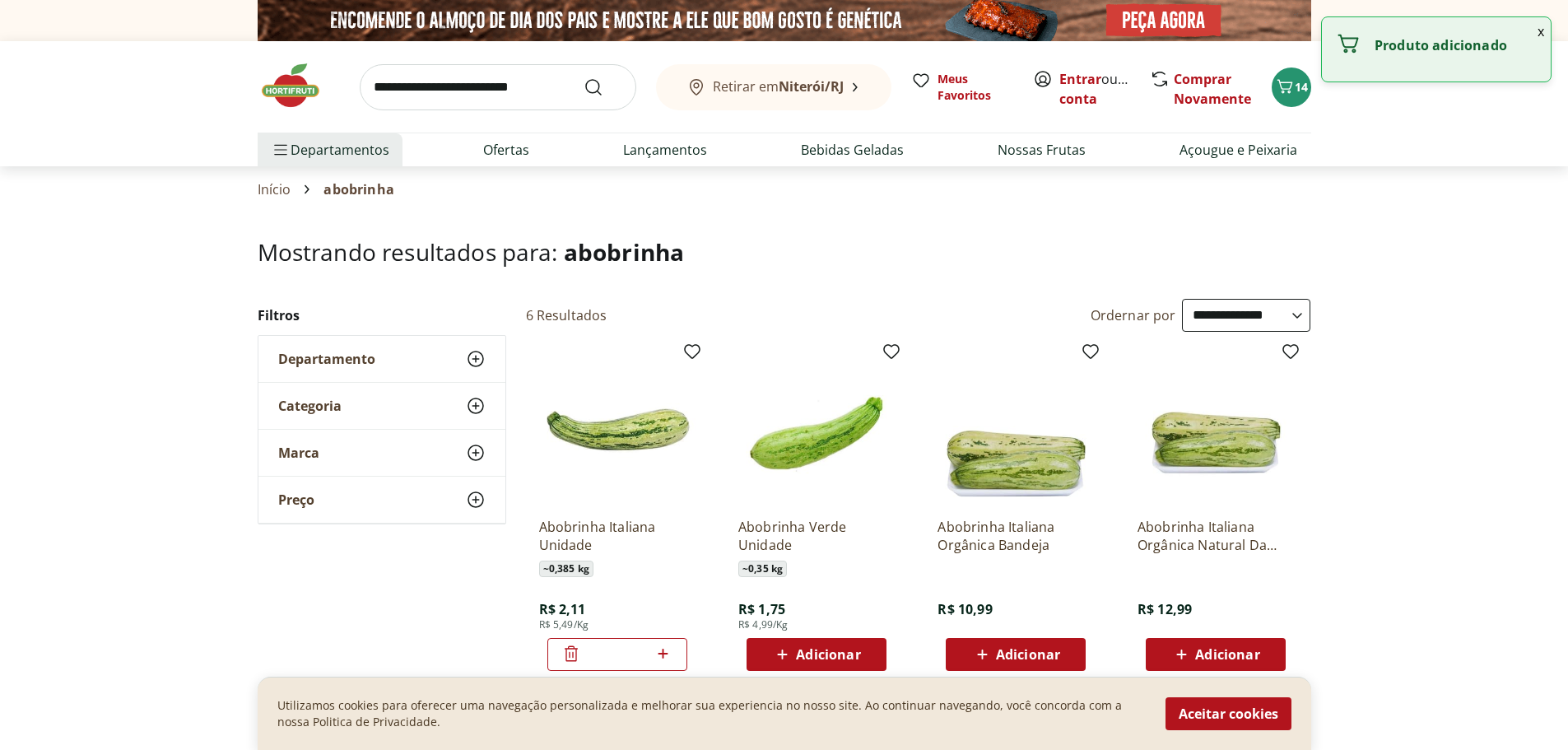 click on "*" at bounding box center (617, 655) 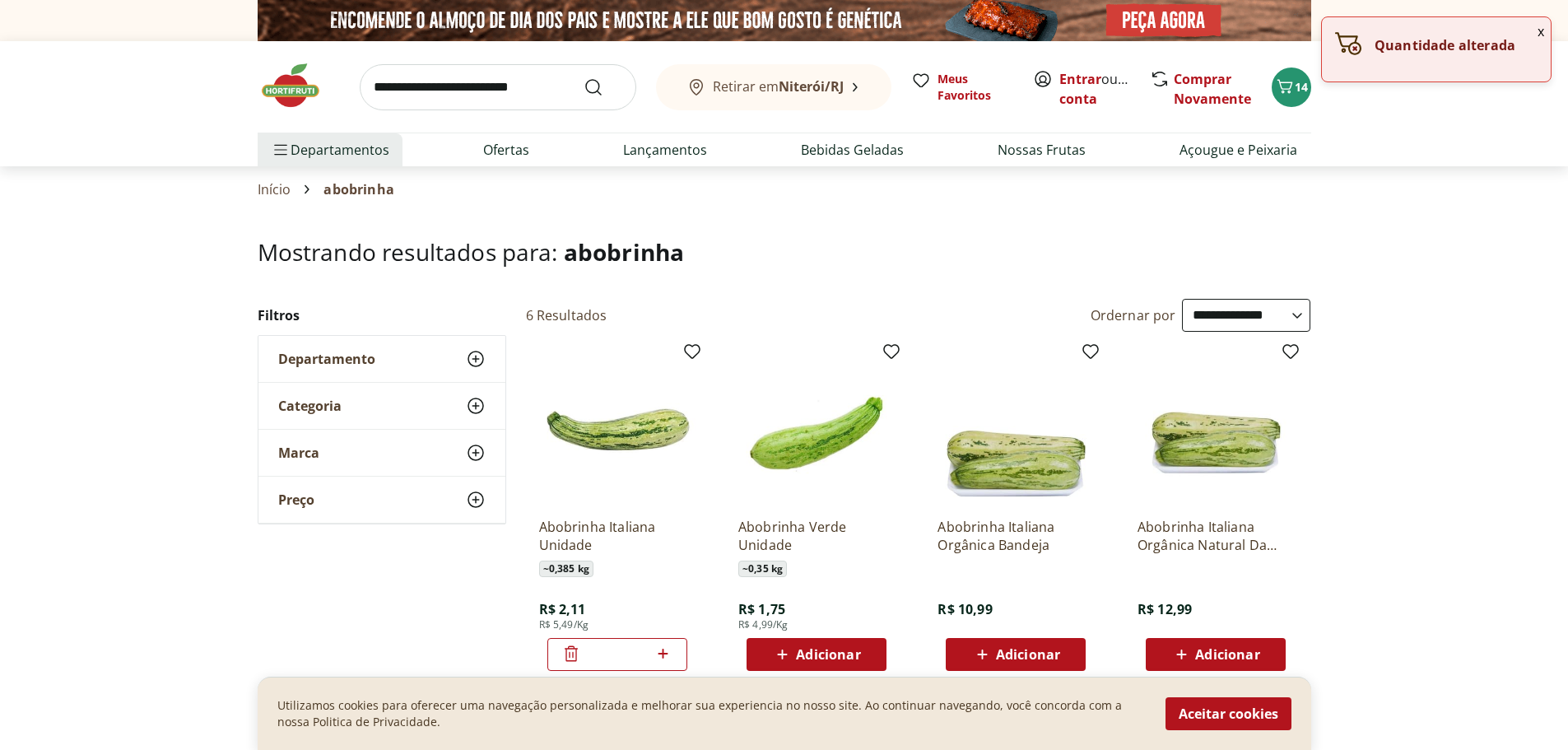 click 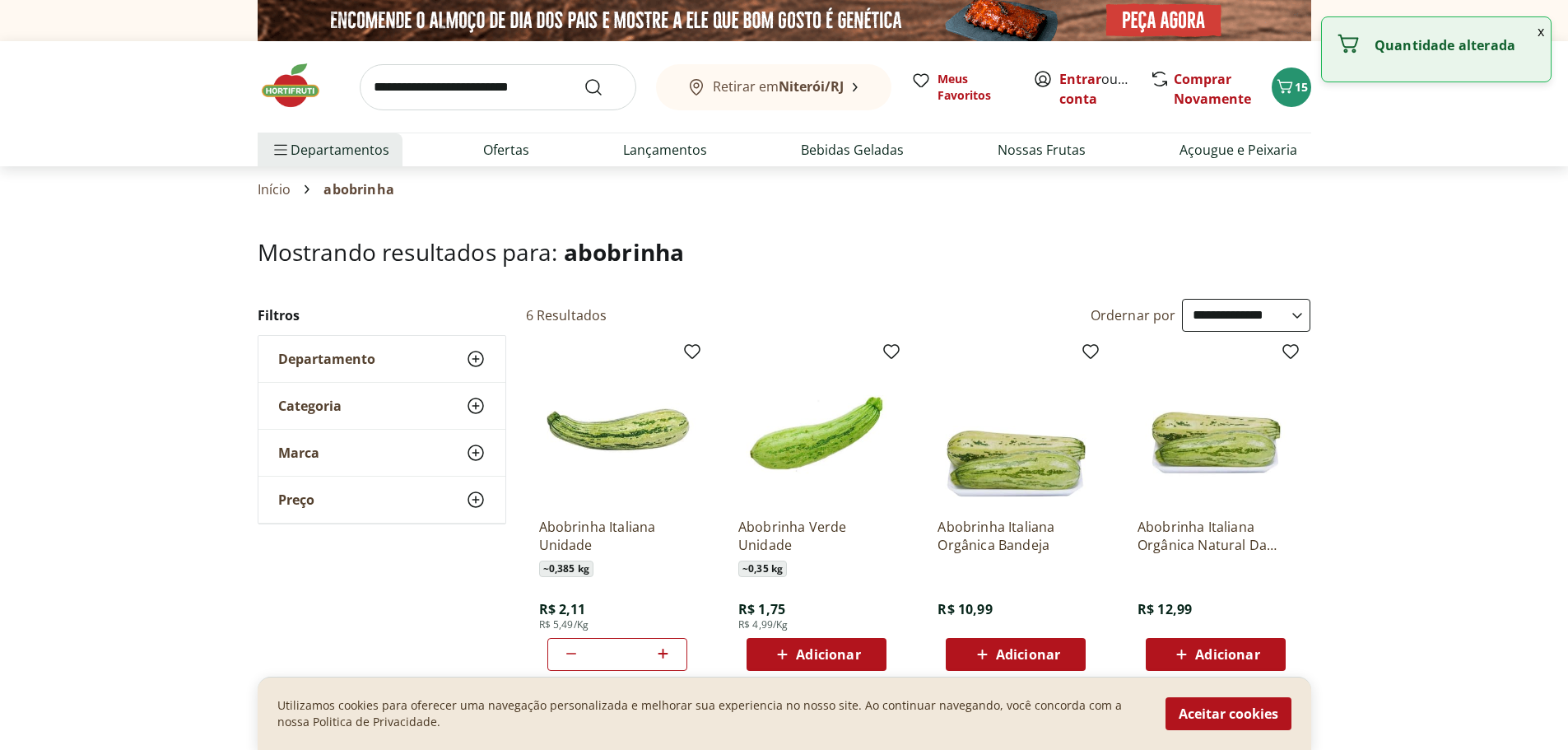 click at bounding box center [498, 87] 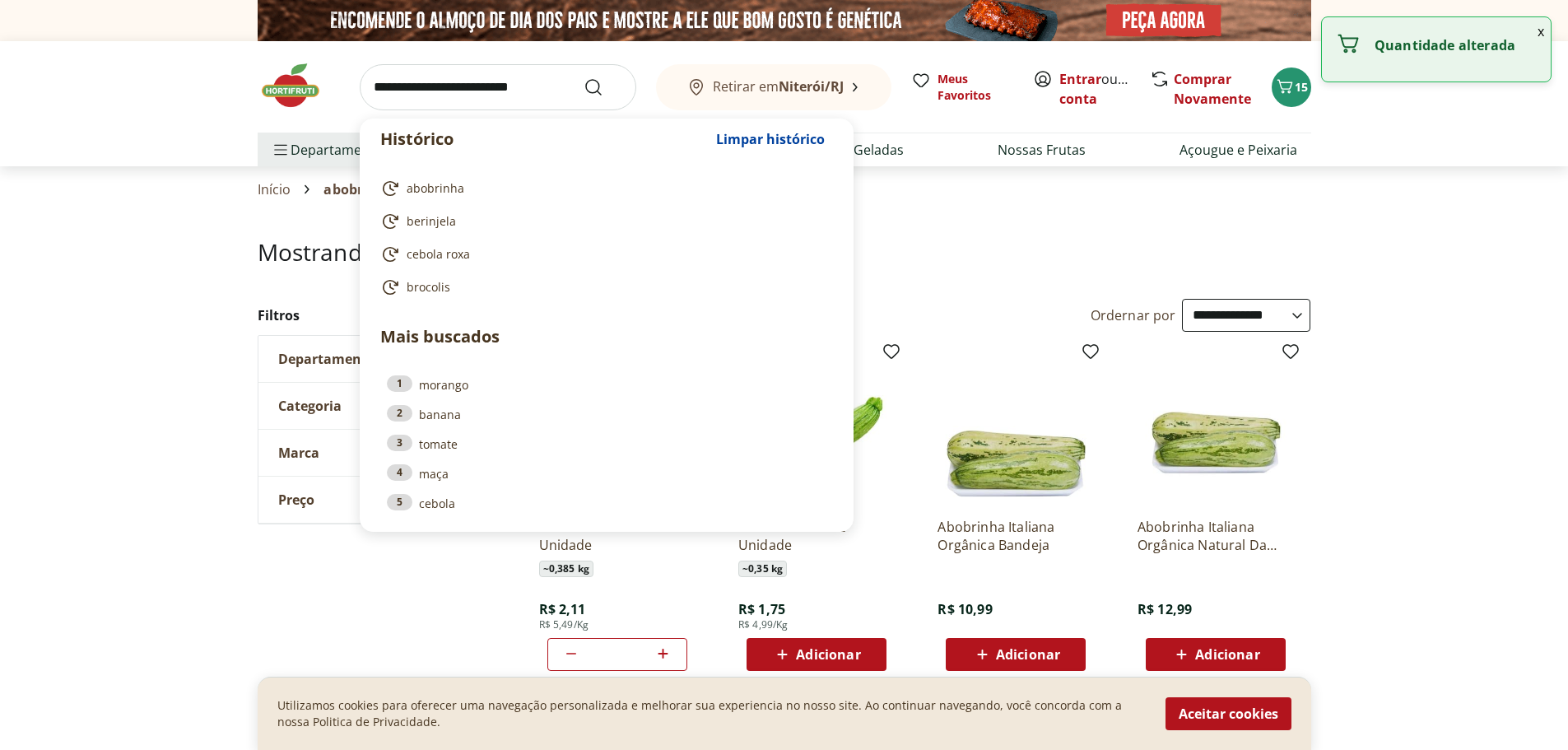 click at bounding box center (498, 87) 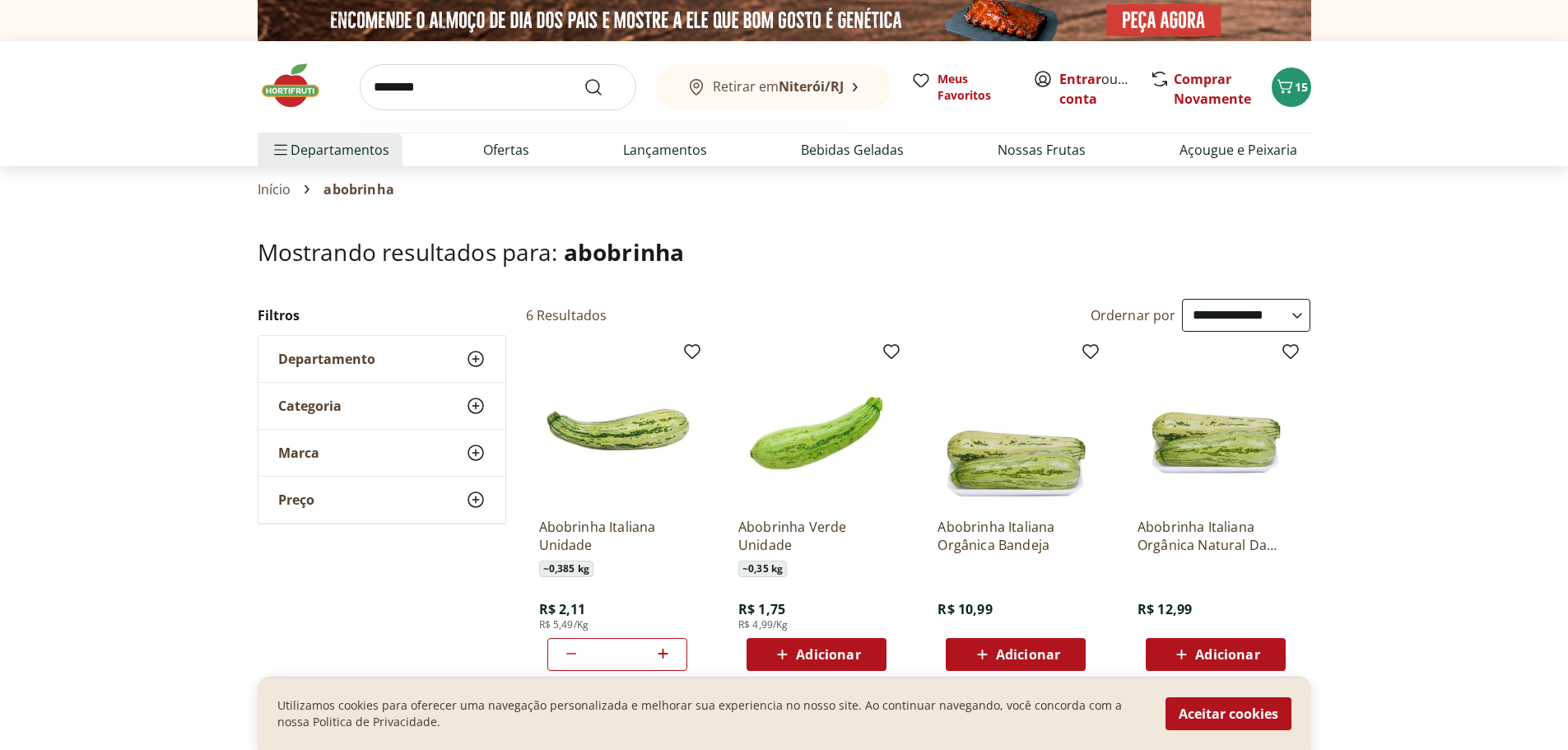 type on "********" 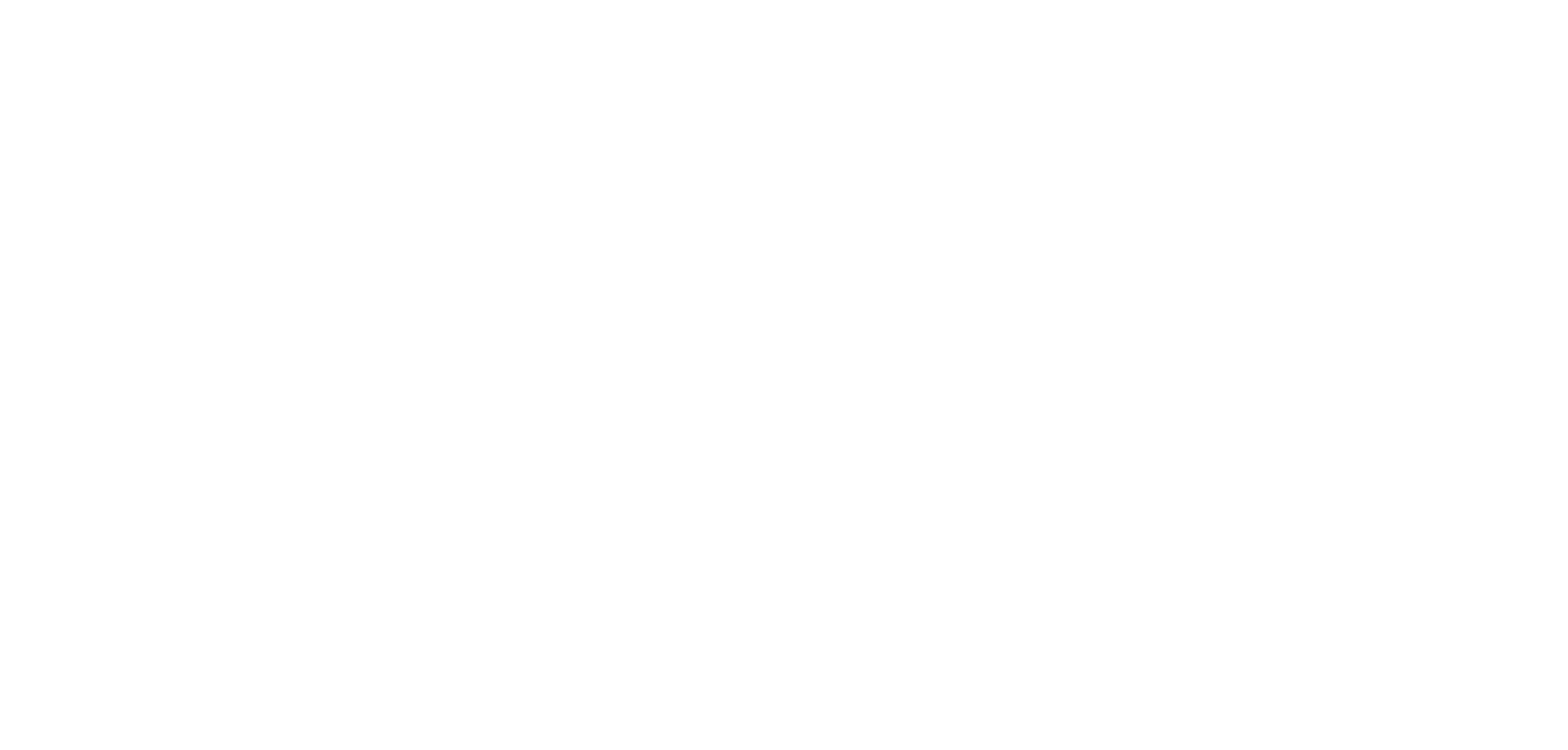 select on "**********" 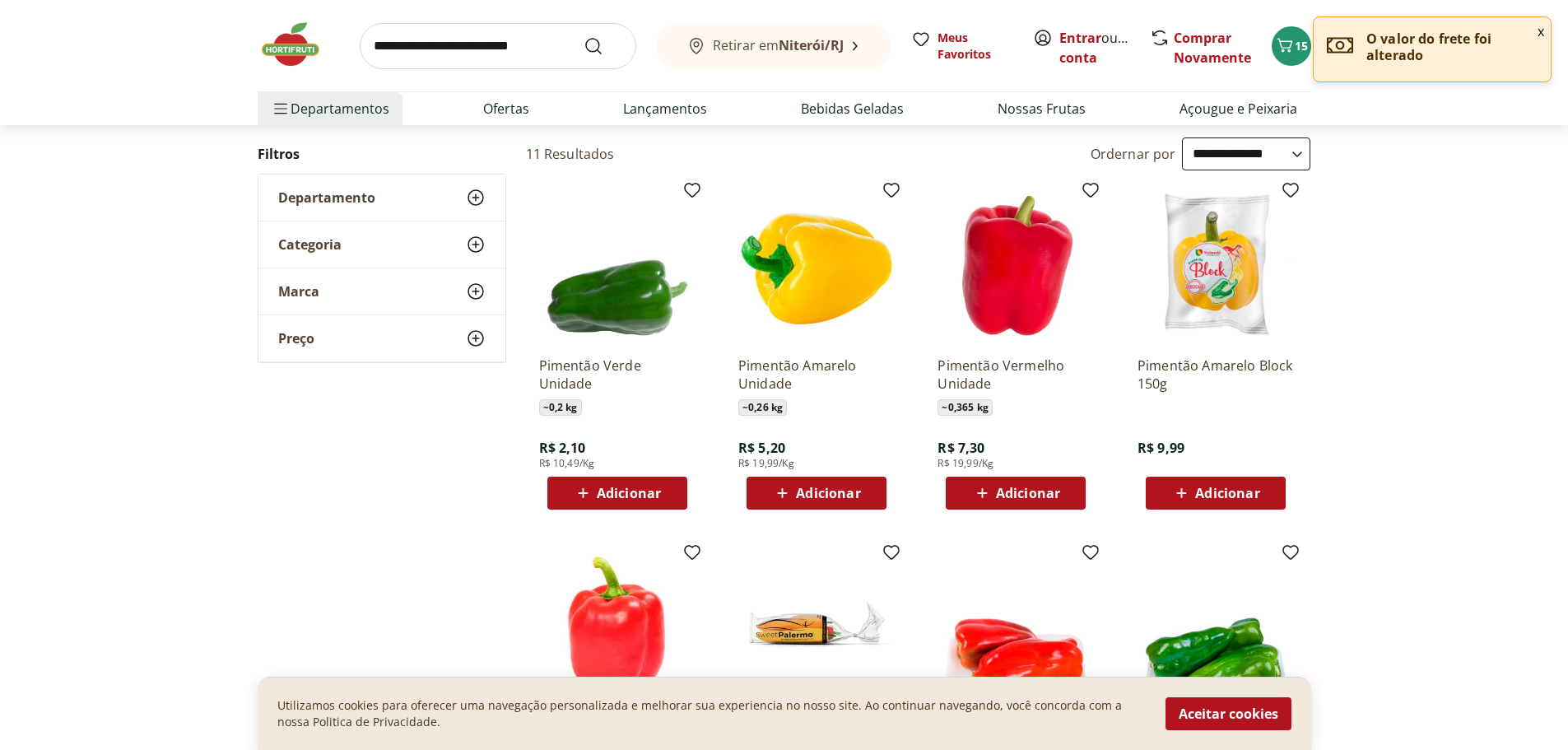 scroll, scrollTop: 165, scrollLeft: 0, axis: vertical 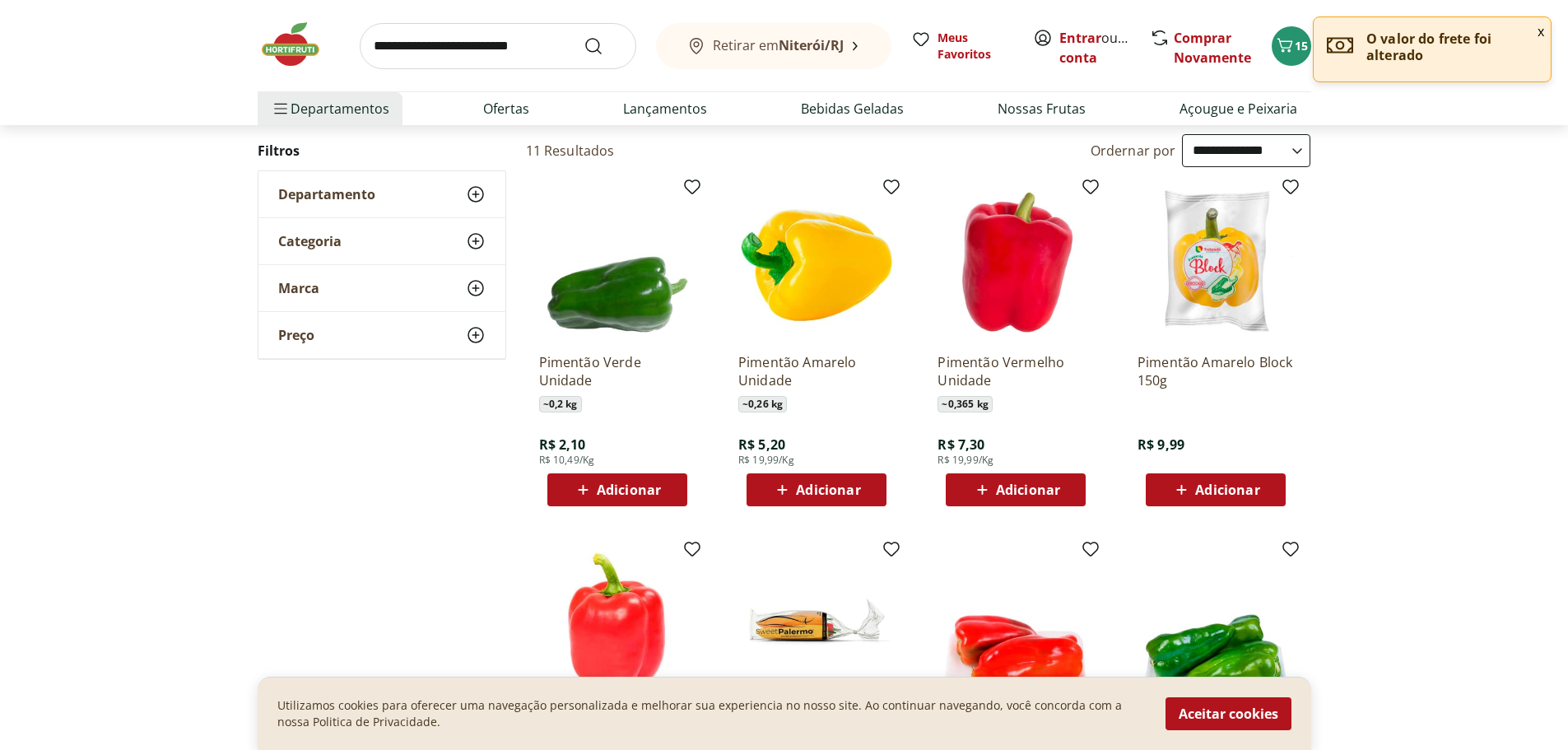 click on "Adicionar" at bounding box center (828, 490) 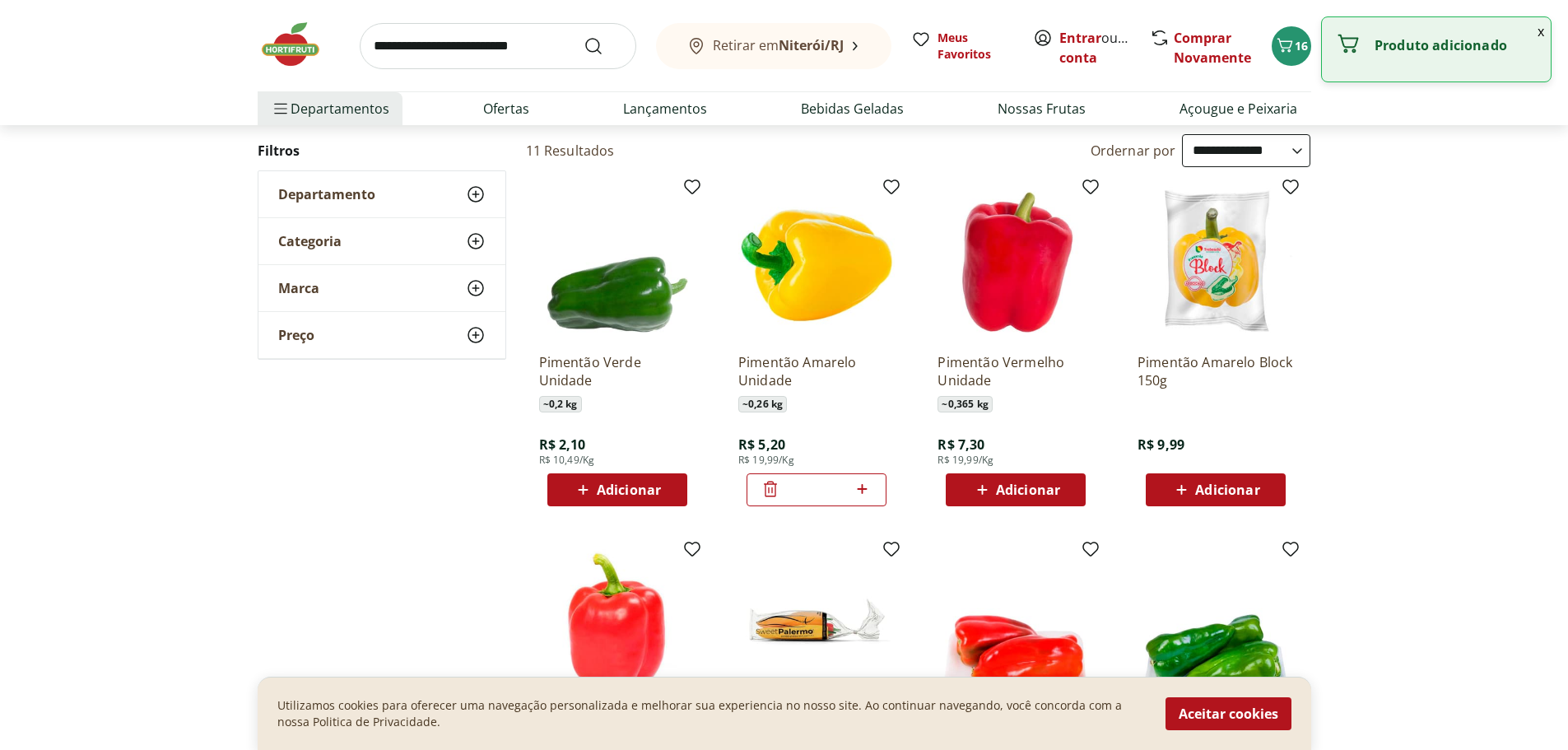 click on "Pimentão Vermelho Unidade ~ 0,365 kg R$ 7,30 R$ 19,99/Kg Adicionar" at bounding box center [1016, 423] 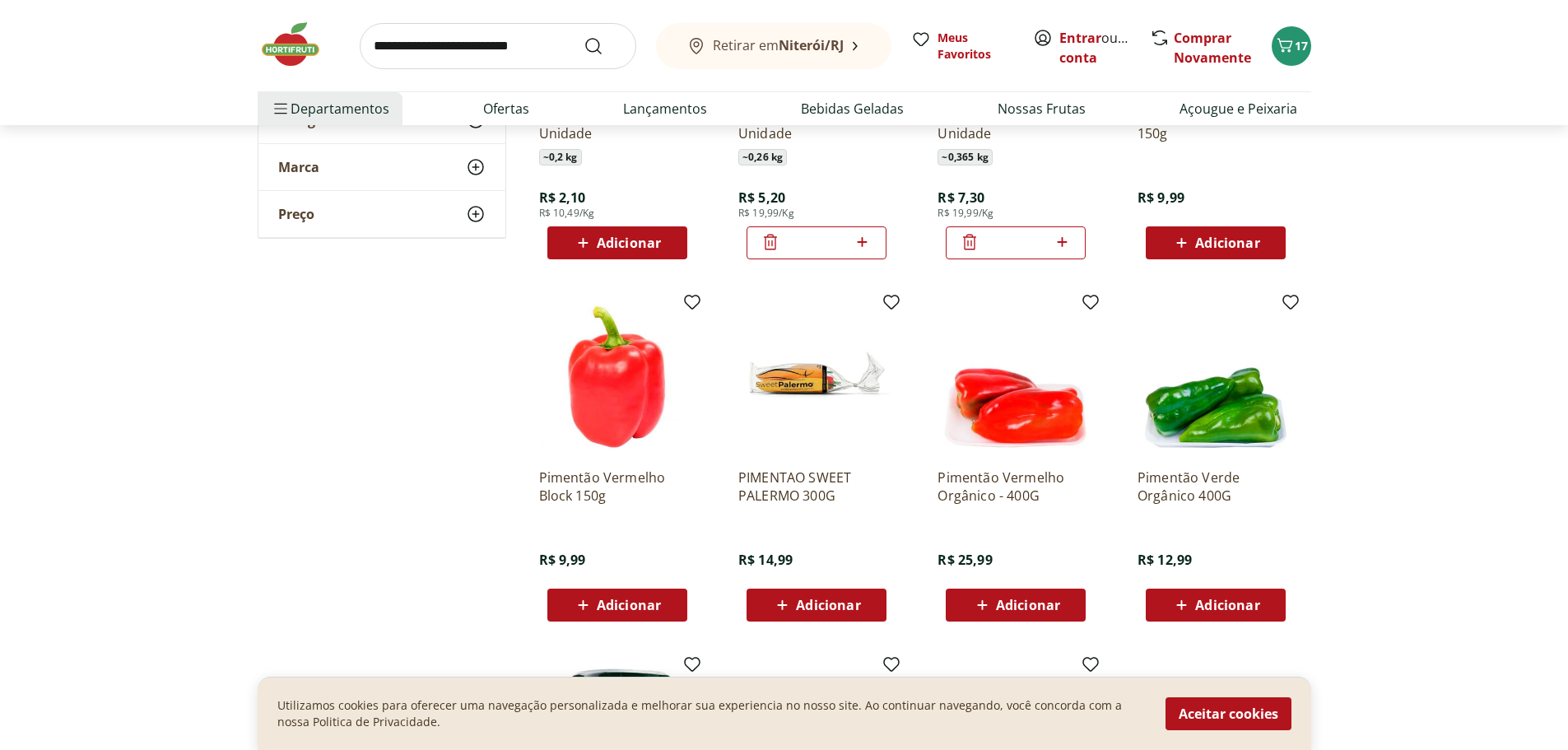 scroll, scrollTop: 0, scrollLeft: 0, axis: both 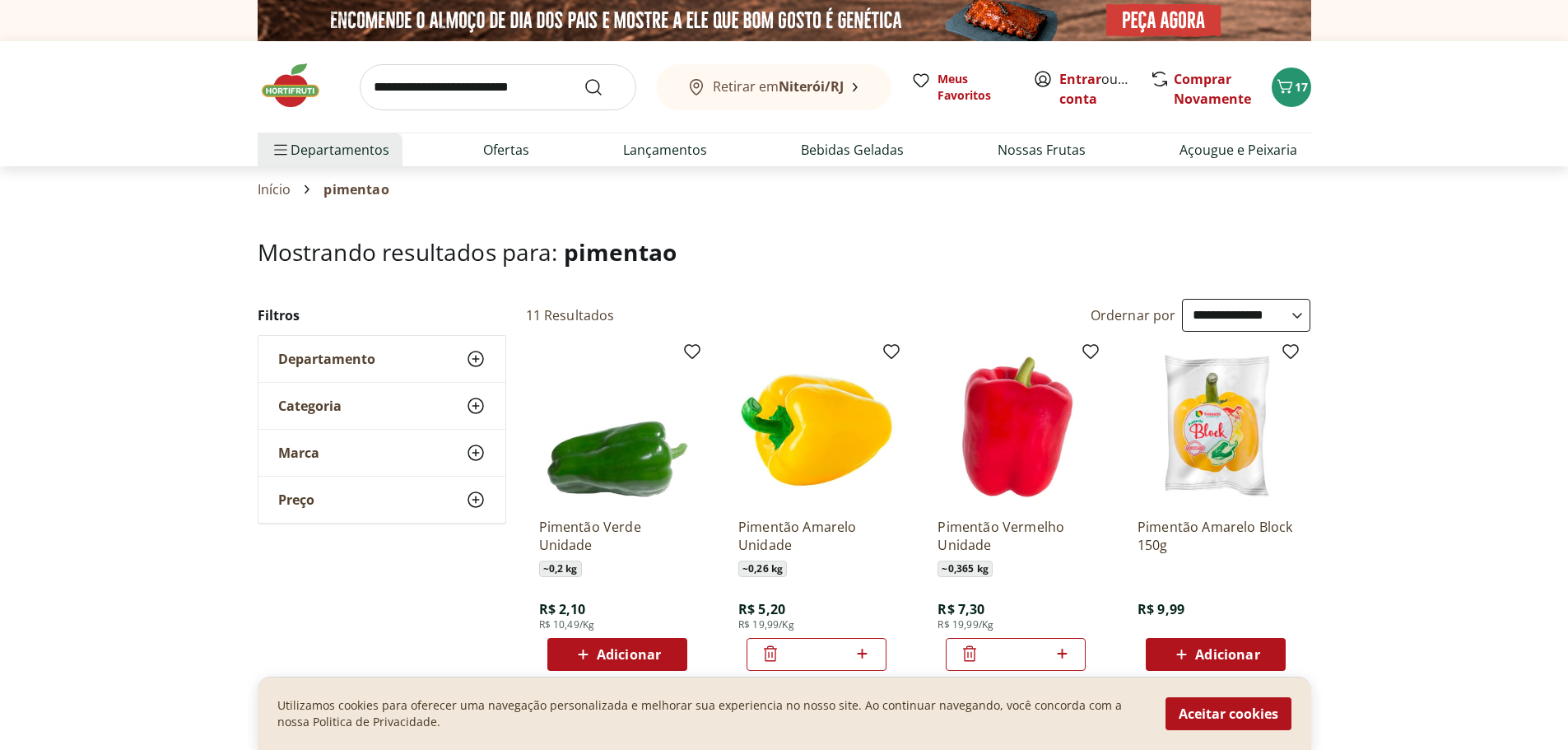 click at bounding box center [498, 87] 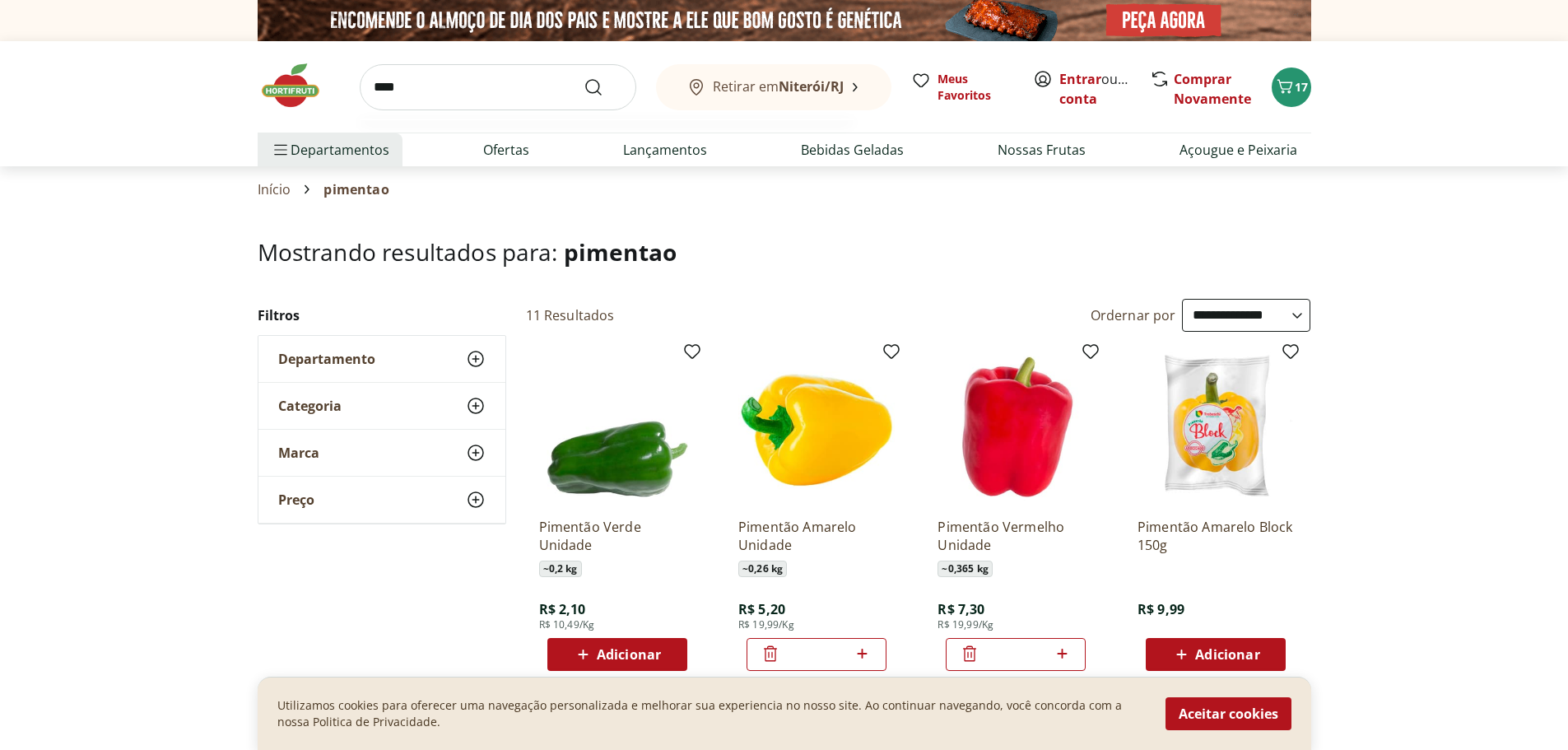 type on "****" 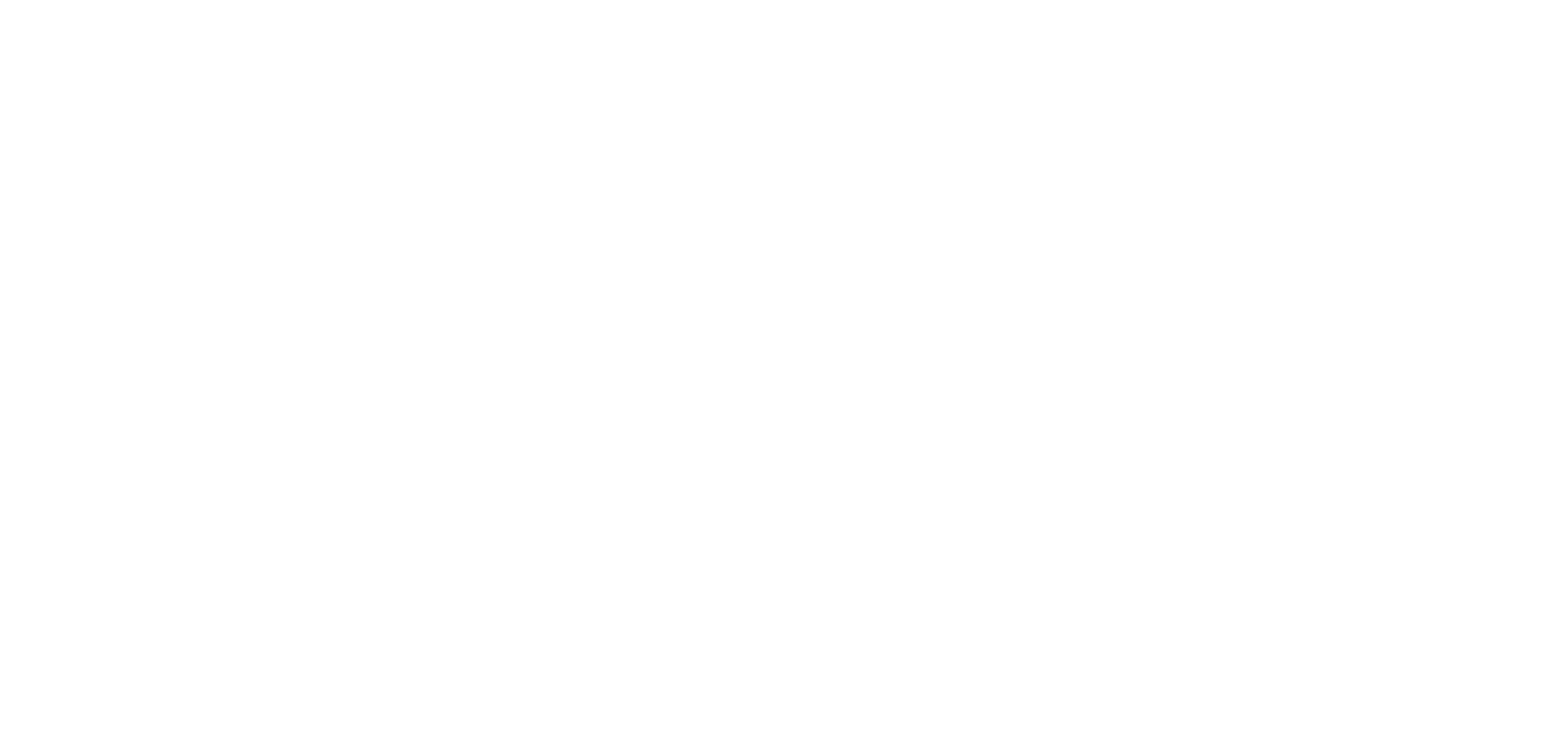 select on "**********" 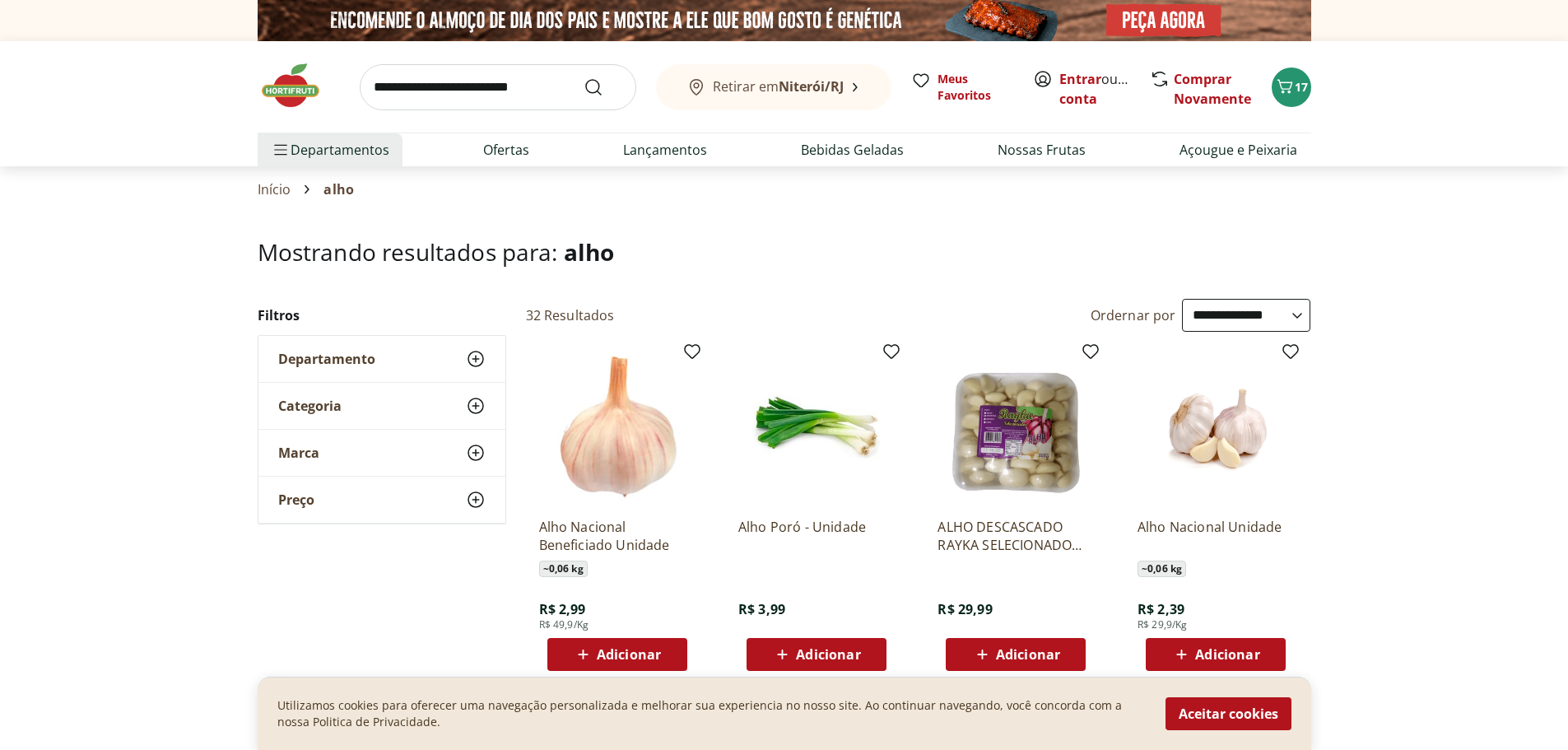 click 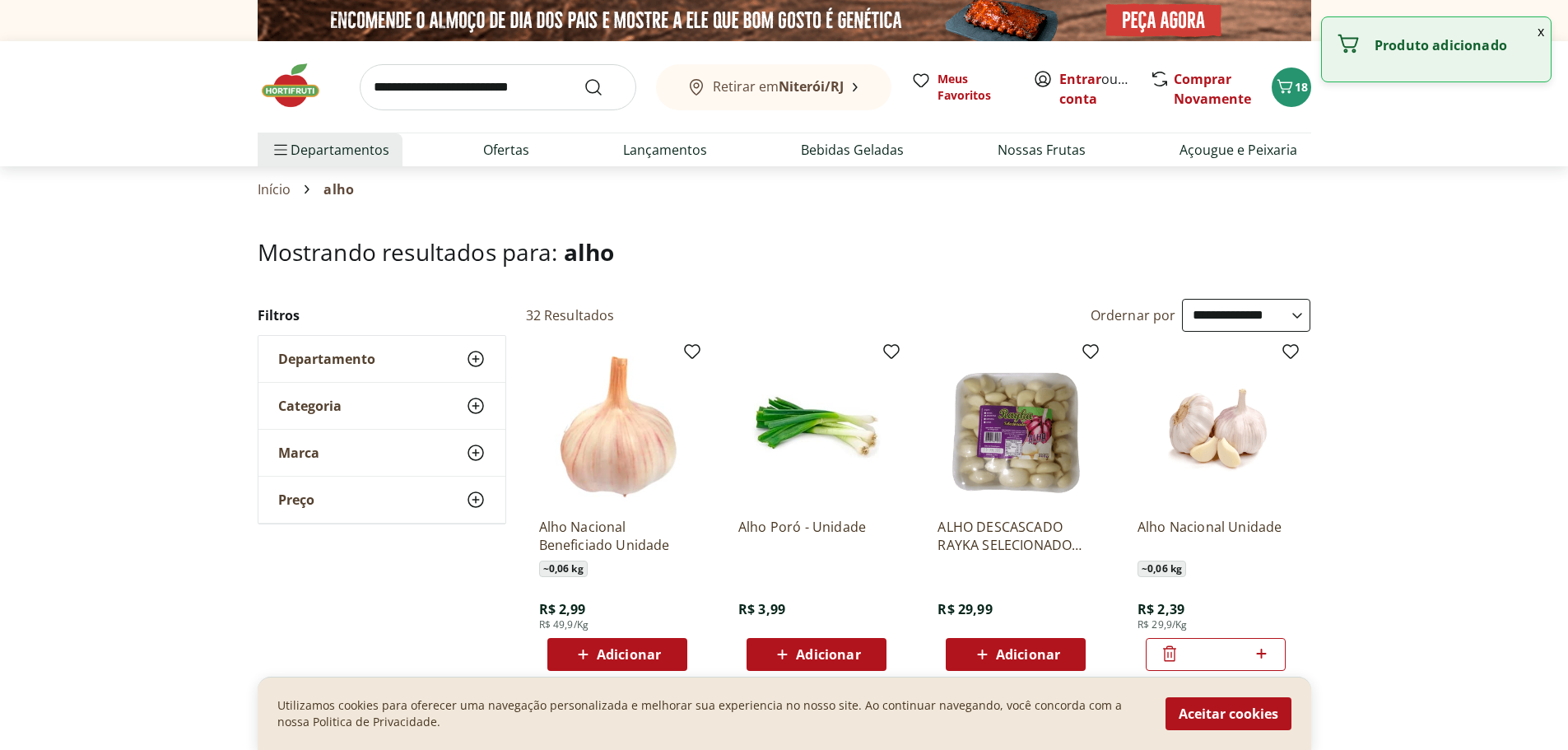 click 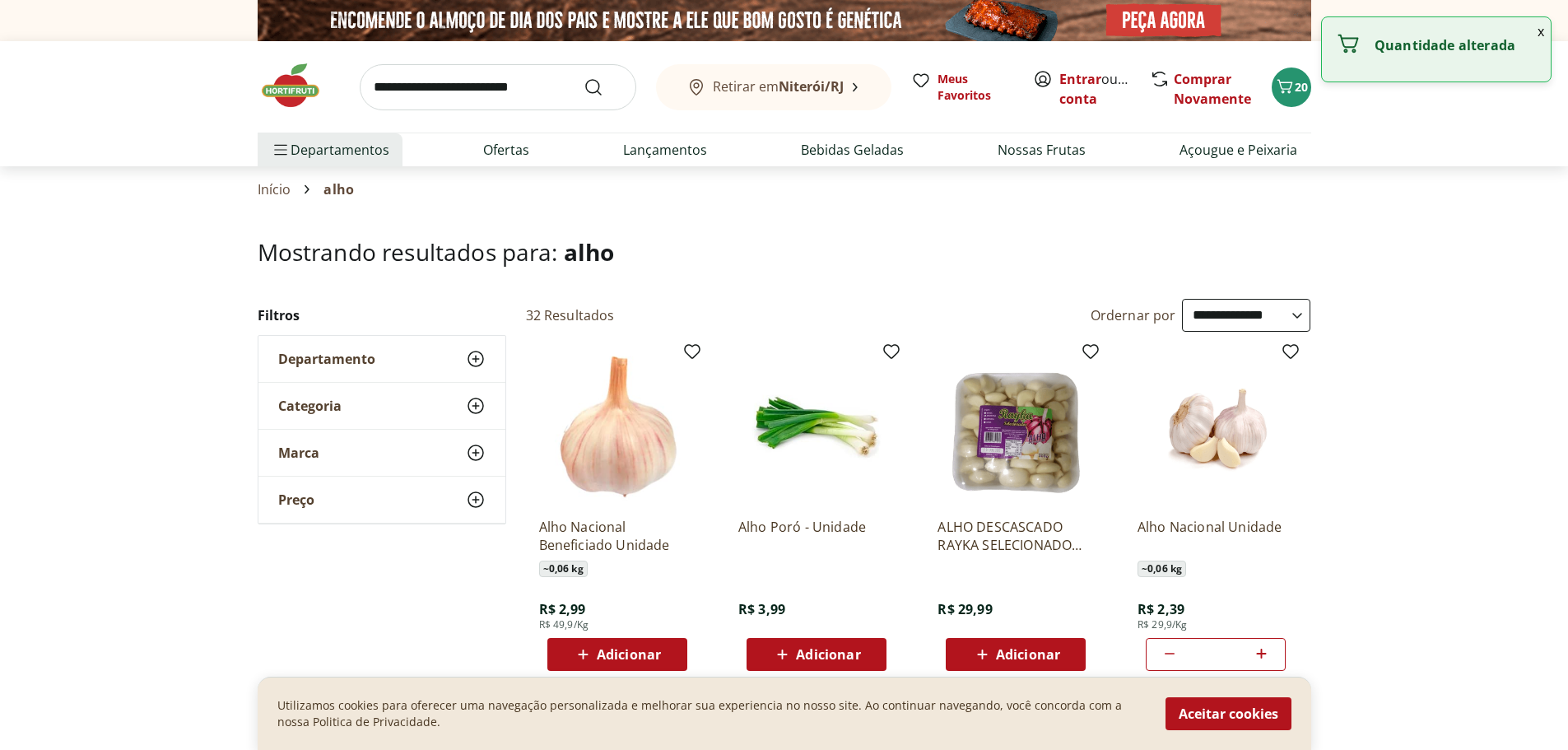 click 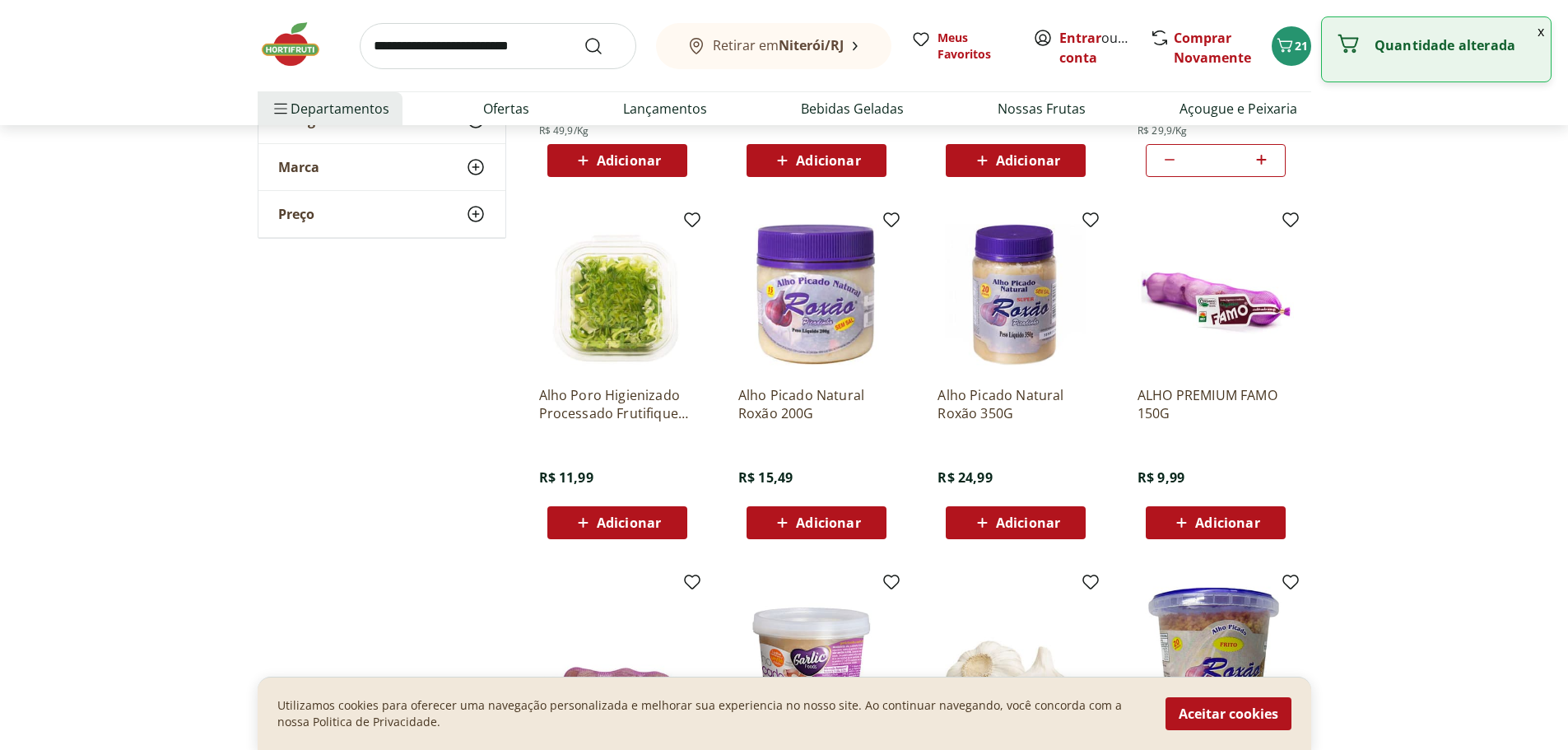 scroll, scrollTop: 0, scrollLeft: 0, axis: both 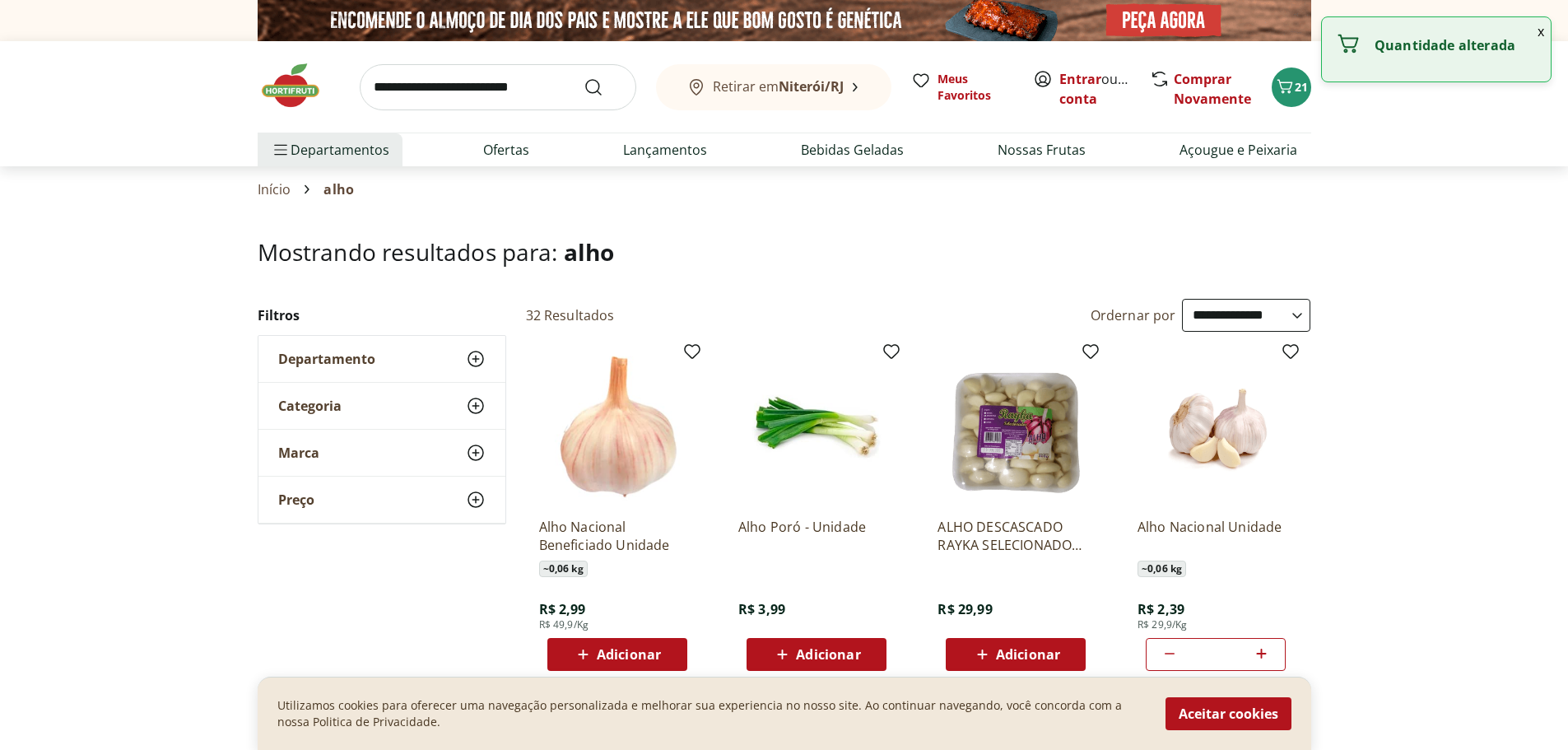 click at bounding box center (498, 87) 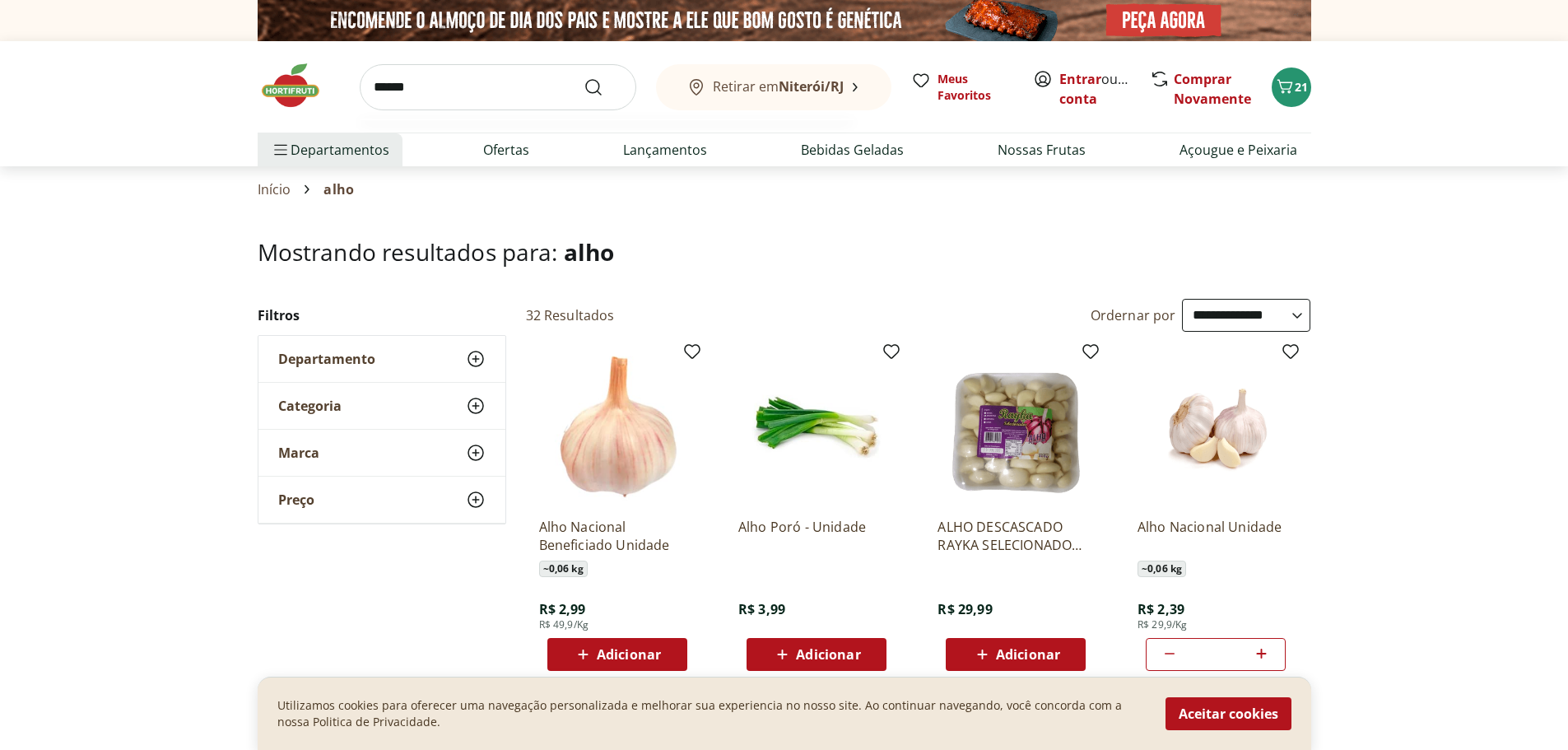 type on "******" 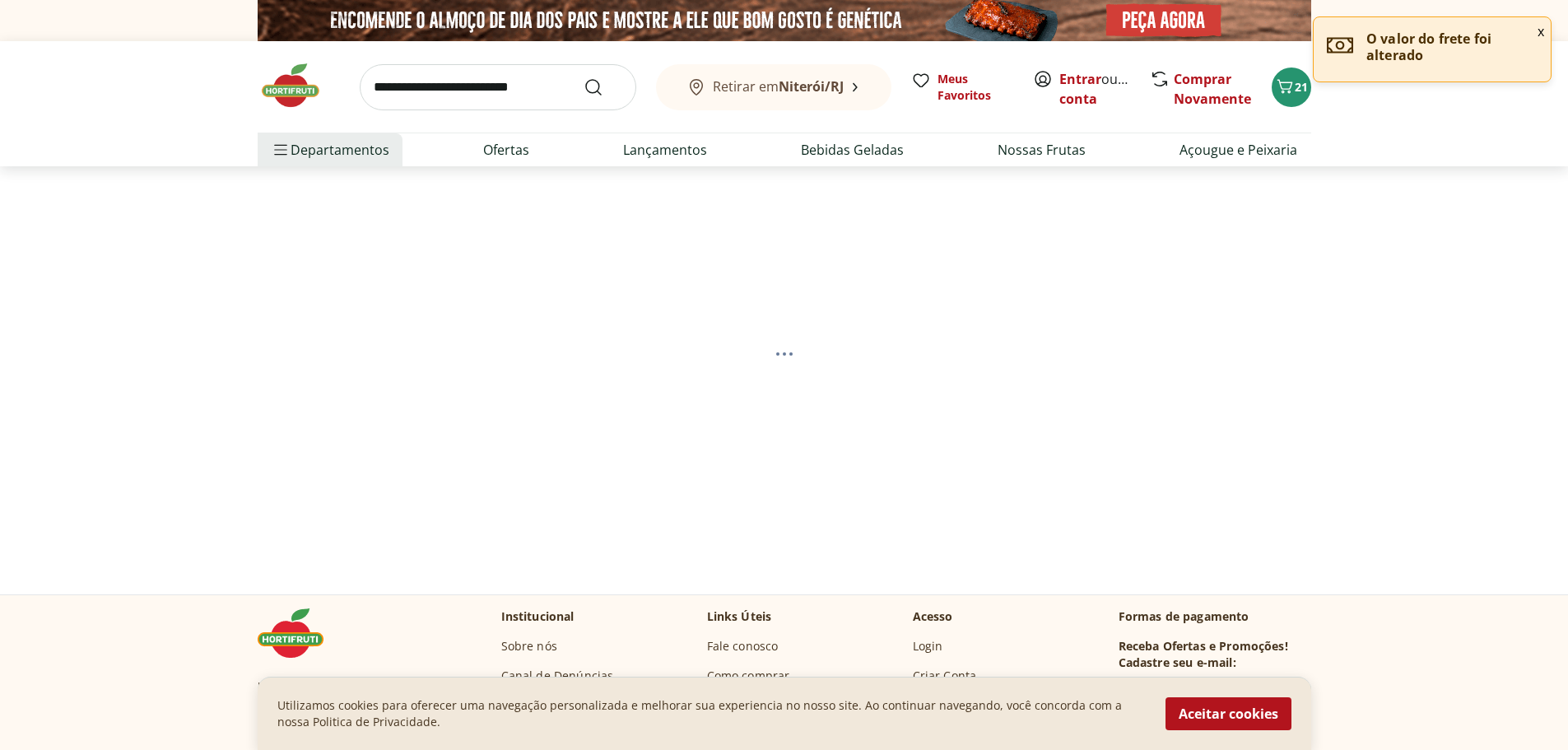 click at bounding box center [498, 87] 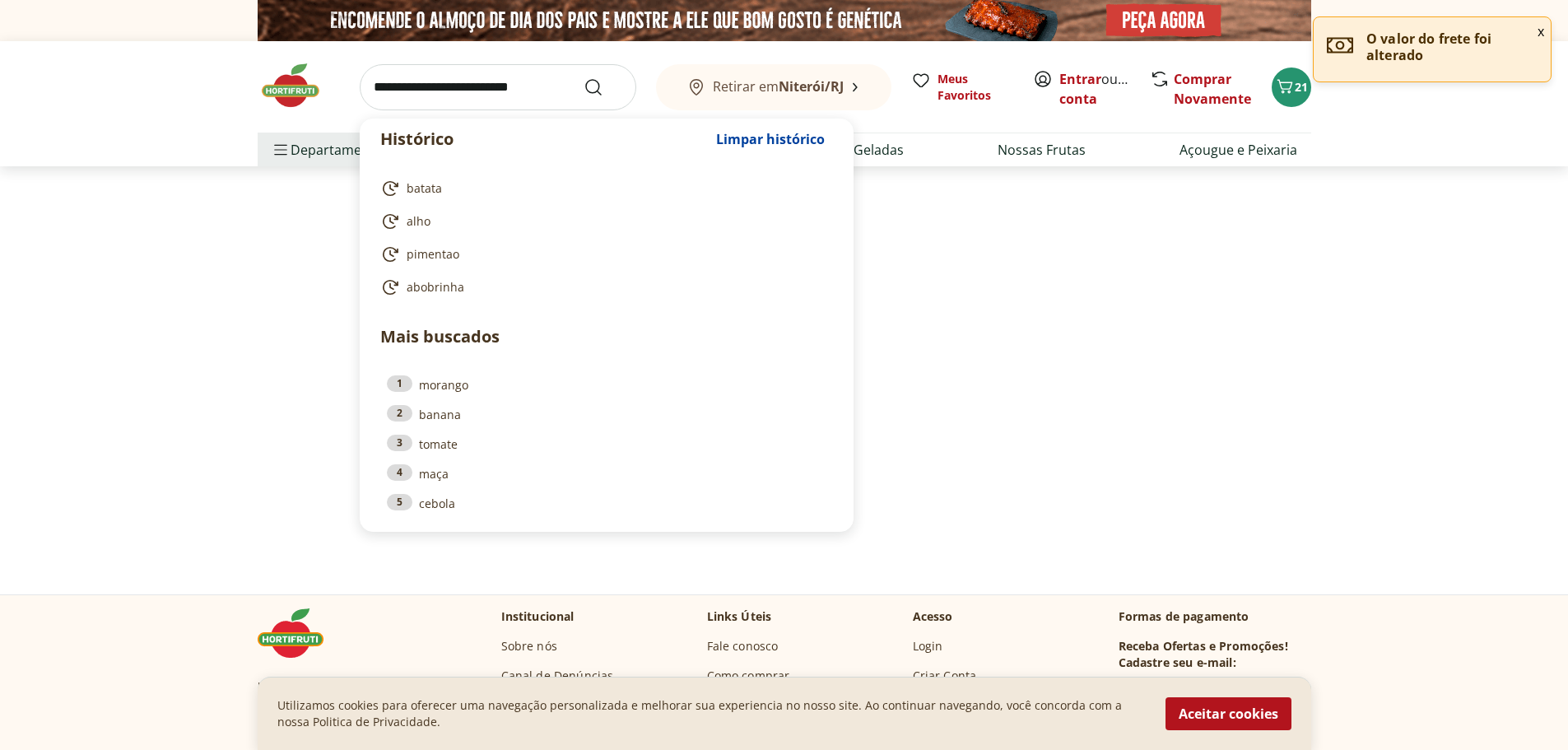 select on "**********" 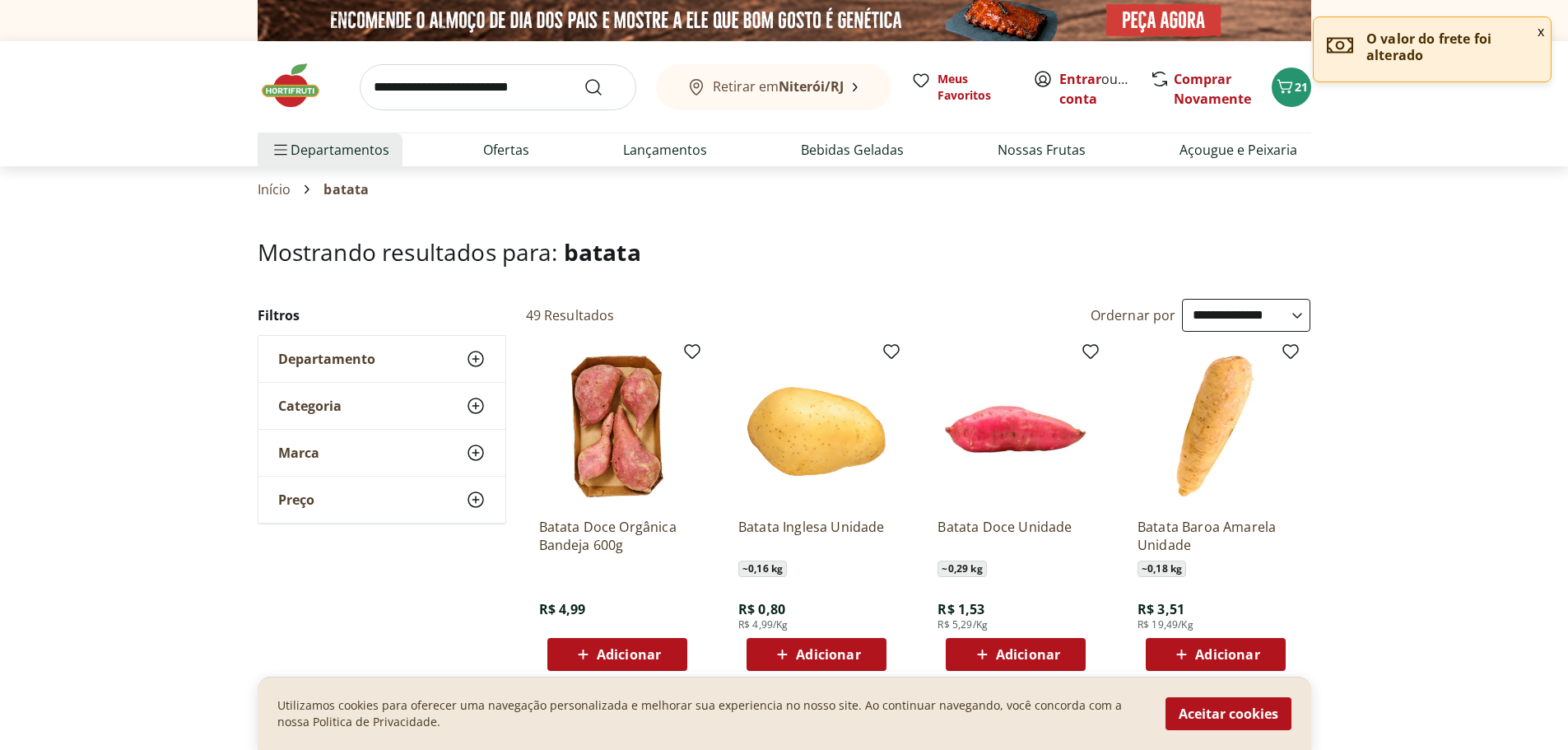 click at bounding box center (498, 87) 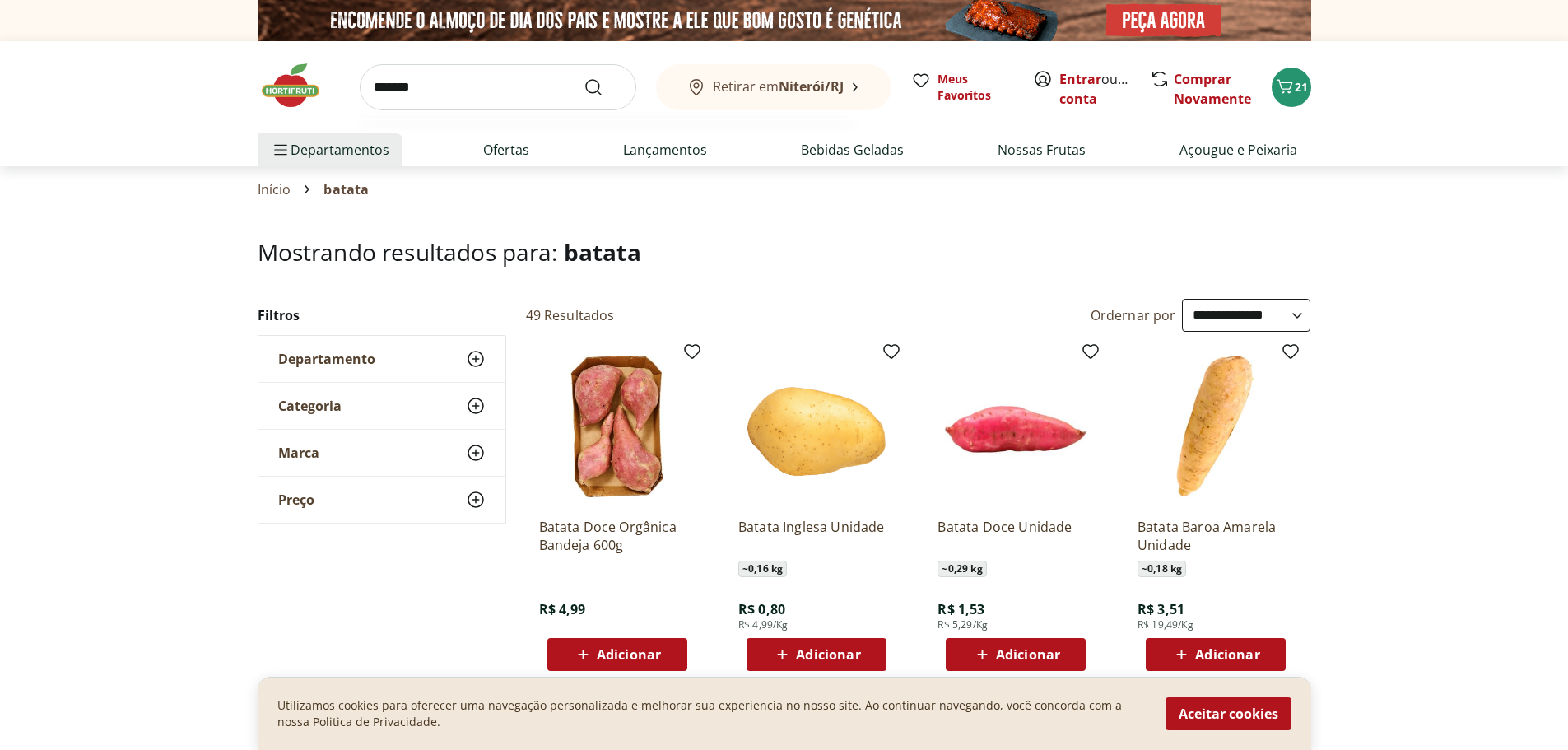 type on "*******" 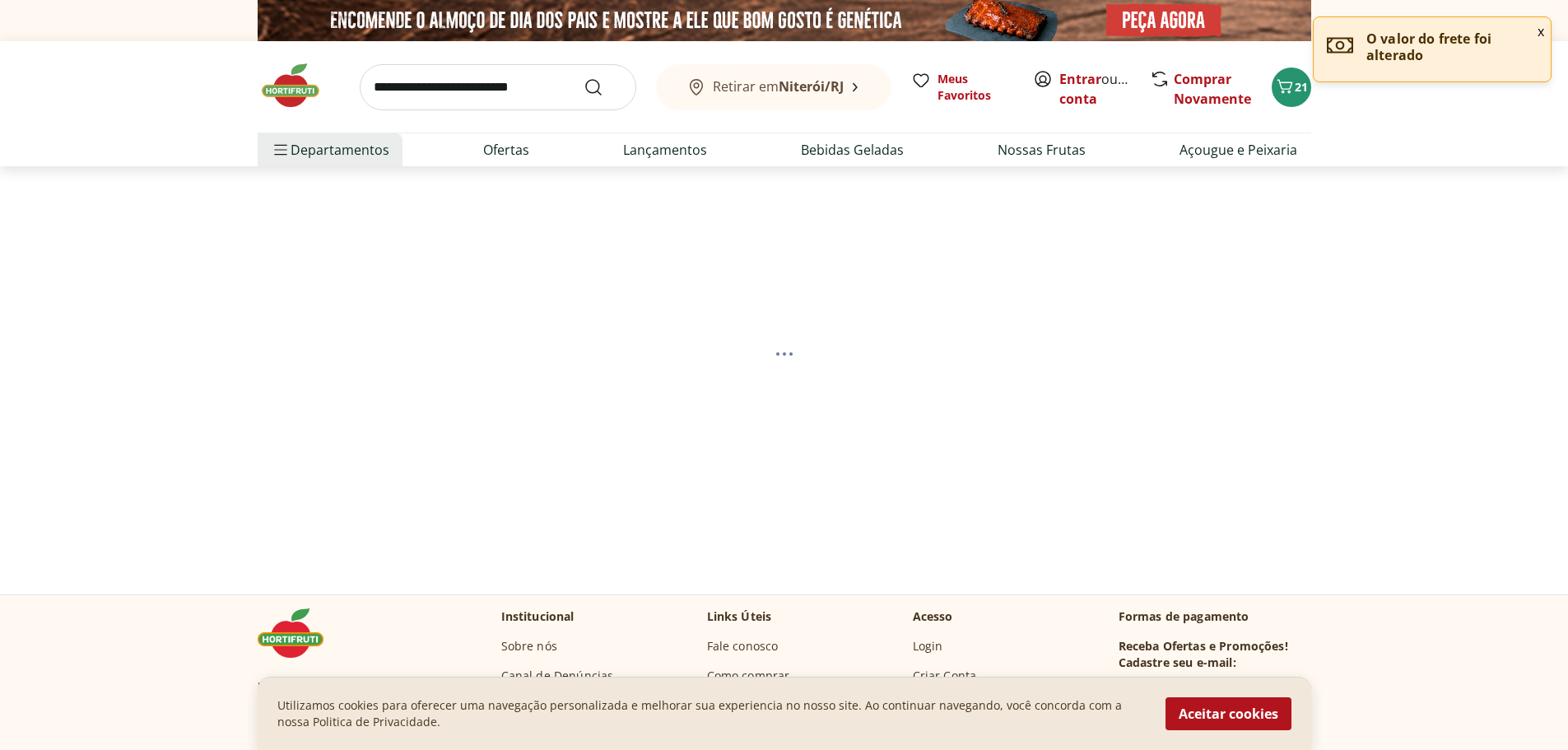 select on "**********" 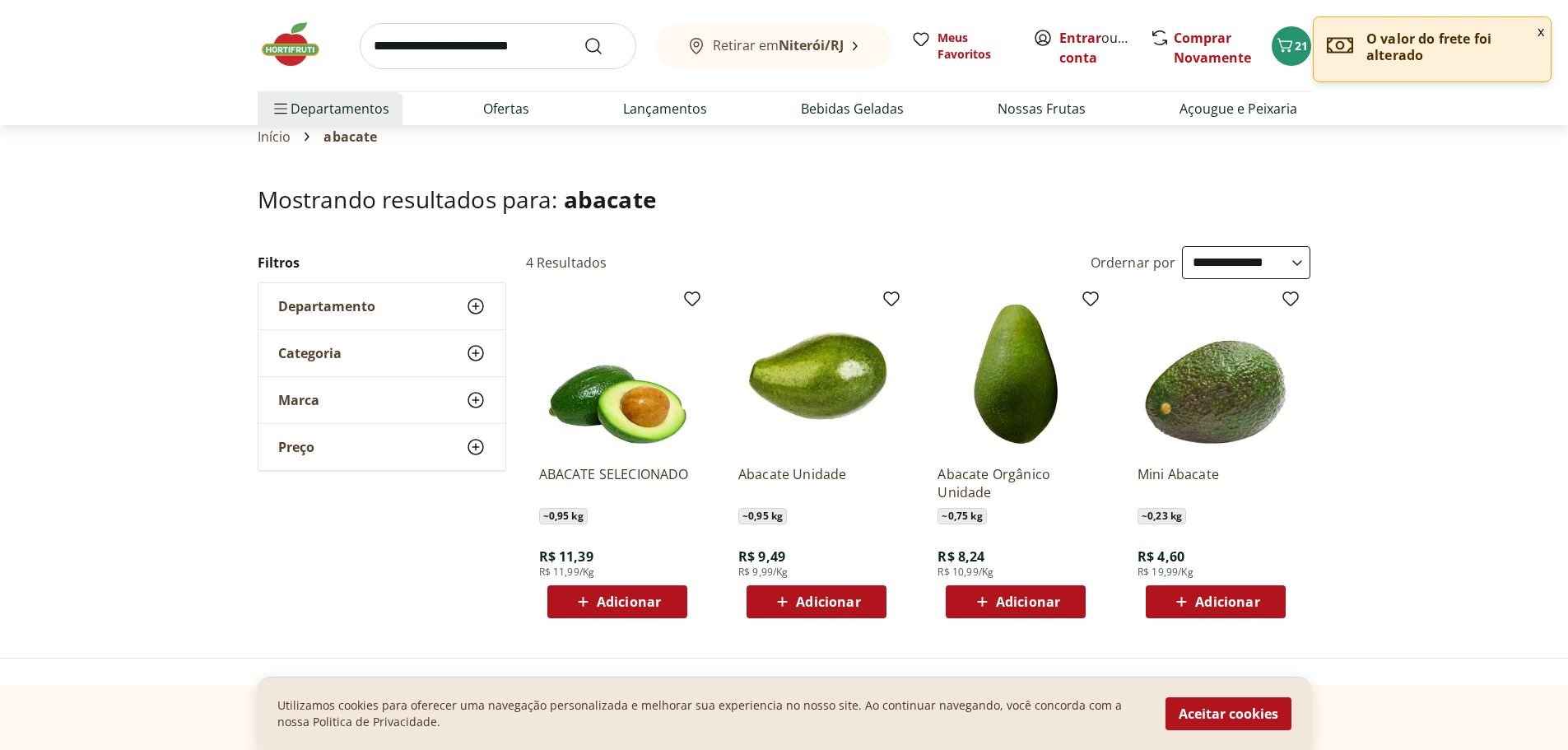 scroll, scrollTop: 82, scrollLeft: 0, axis: vertical 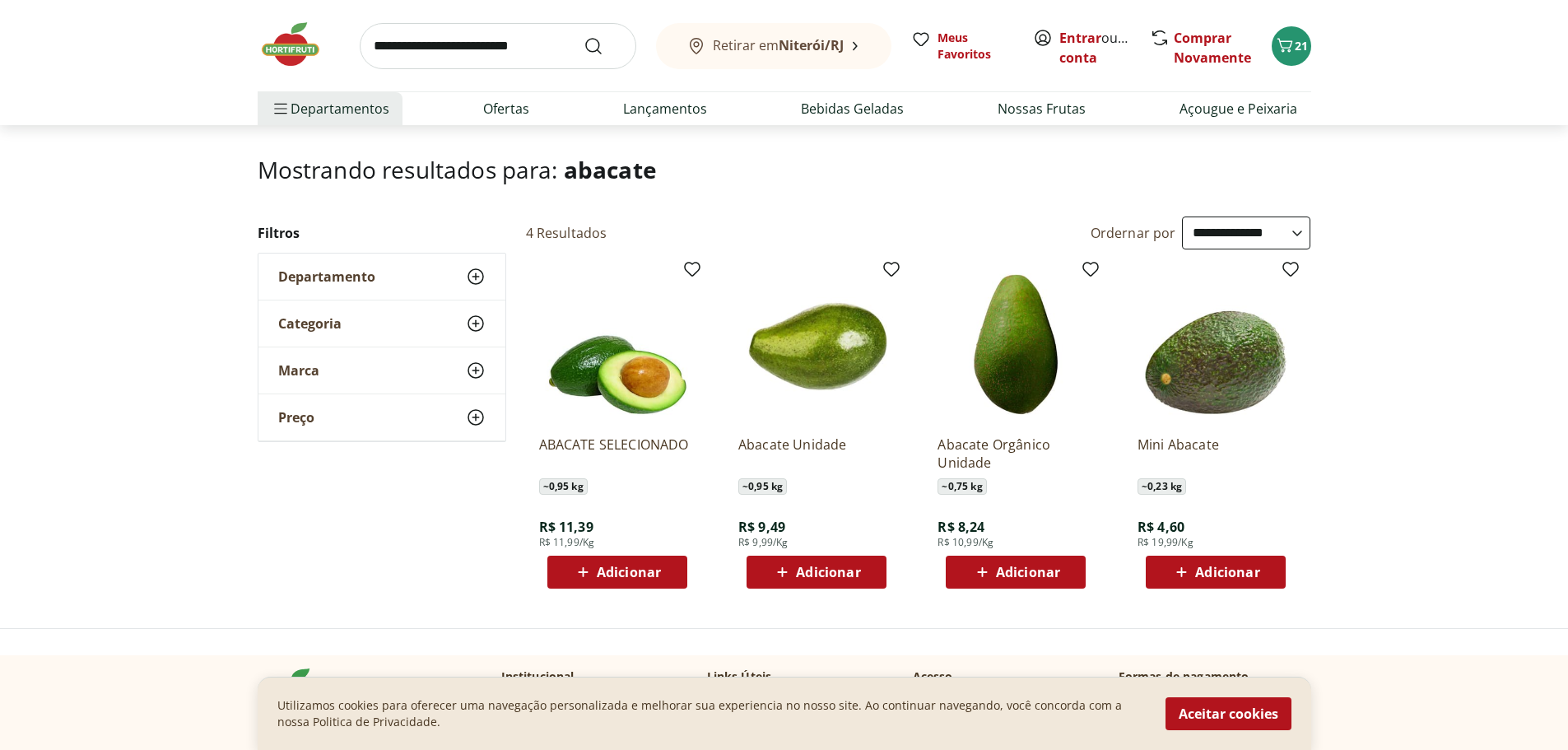 click on "Adicionar" at bounding box center (1016, 572) 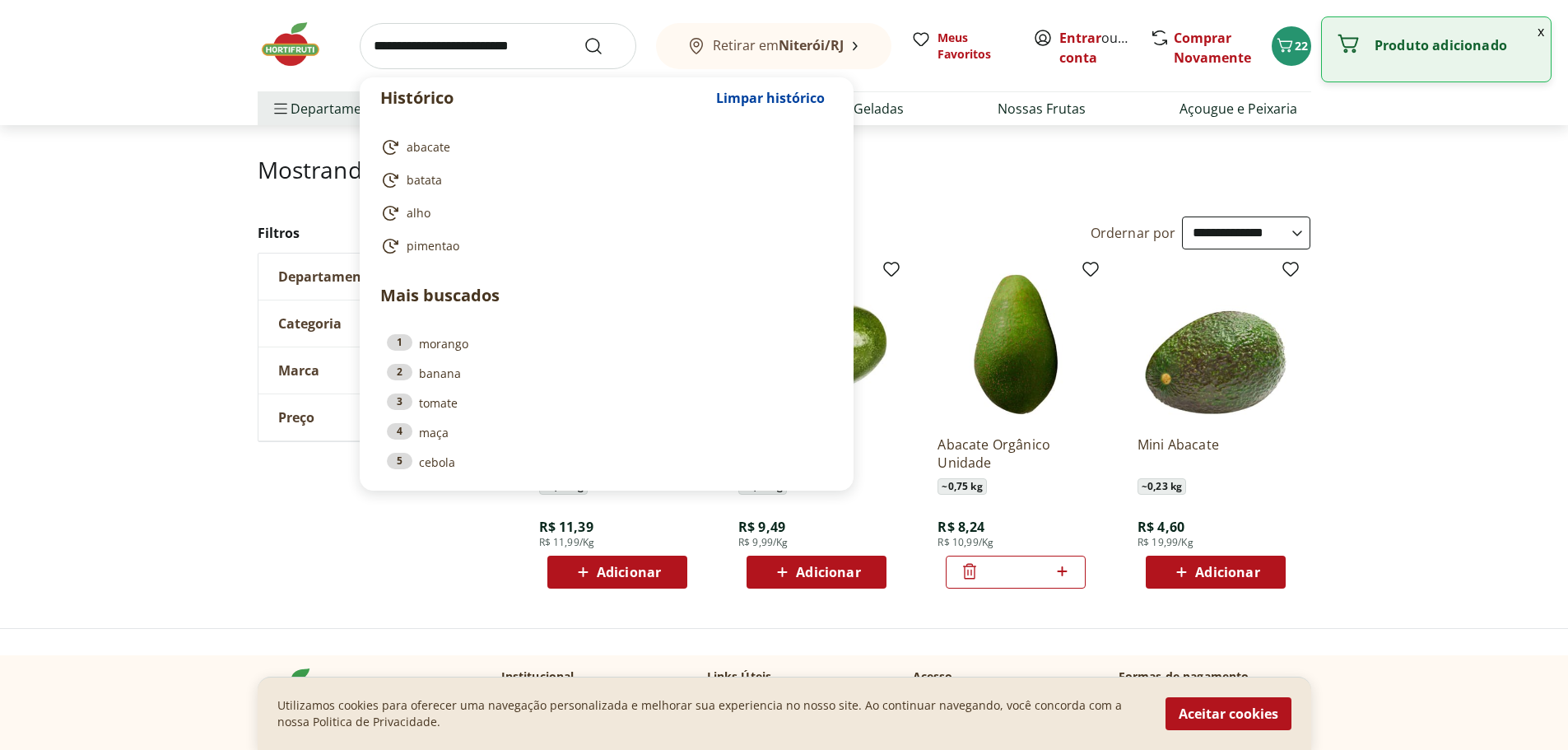 click at bounding box center [498, 46] 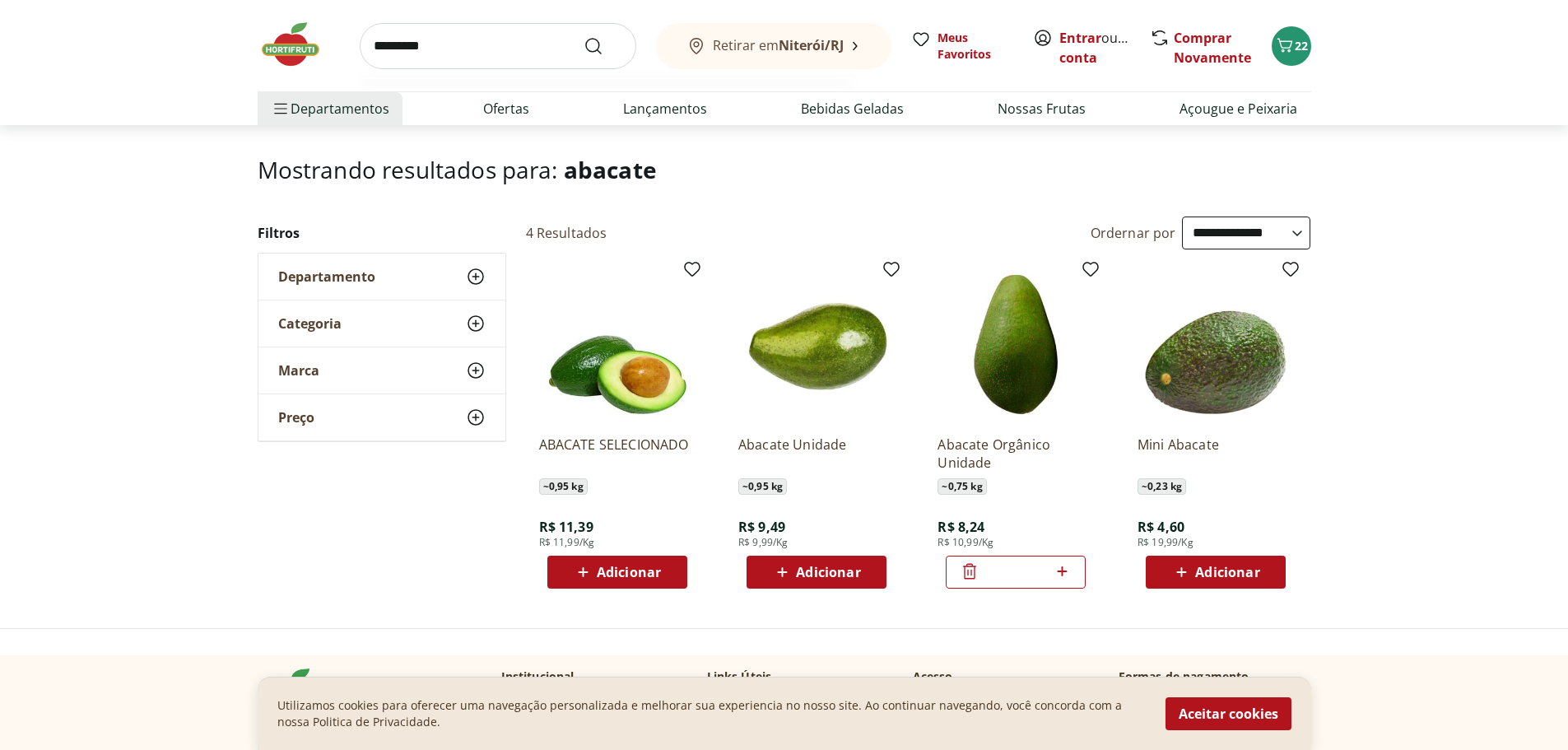 type on "*********" 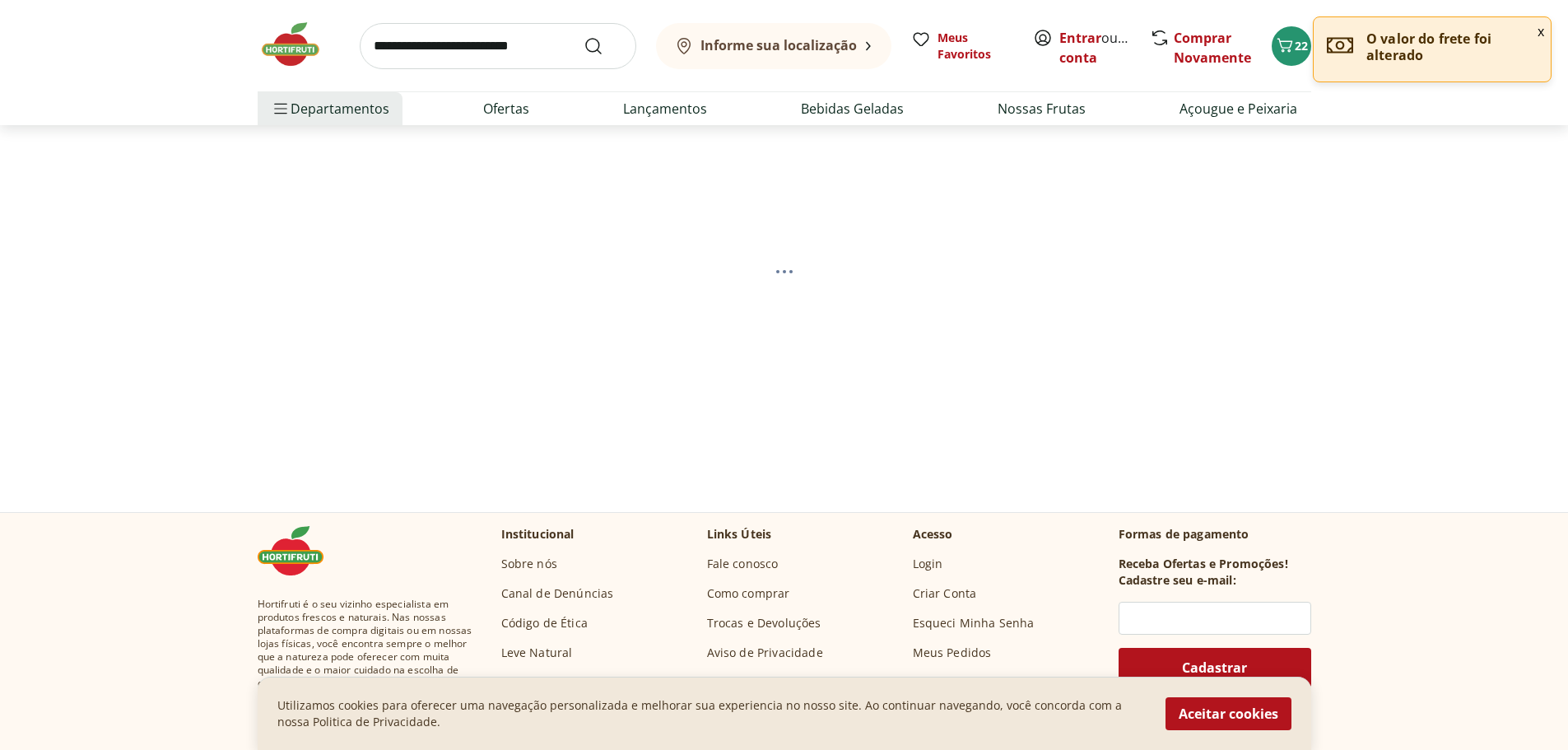 scroll, scrollTop: 0, scrollLeft: 0, axis: both 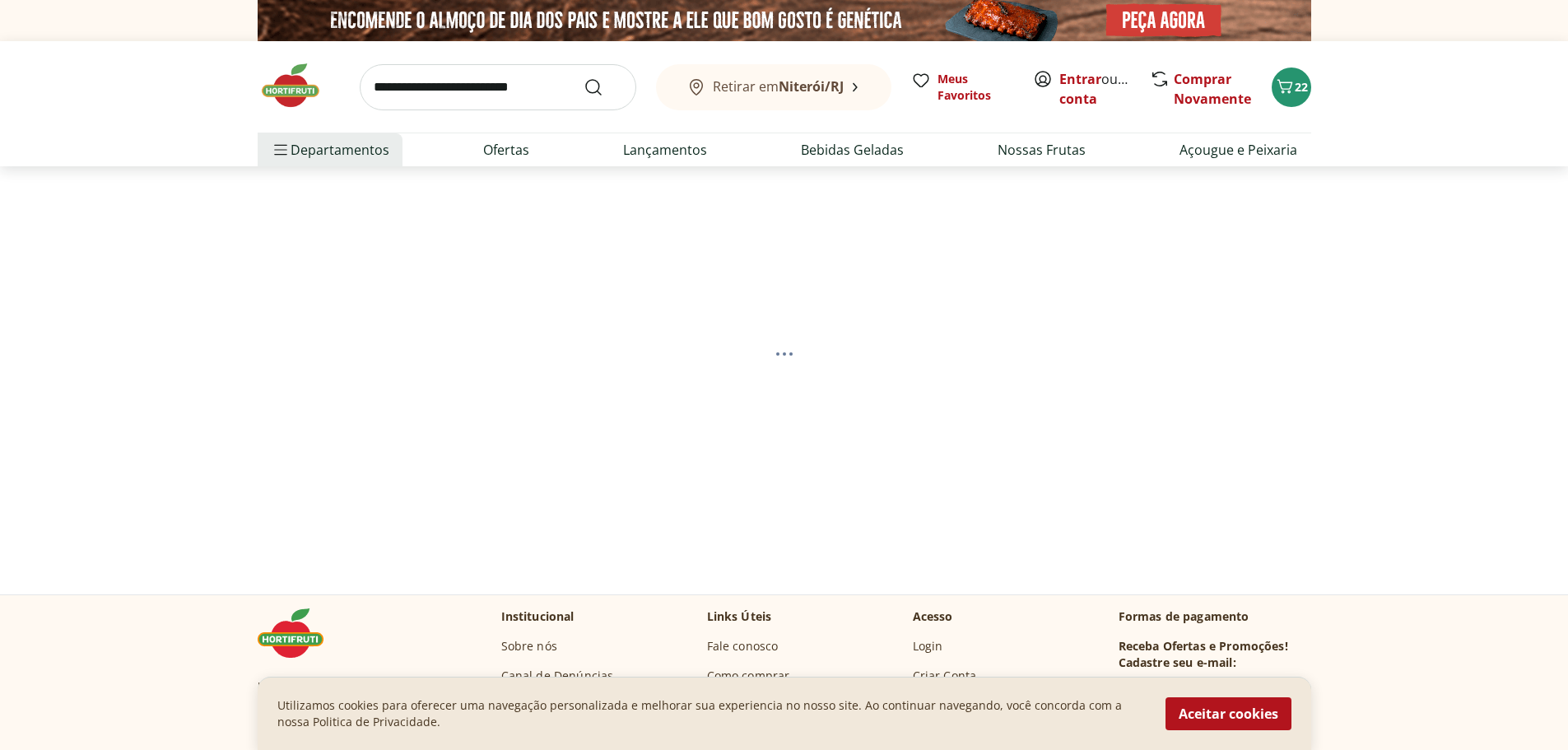 select on "**********" 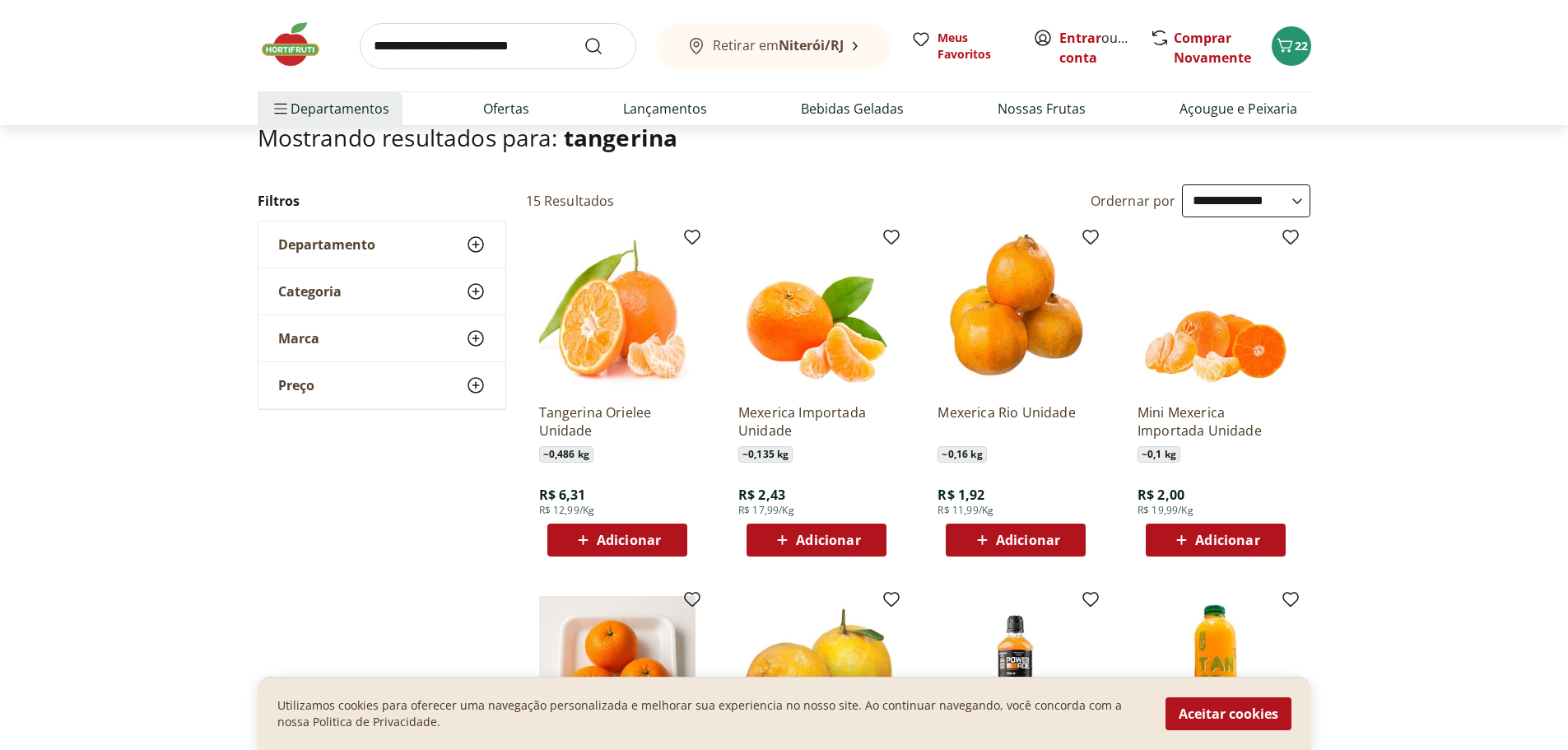 scroll, scrollTop: 329, scrollLeft: 0, axis: vertical 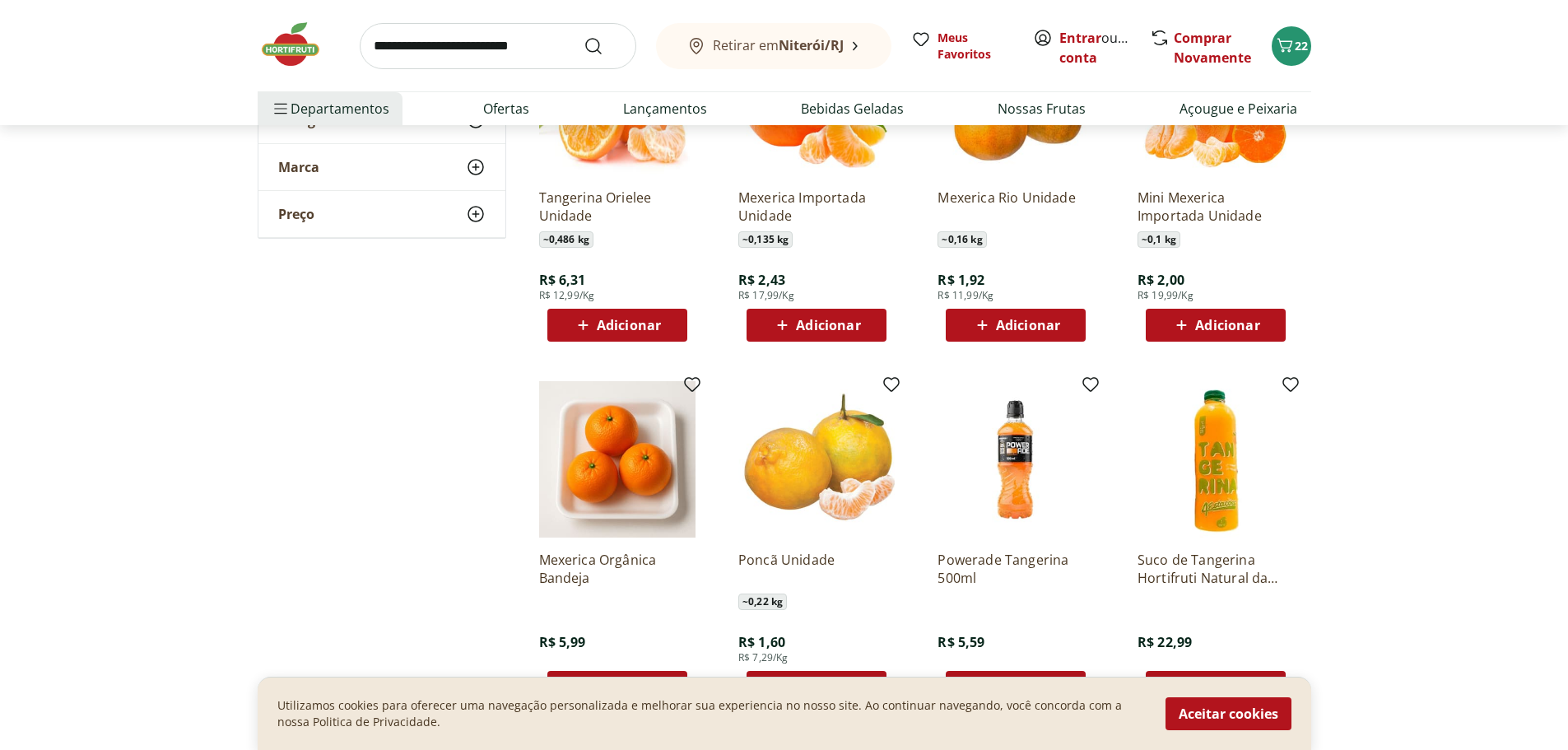 click on "Adicionar" at bounding box center (828, 325) 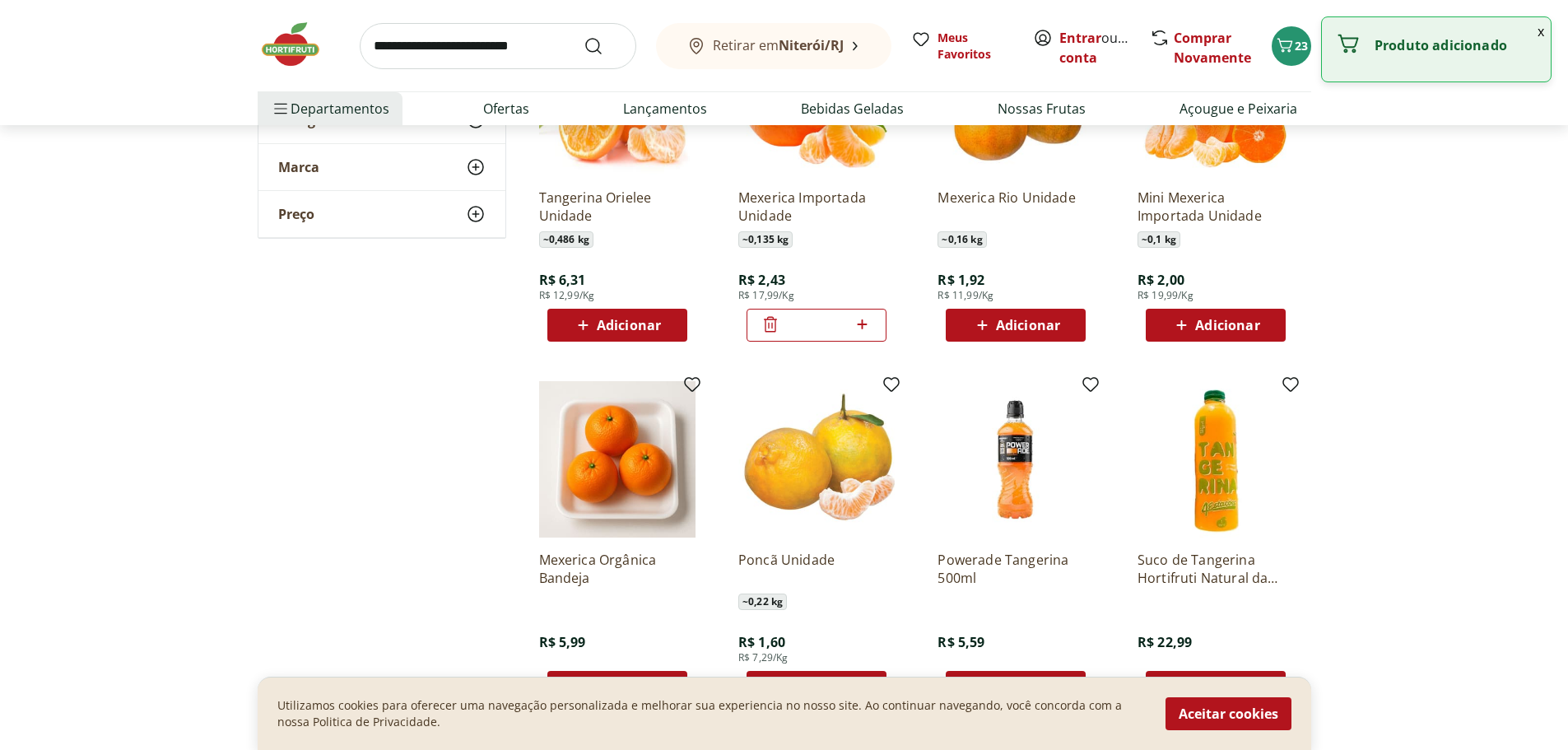 click 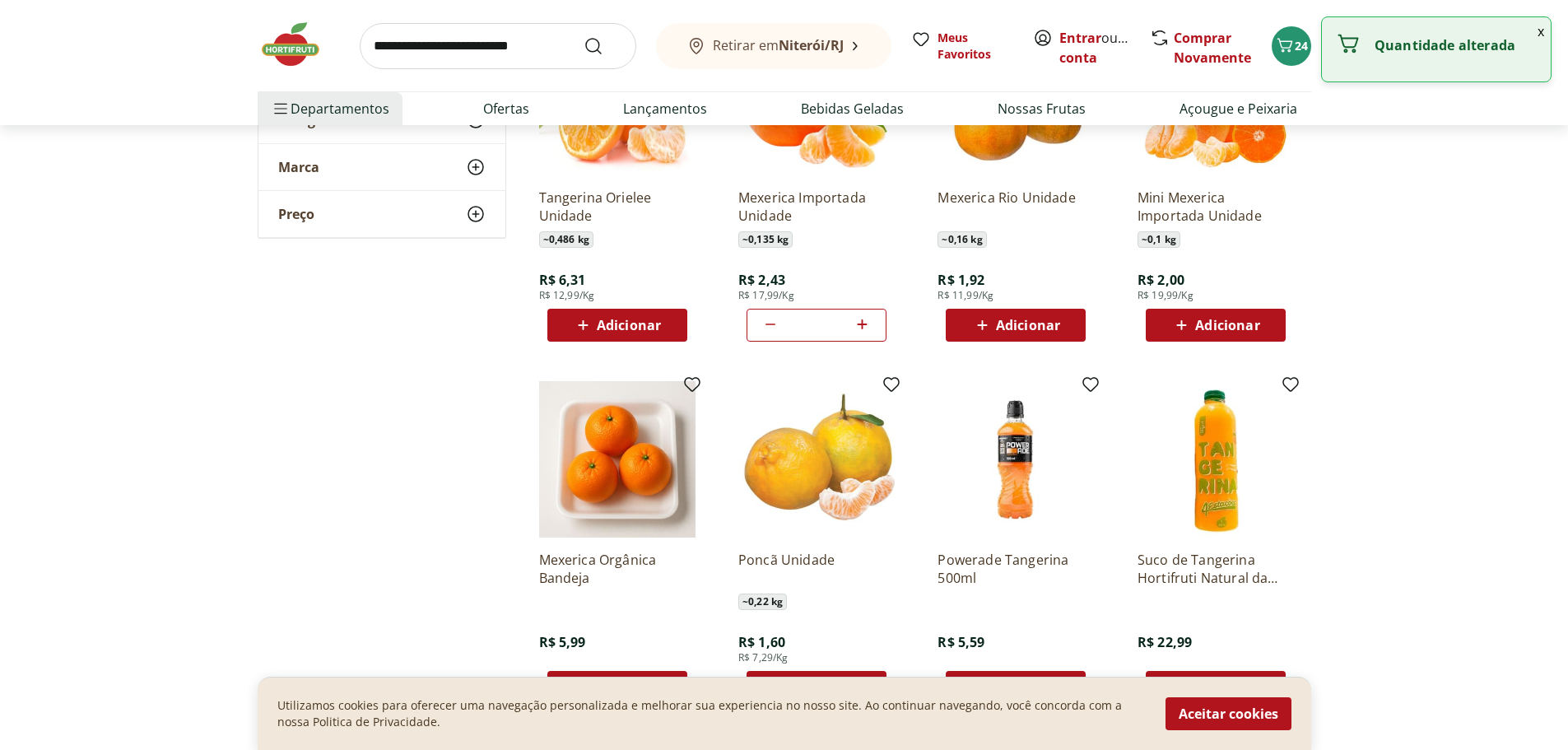 click 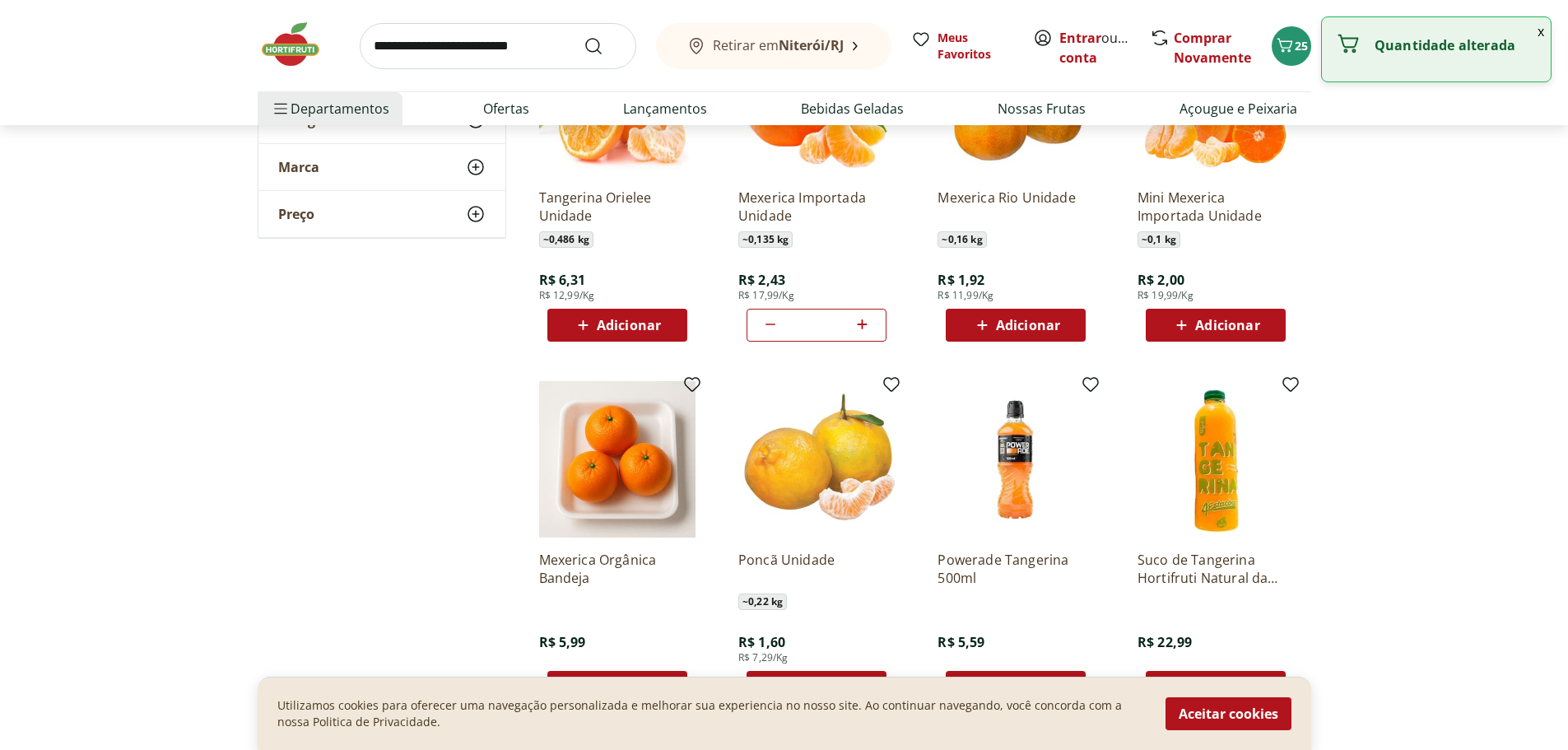 click 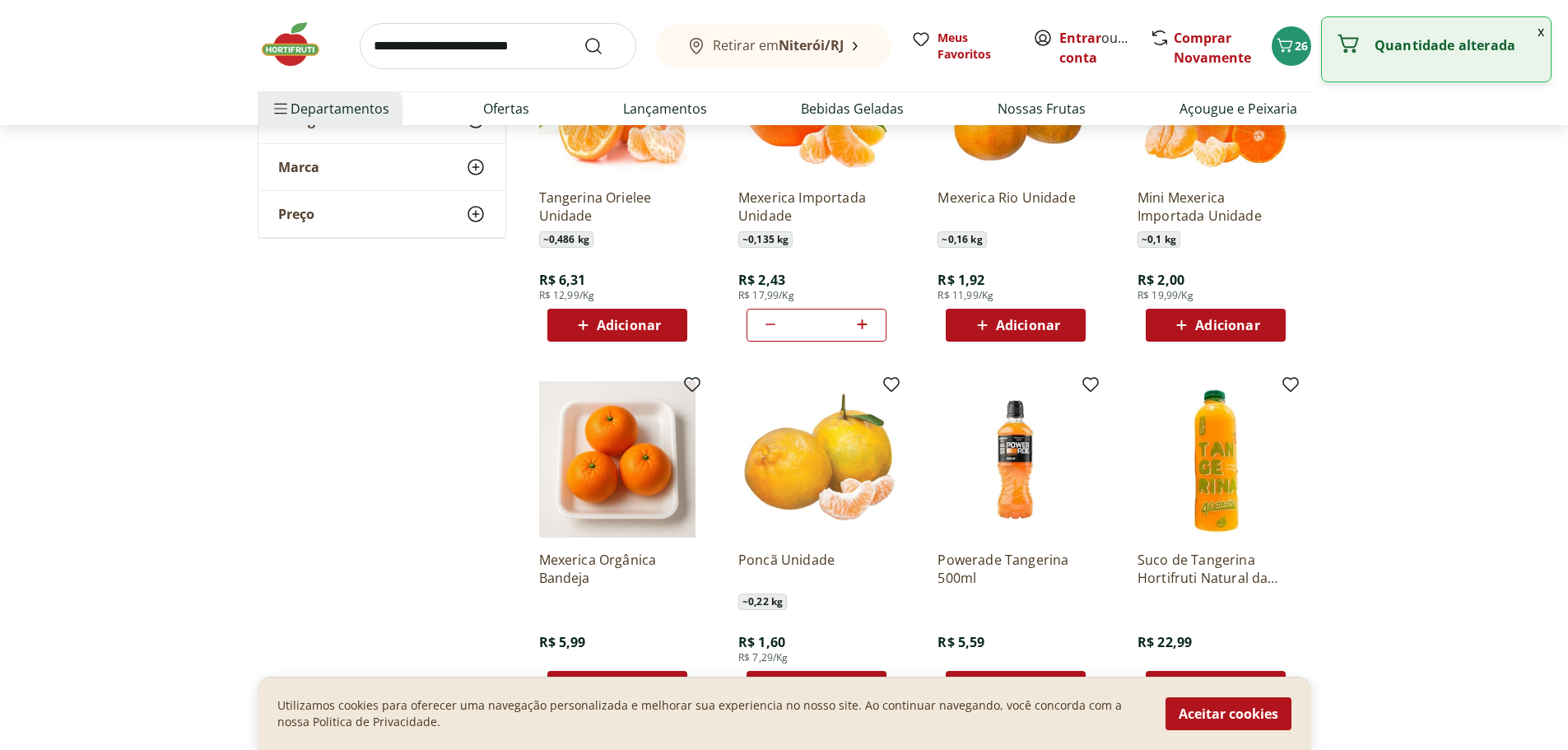 click 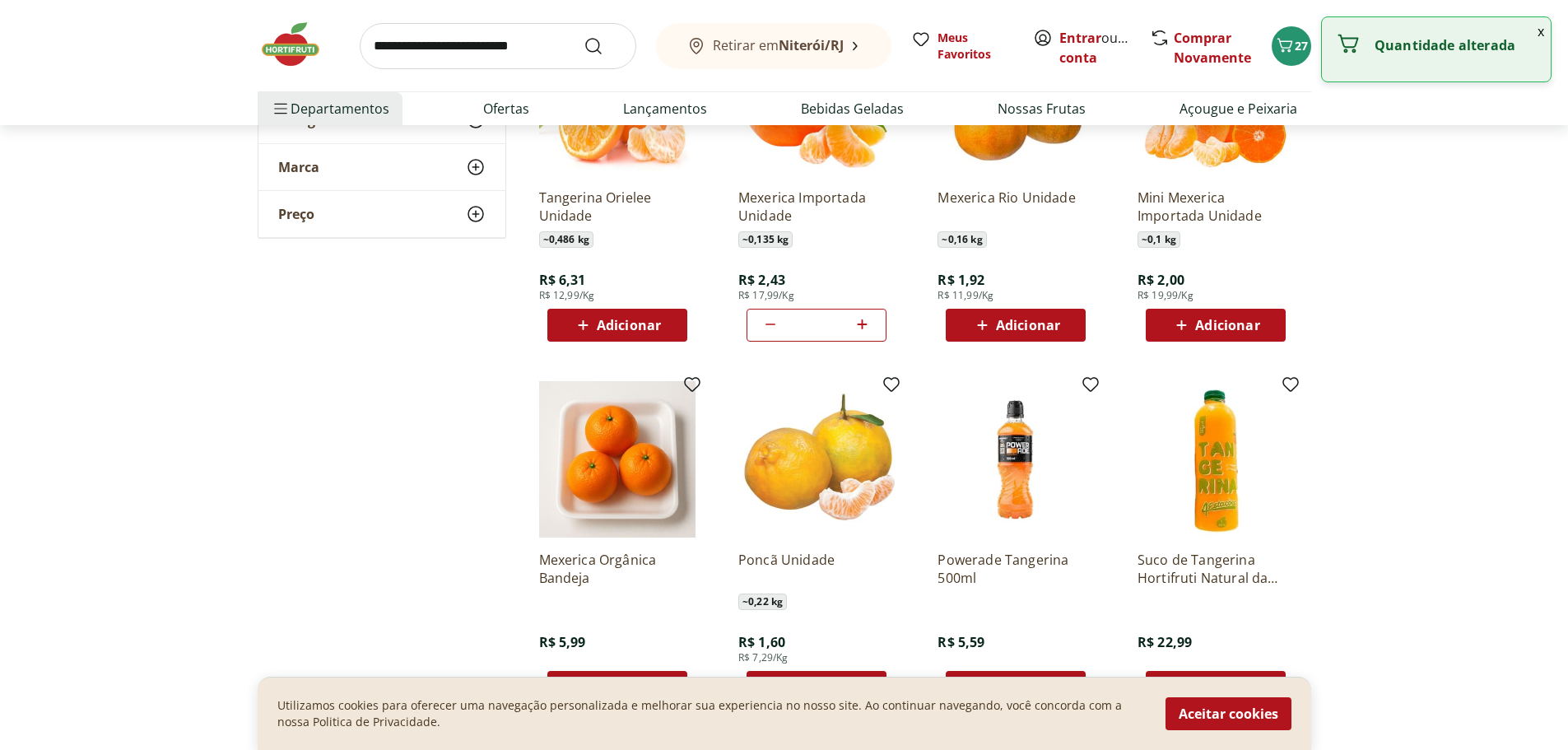 click 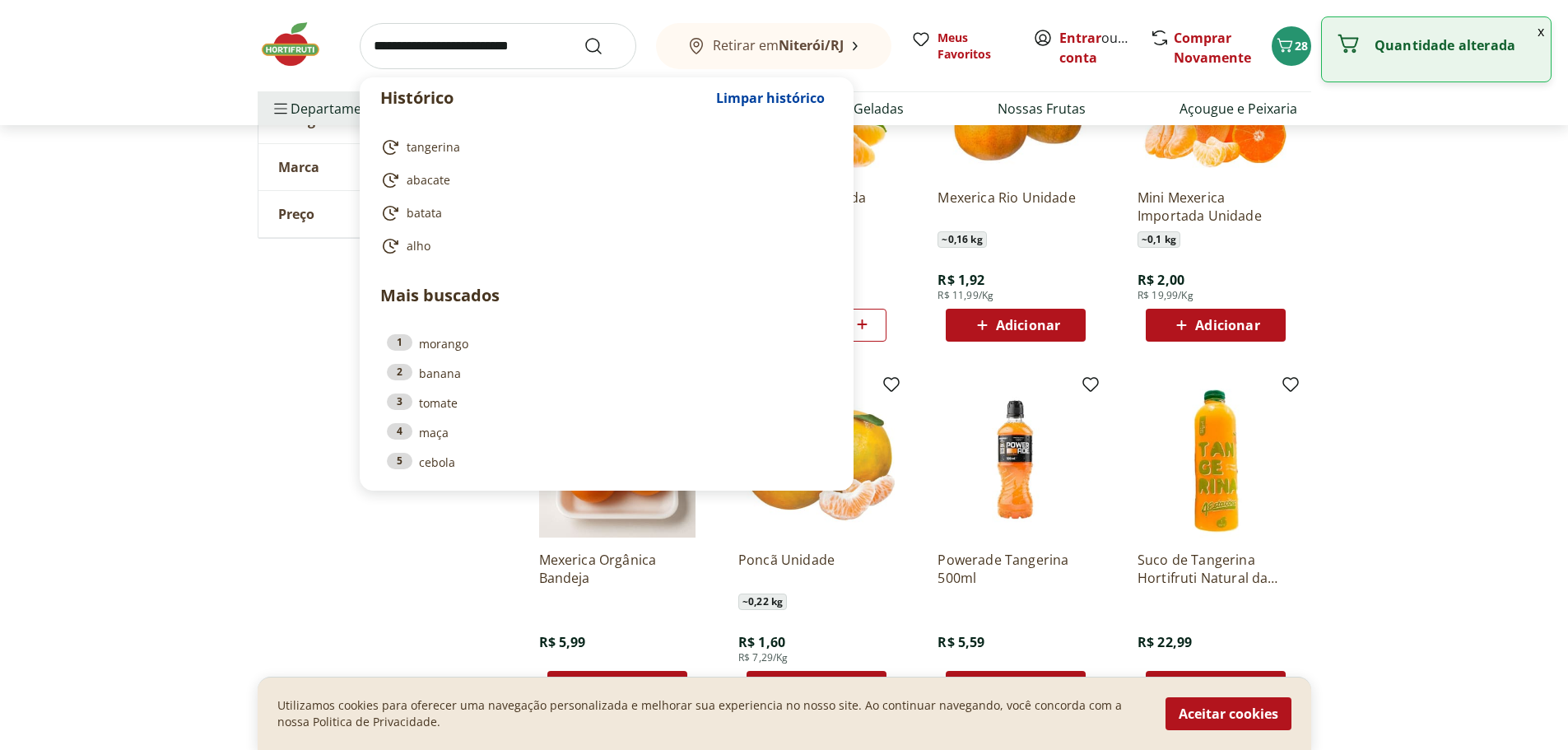 click at bounding box center [498, 46] 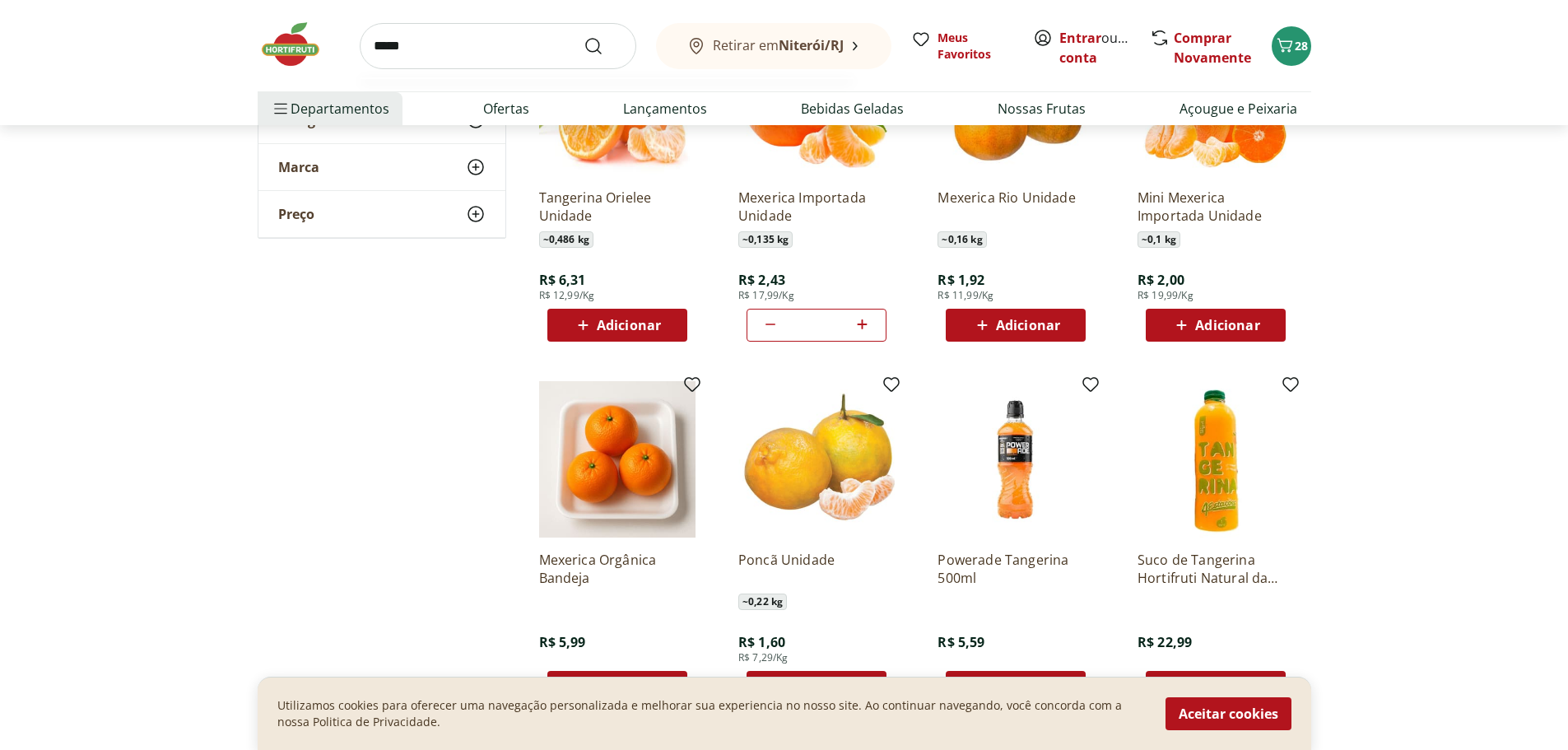 type on "*****" 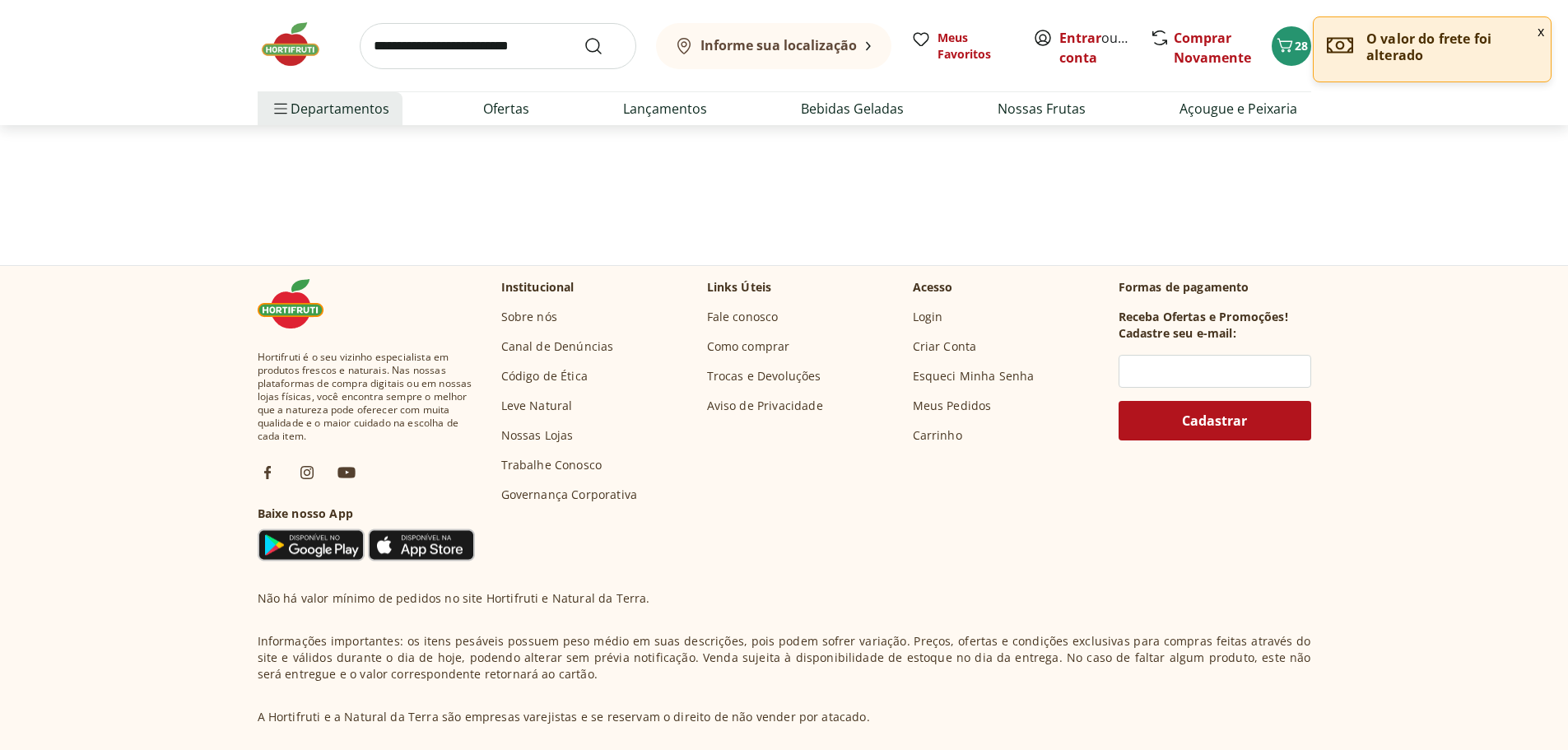 scroll, scrollTop: 0, scrollLeft: 0, axis: both 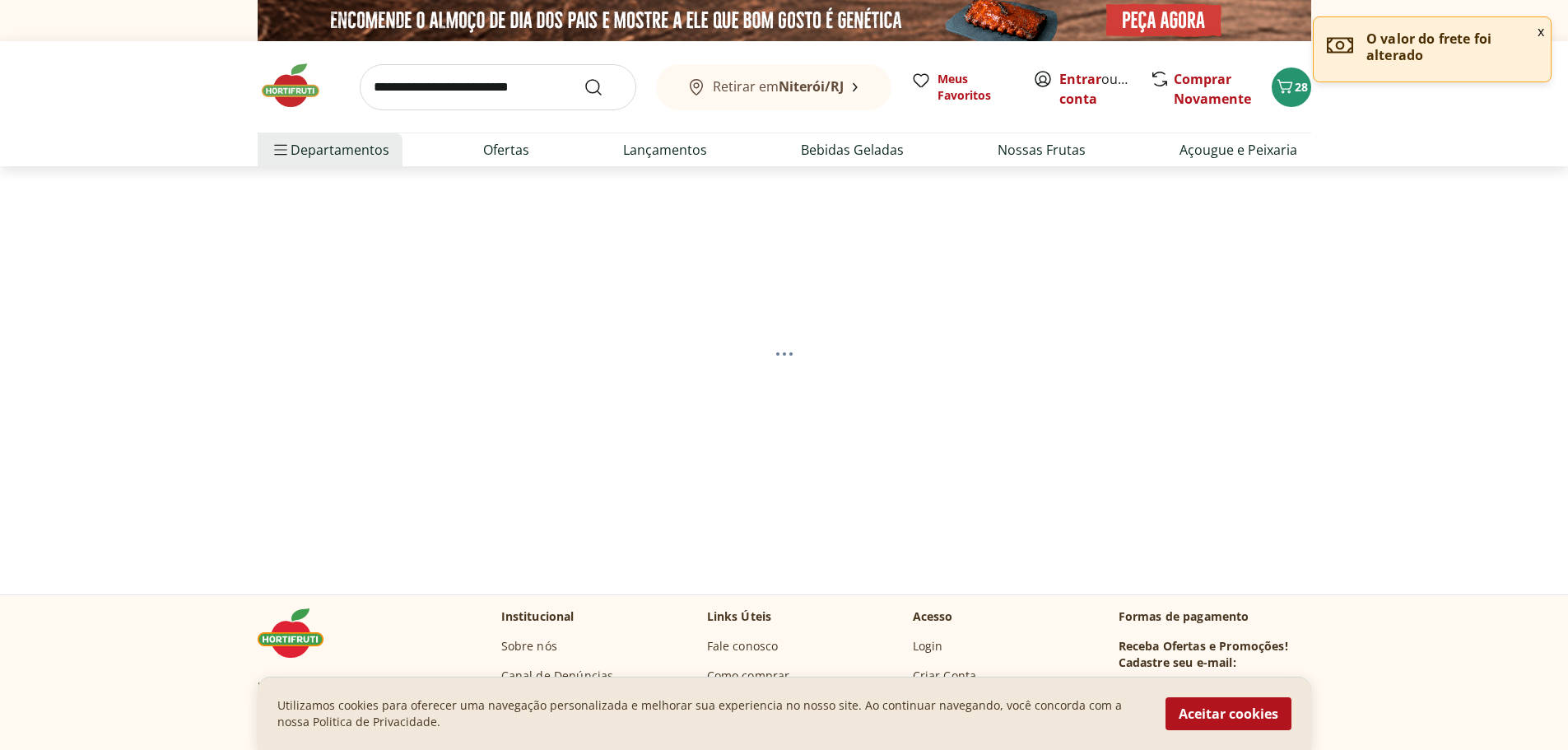 select on "**********" 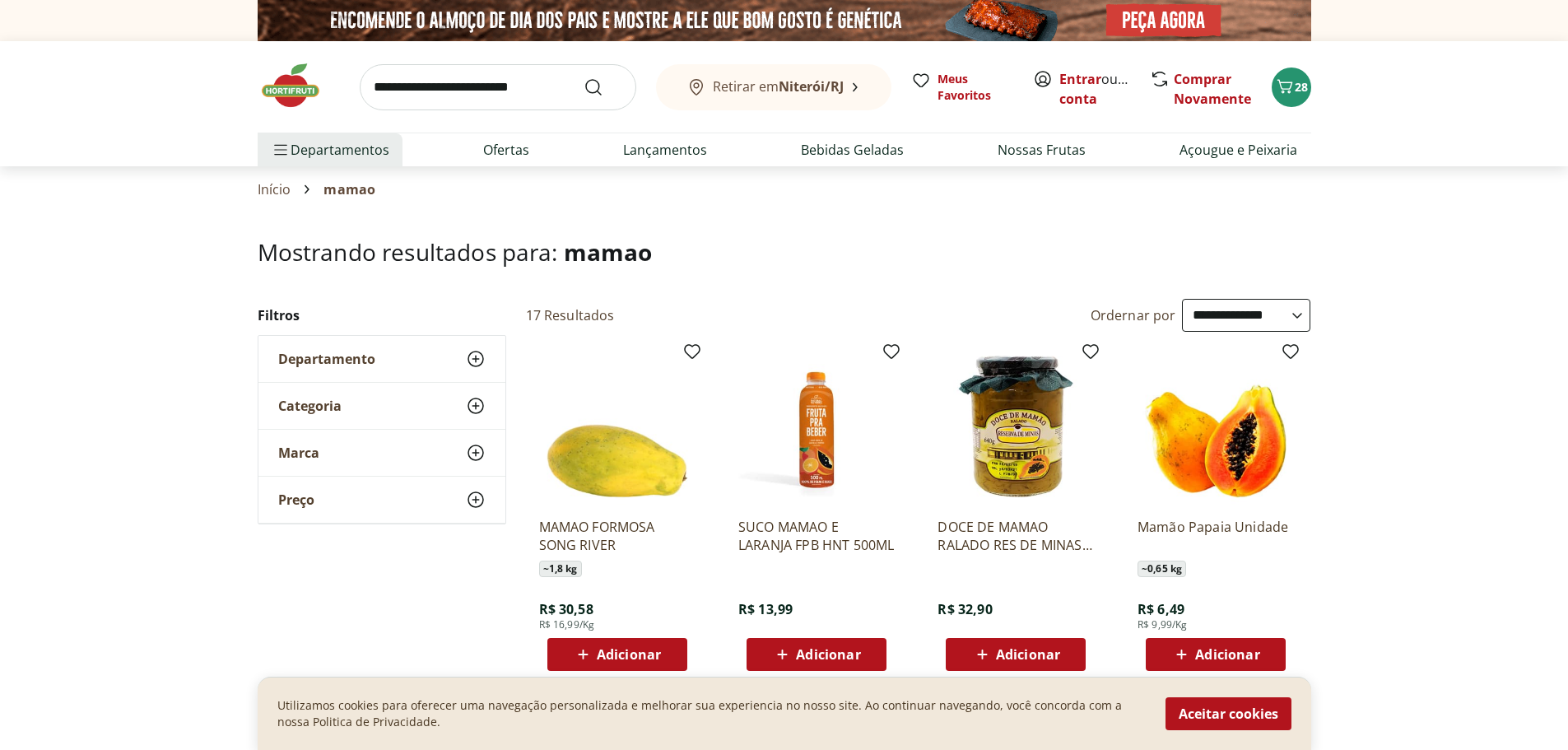 click on "Adicionar" at bounding box center [1227, 655] 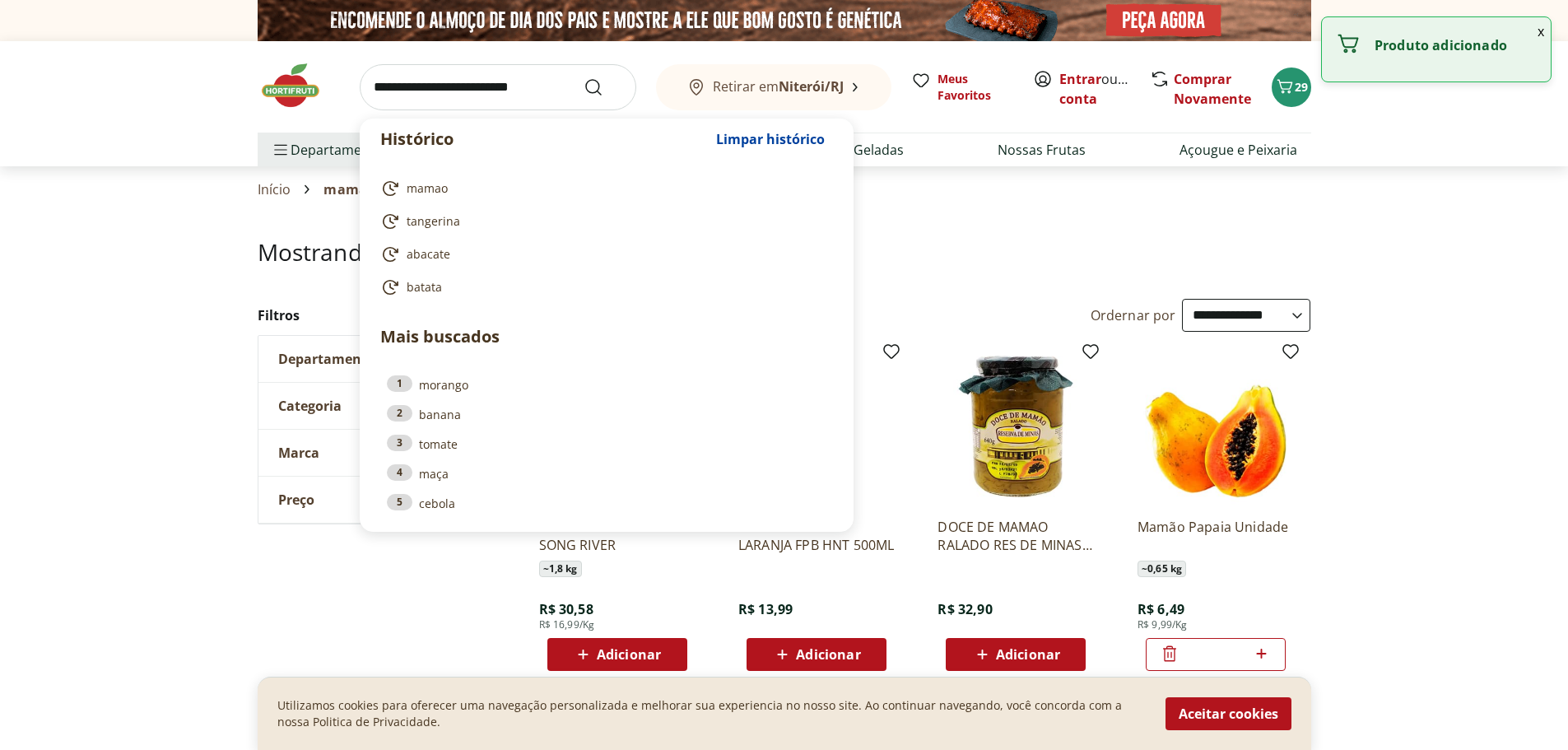 click at bounding box center (498, 87) 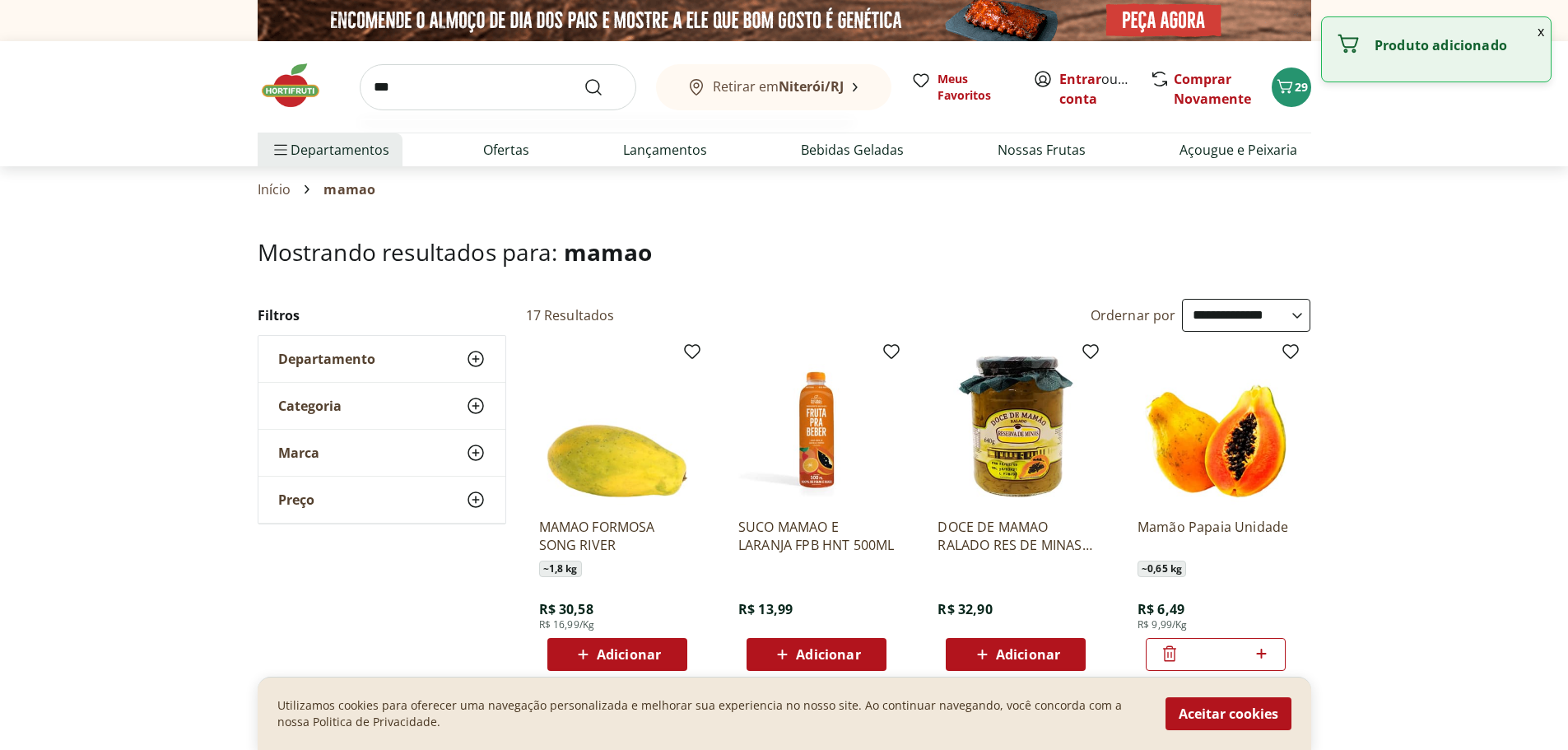 type on "****" 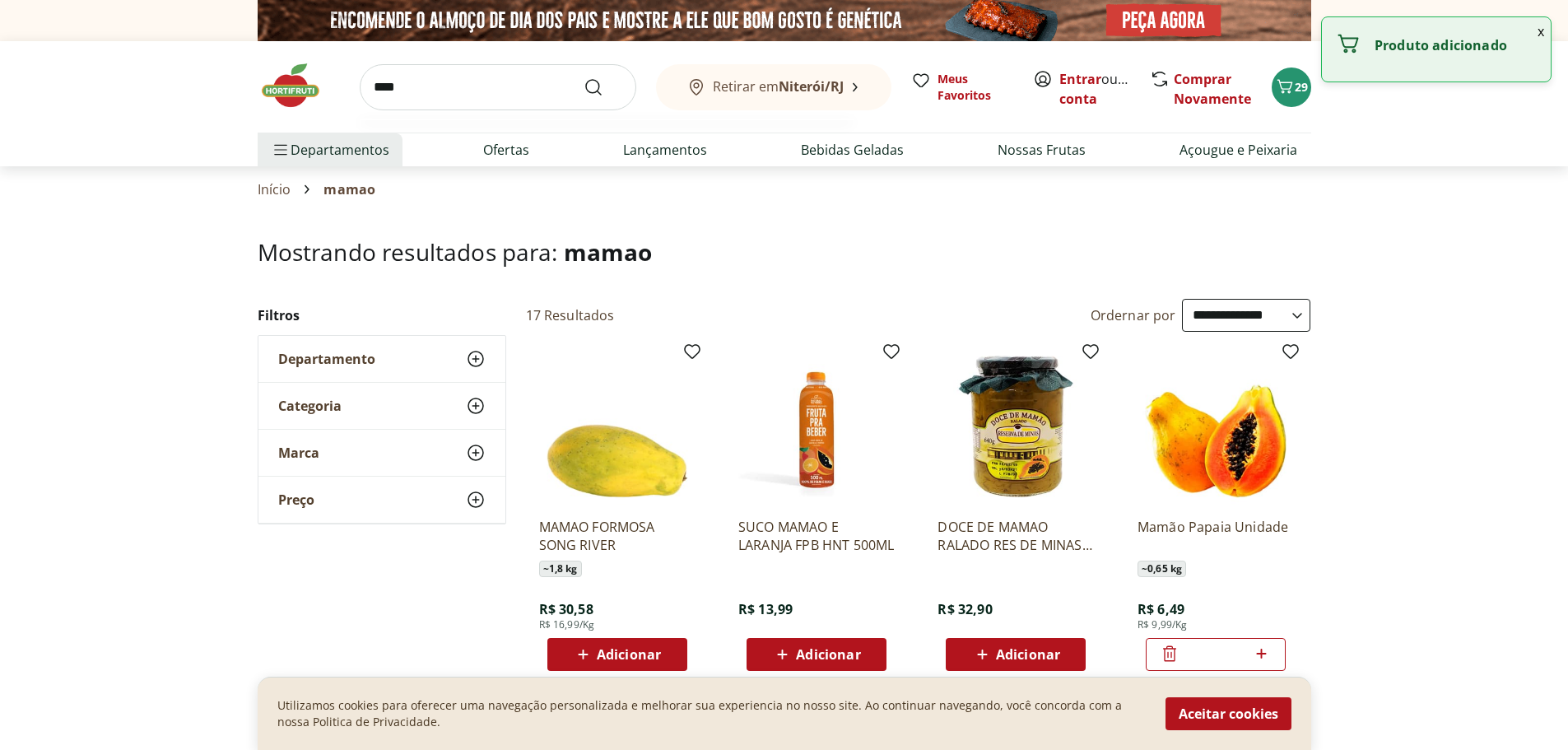 click at bounding box center (603, 87) 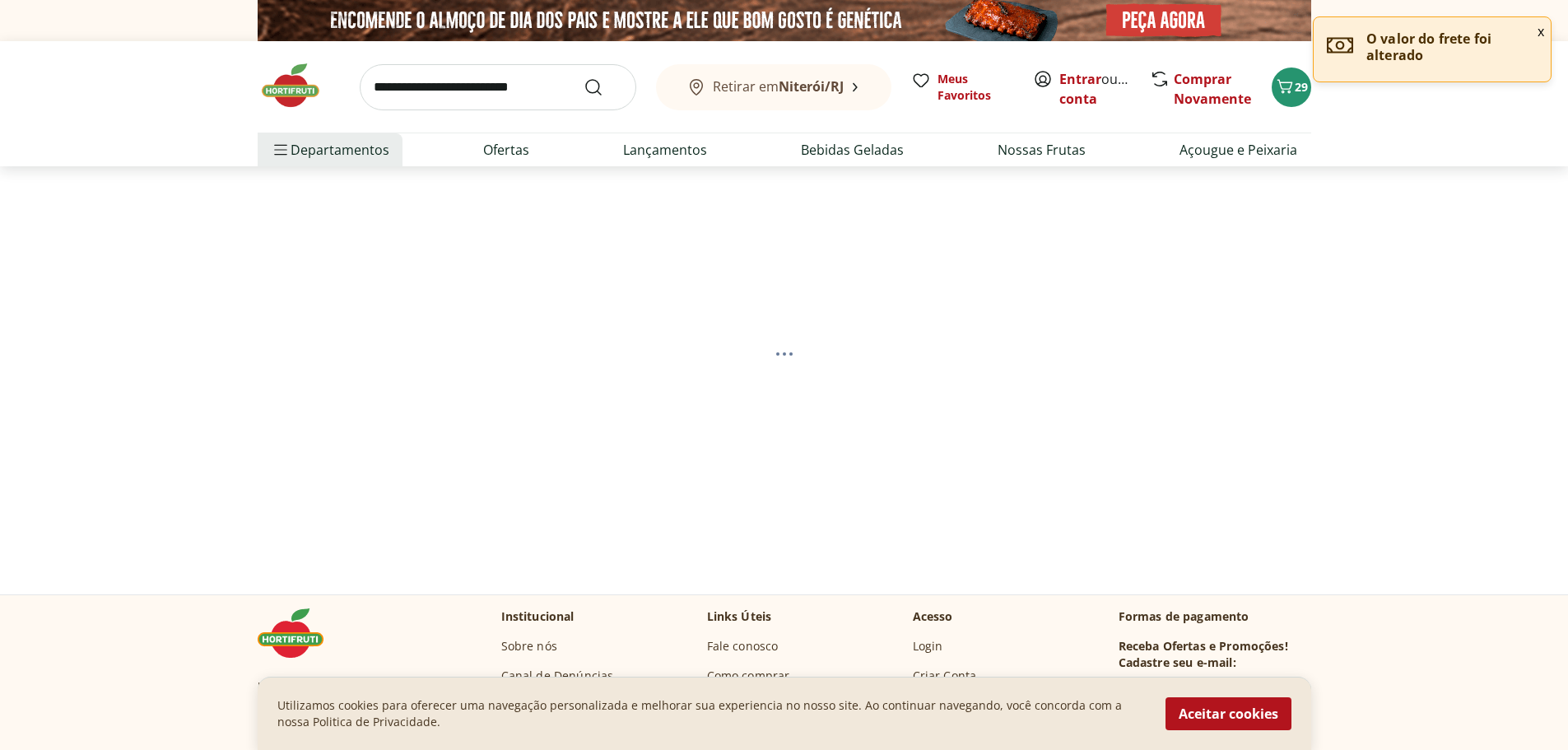 select on "**********" 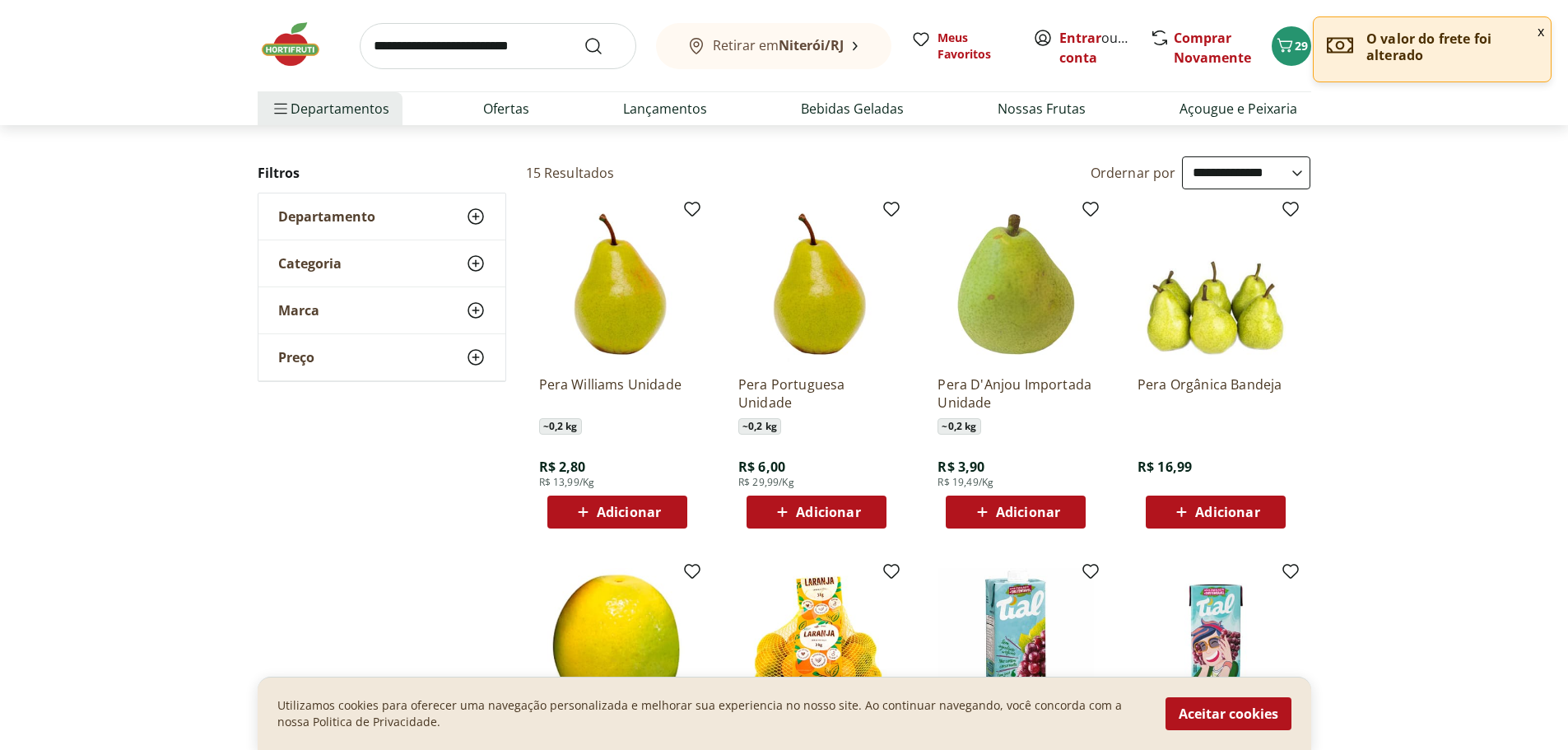 scroll, scrollTop: 82, scrollLeft: 0, axis: vertical 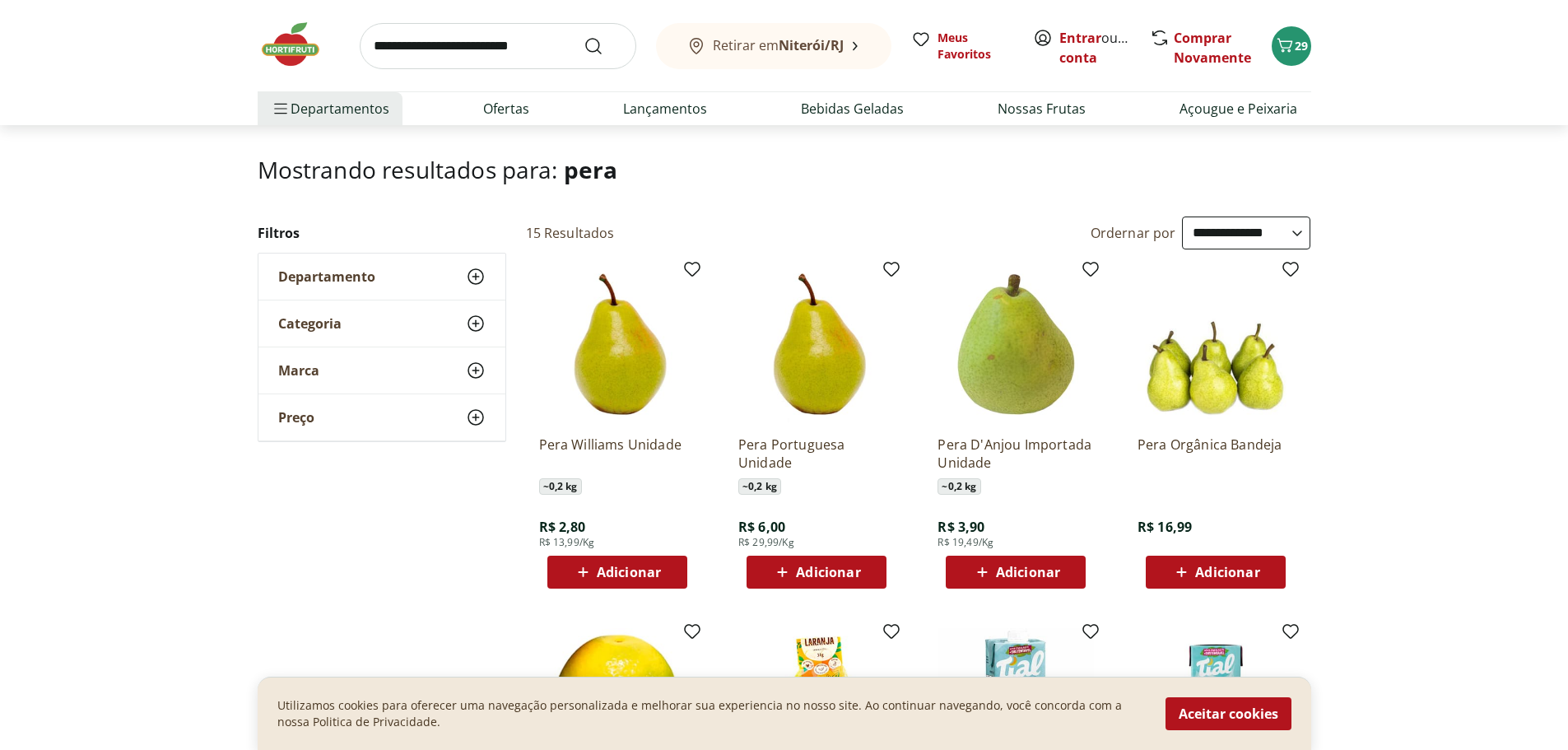 click on "Adicionar" at bounding box center (816, 572) 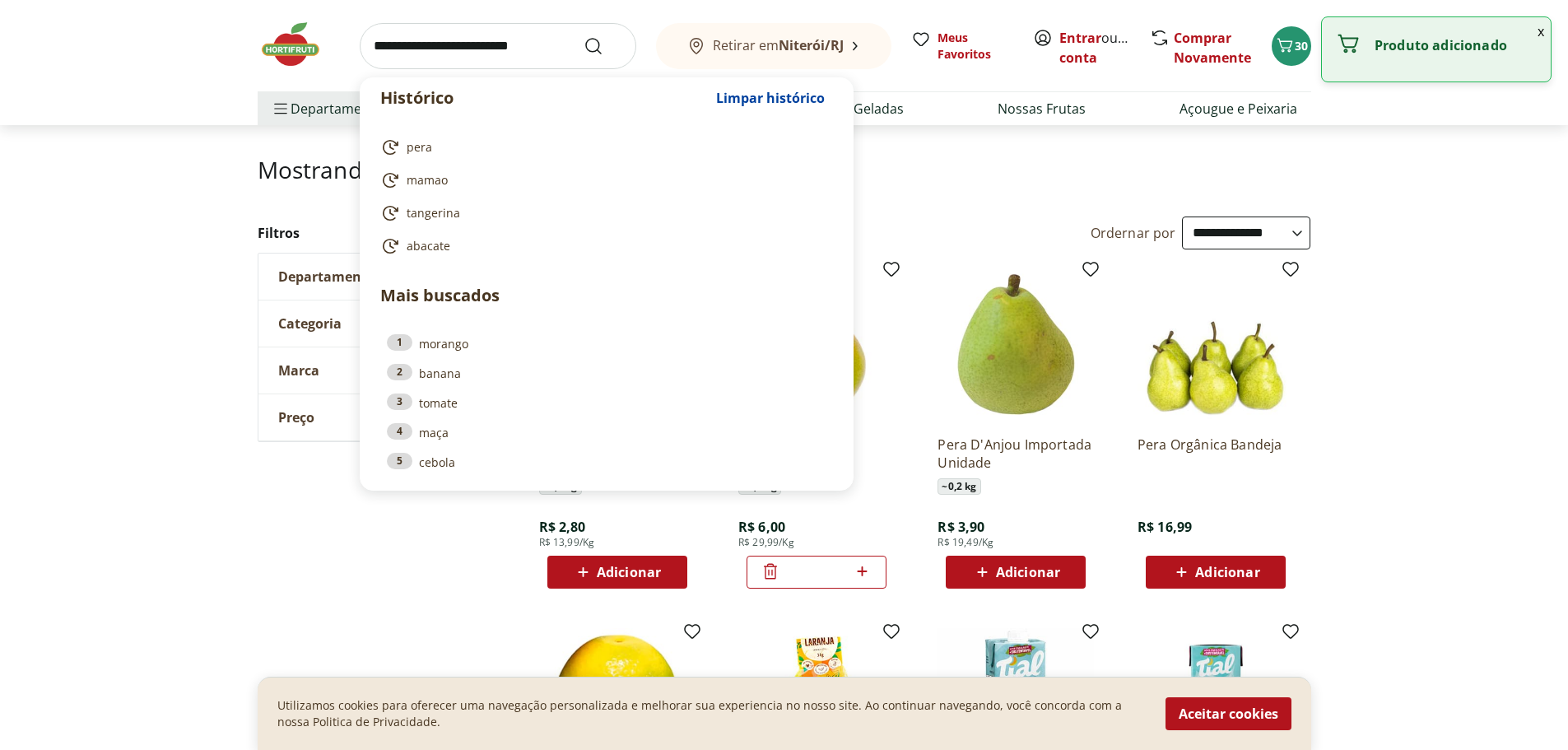 click at bounding box center (498, 46) 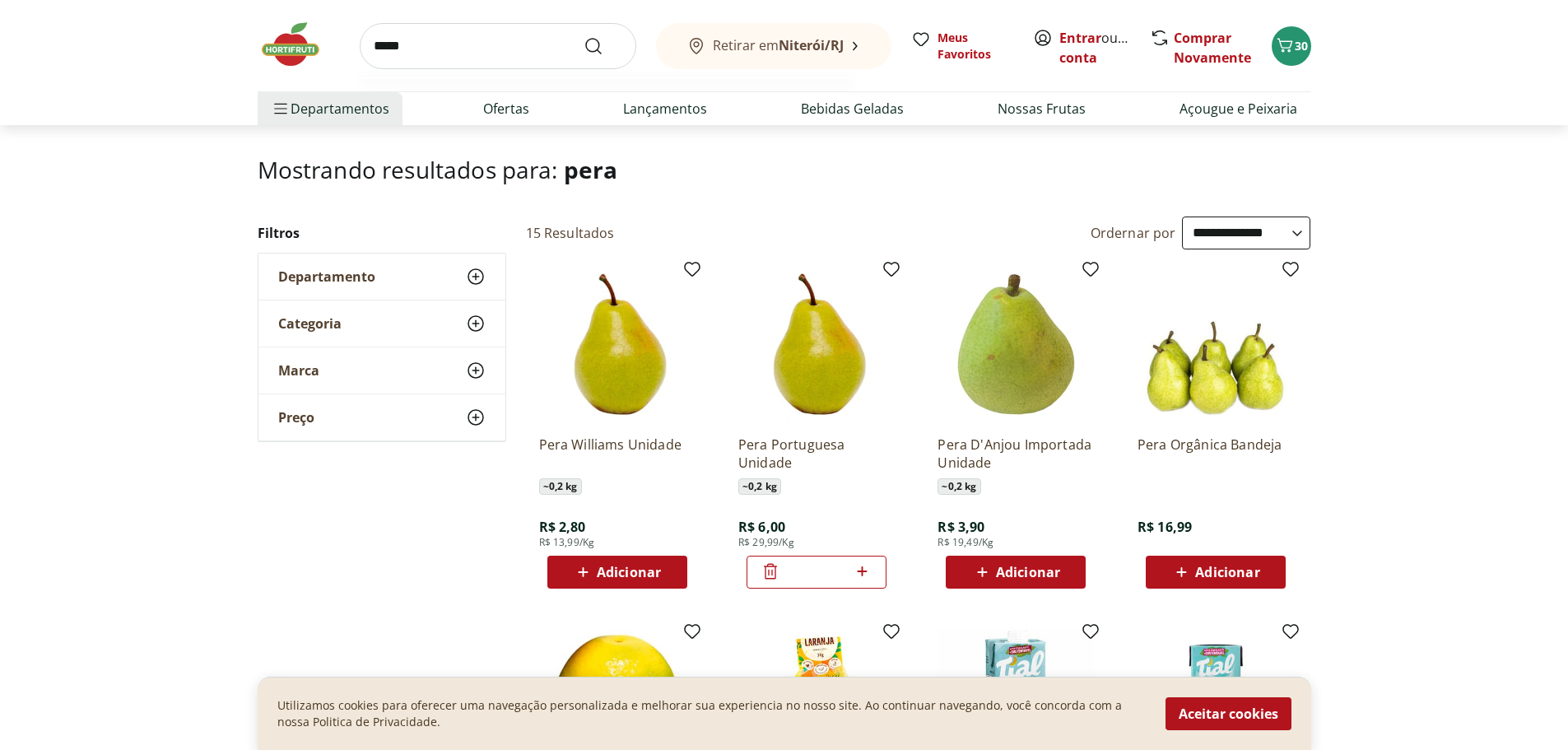 type on "*****" 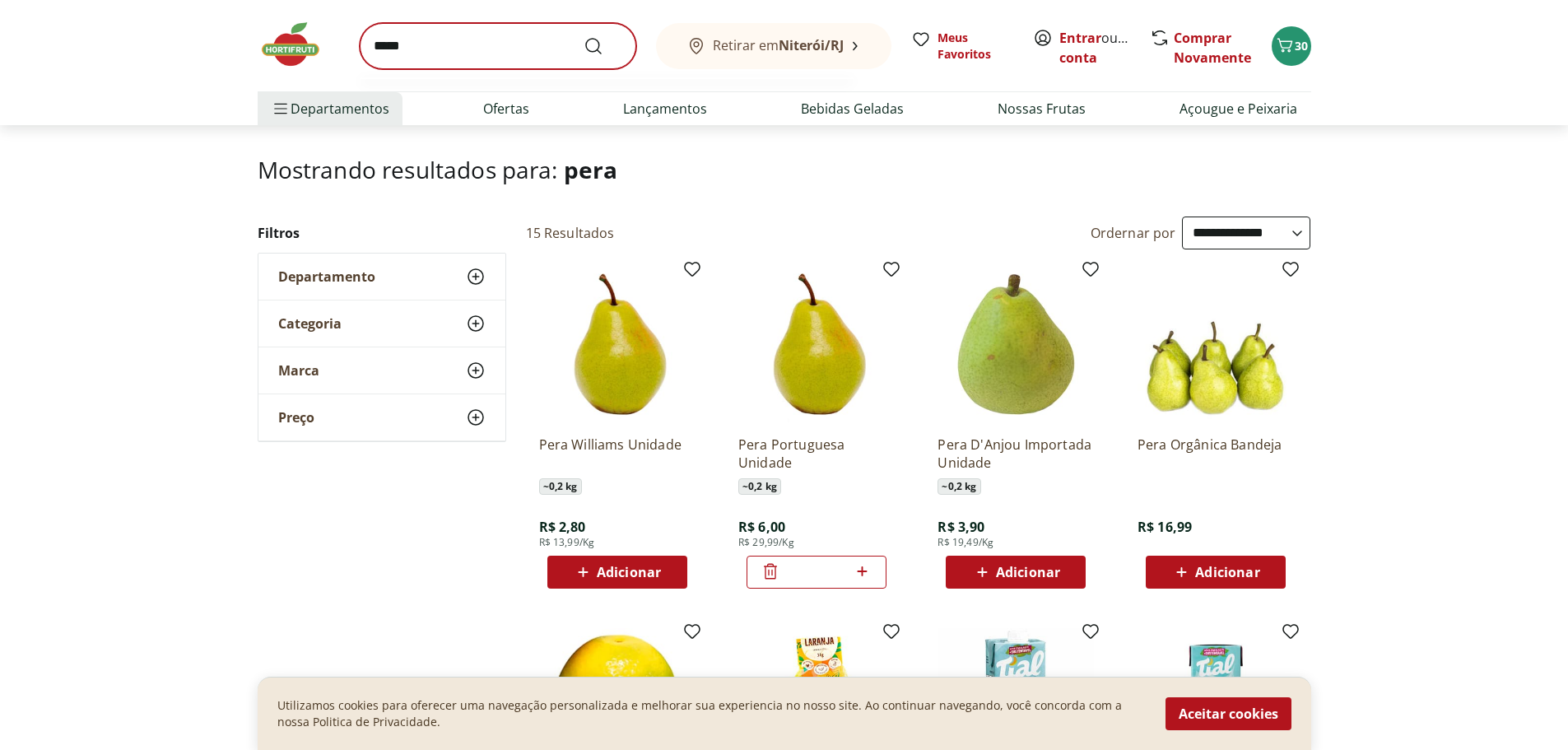 scroll, scrollTop: 0, scrollLeft: 0, axis: both 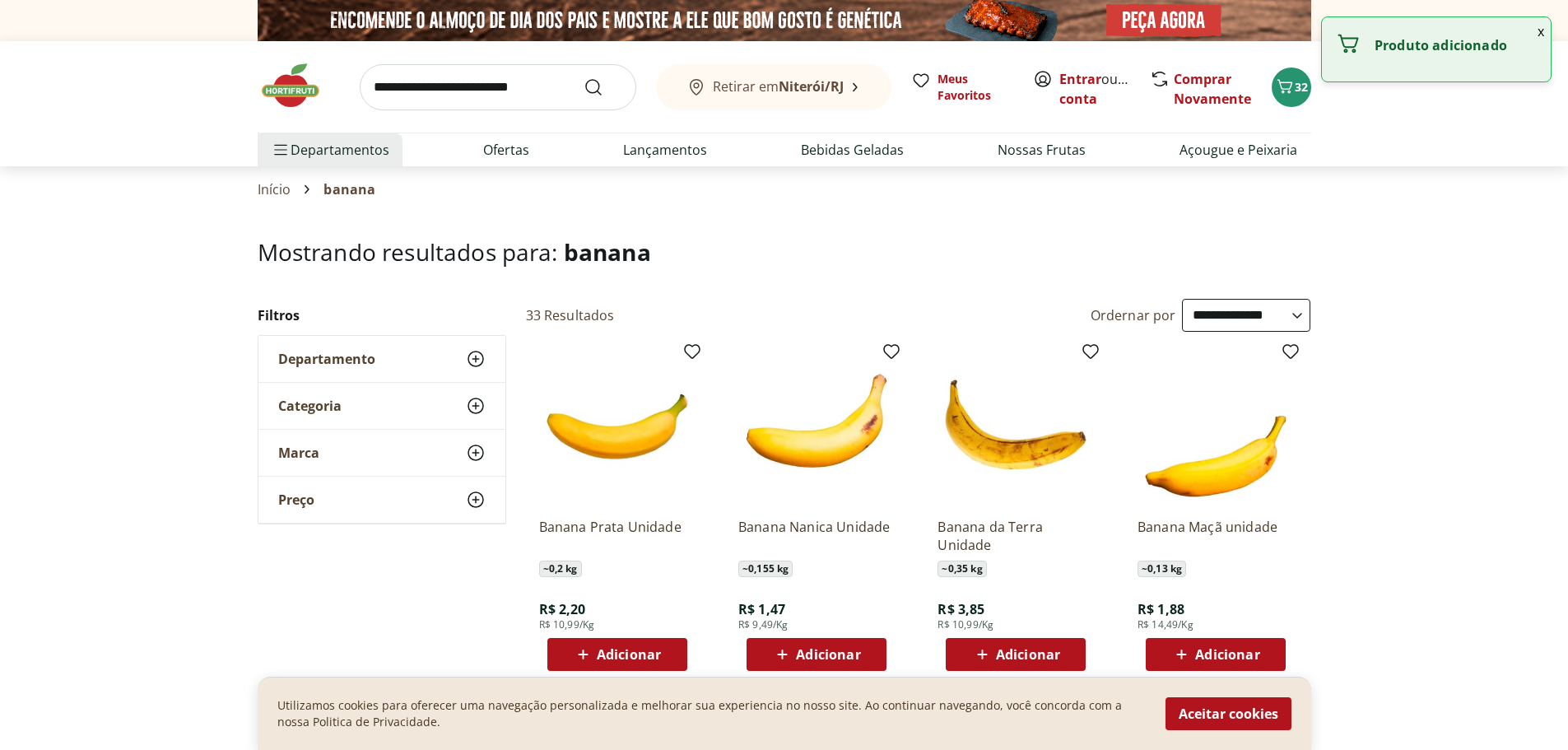 select on "**********" 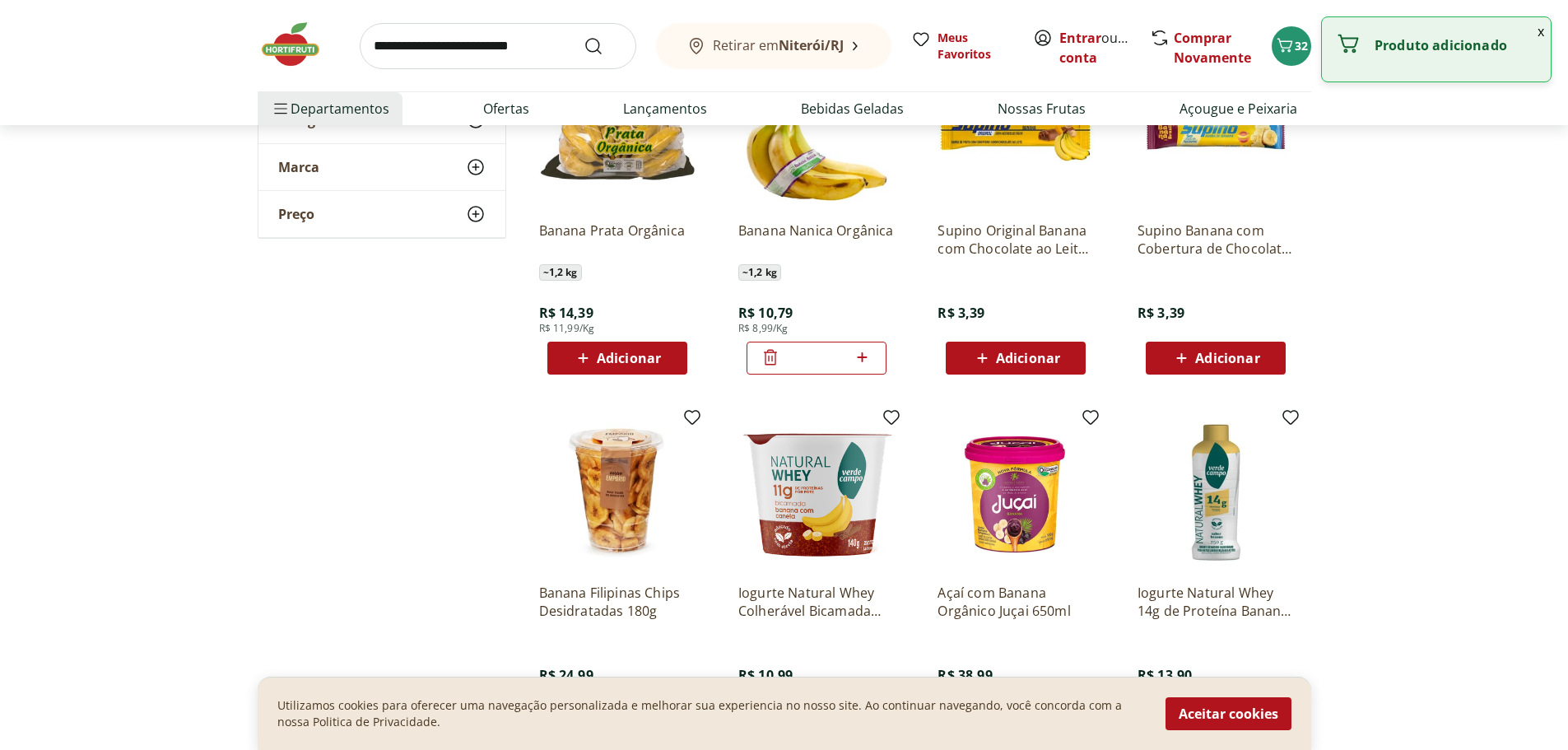 scroll, scrollTop: 0, scrollLeft: 0, axis: both 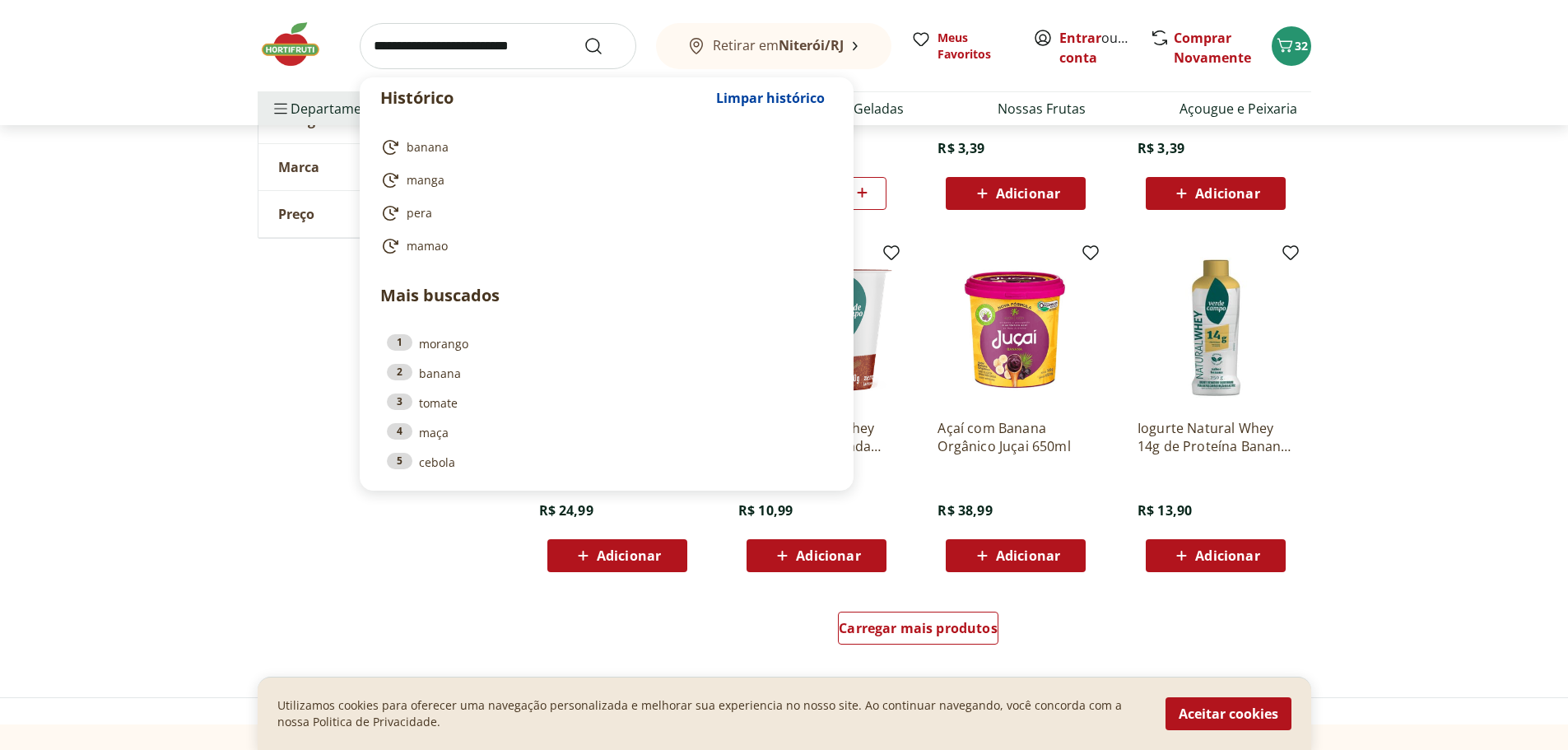 click at bounding box center [498, 46] 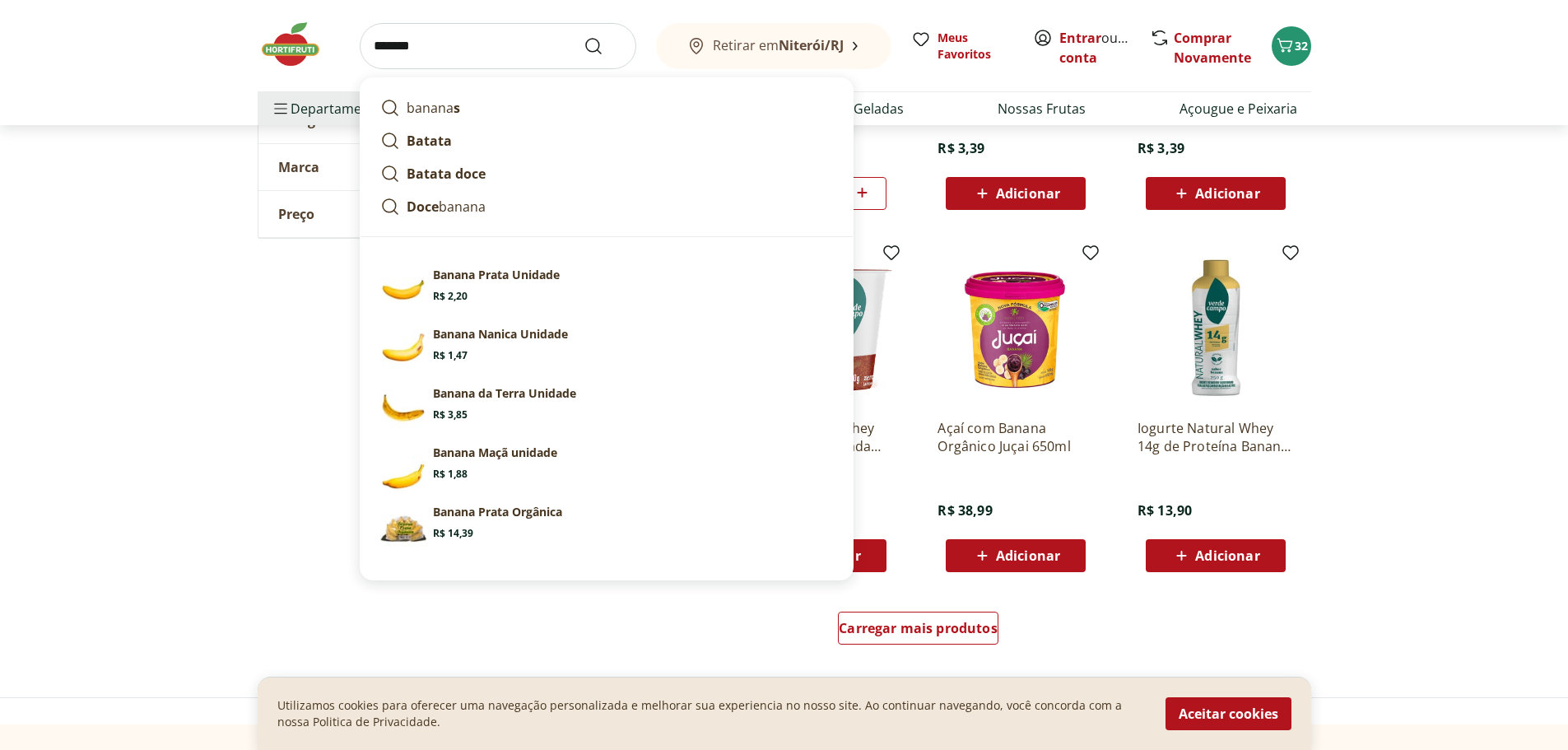 type on "********" 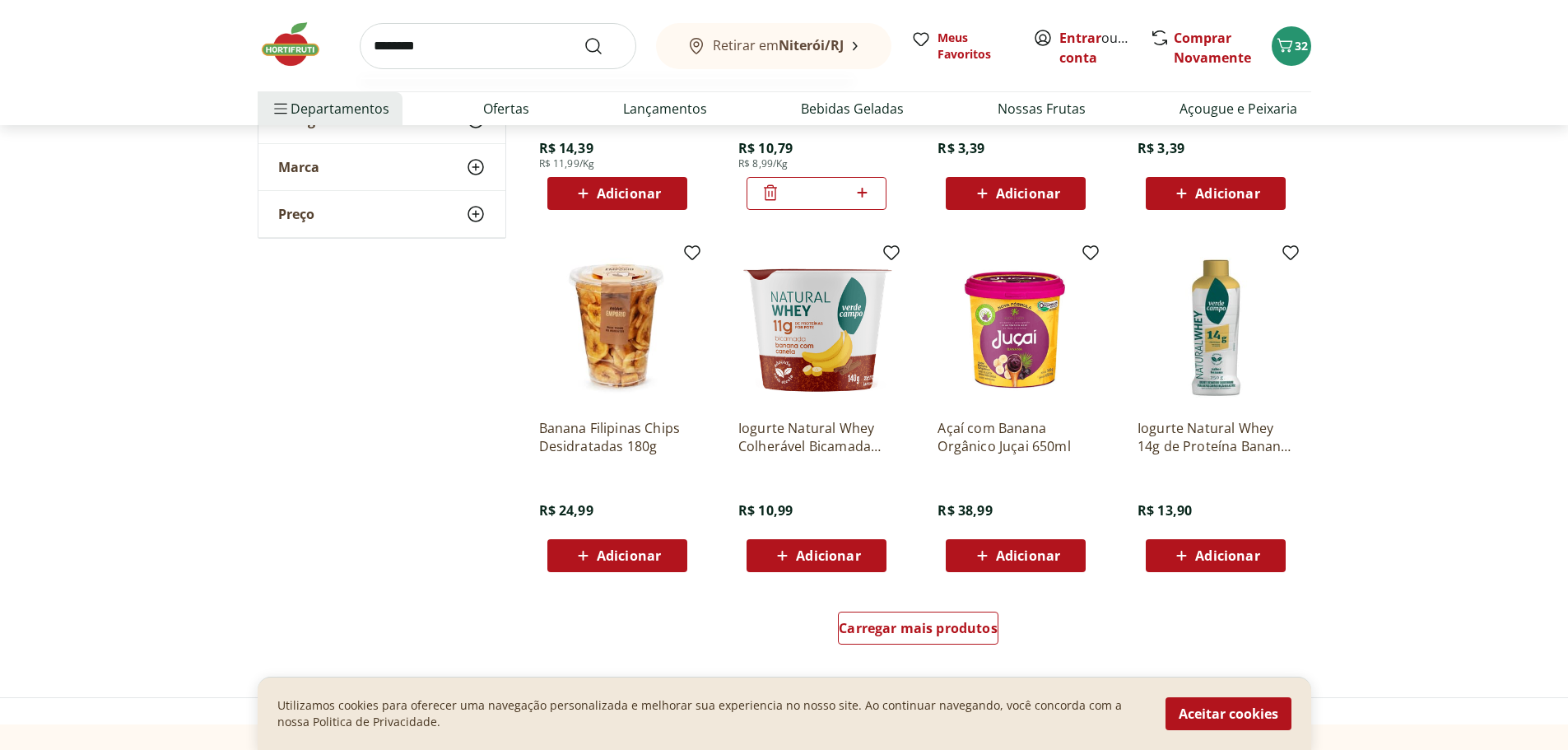 click at bounding box center (603, 46) 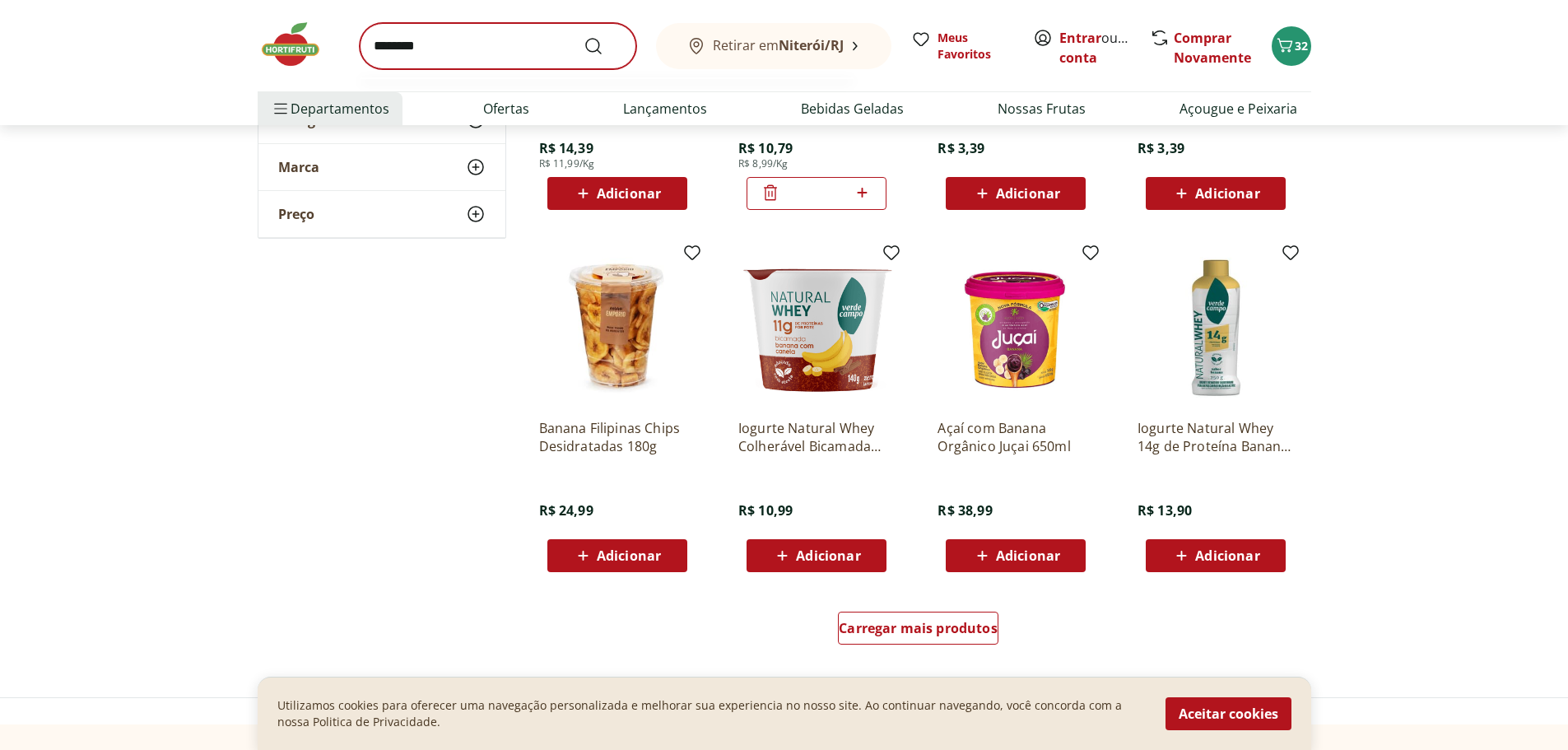 scroll, scrollTop: 0, scrollLeft: 0, axis: both 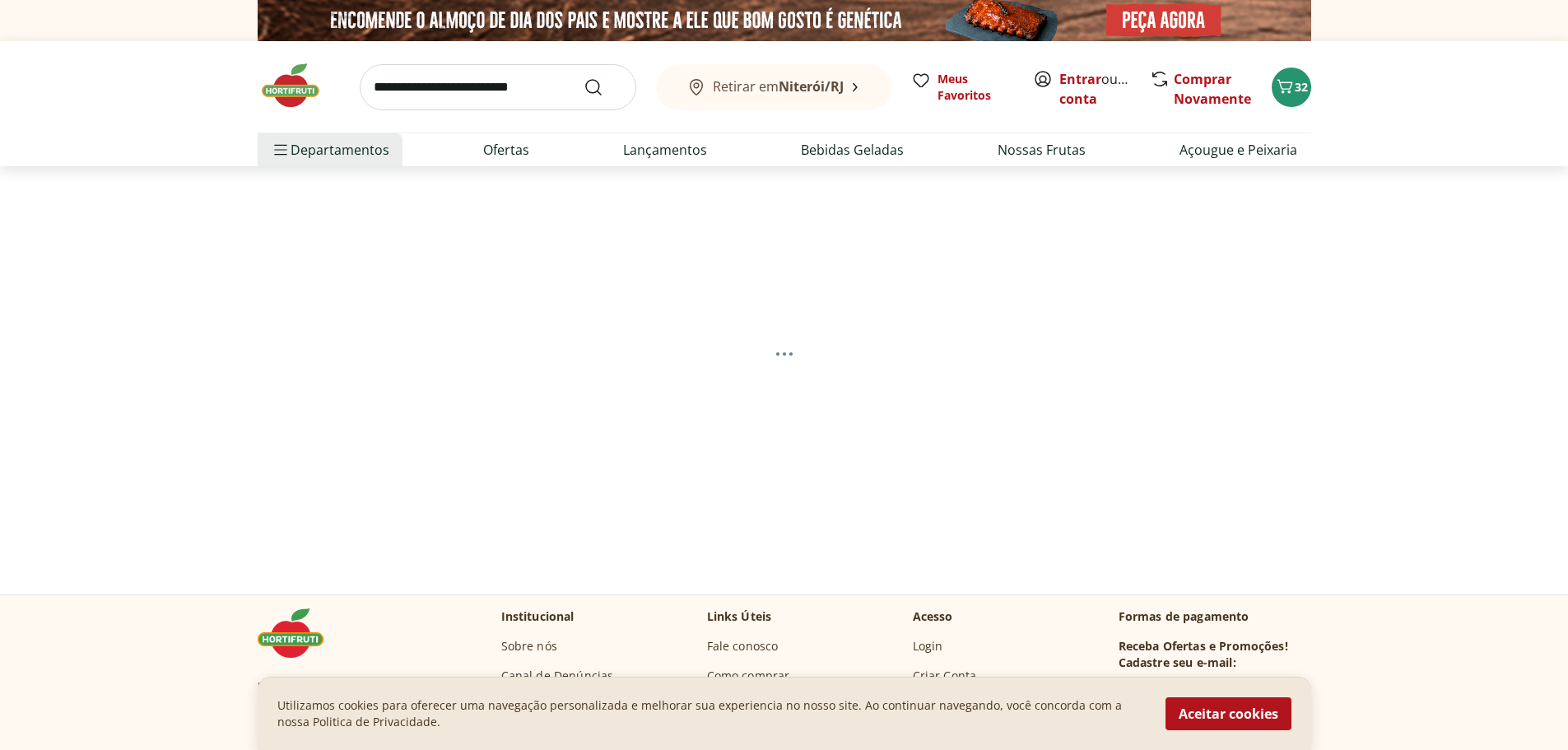 select on "**********" 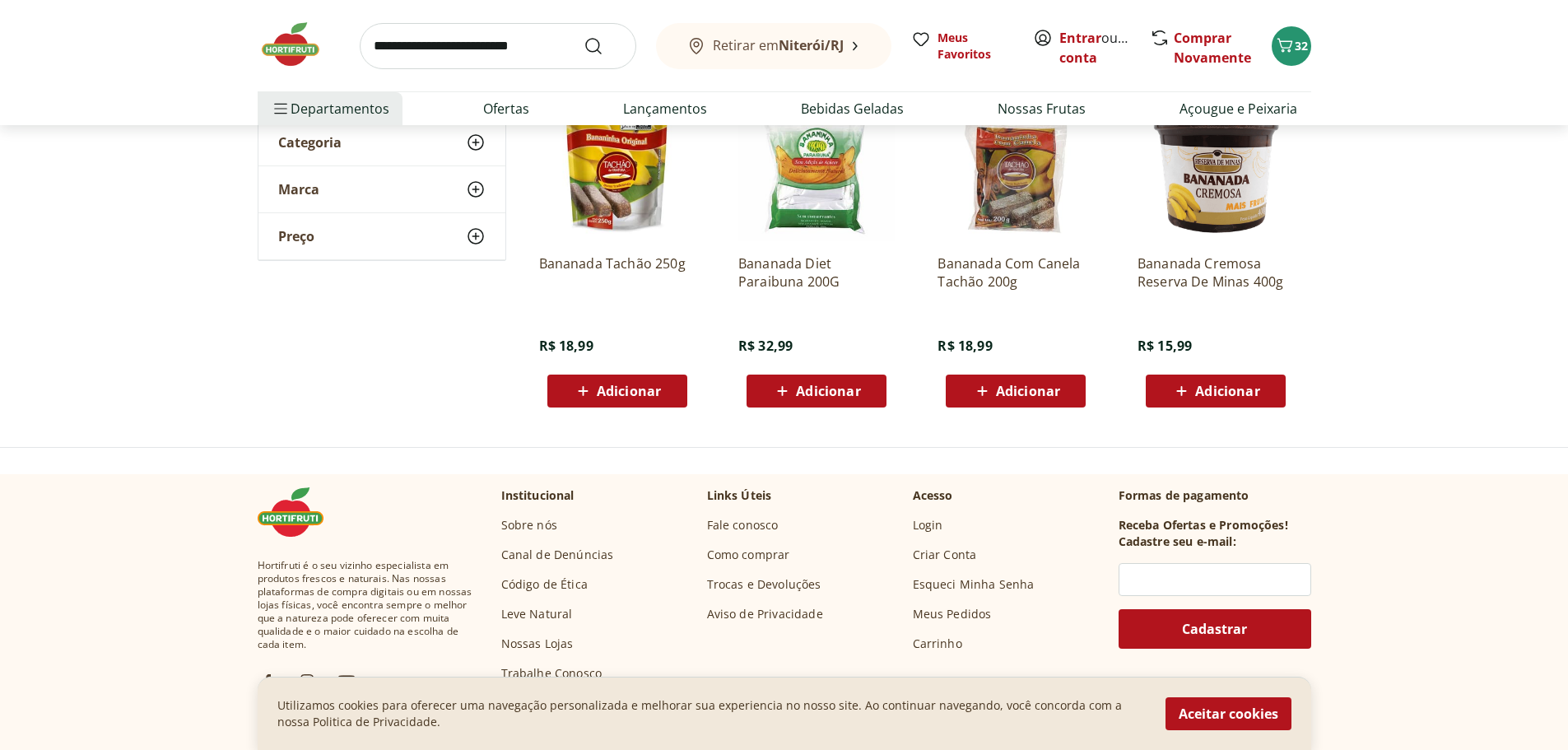 scroll, scrollTop: 82, scrollLeft: 0, axis: vertical 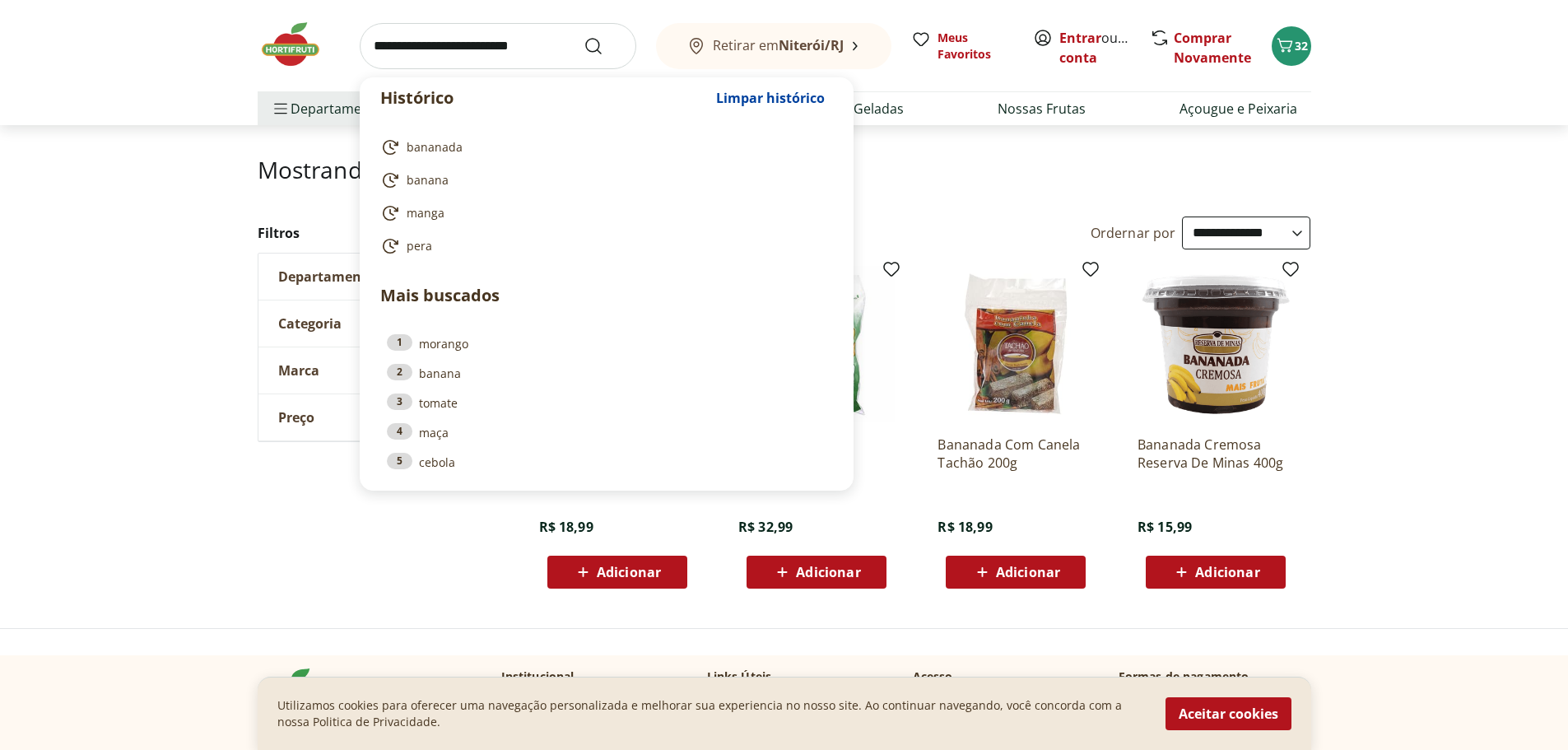 click at bounding box center (498, 46) 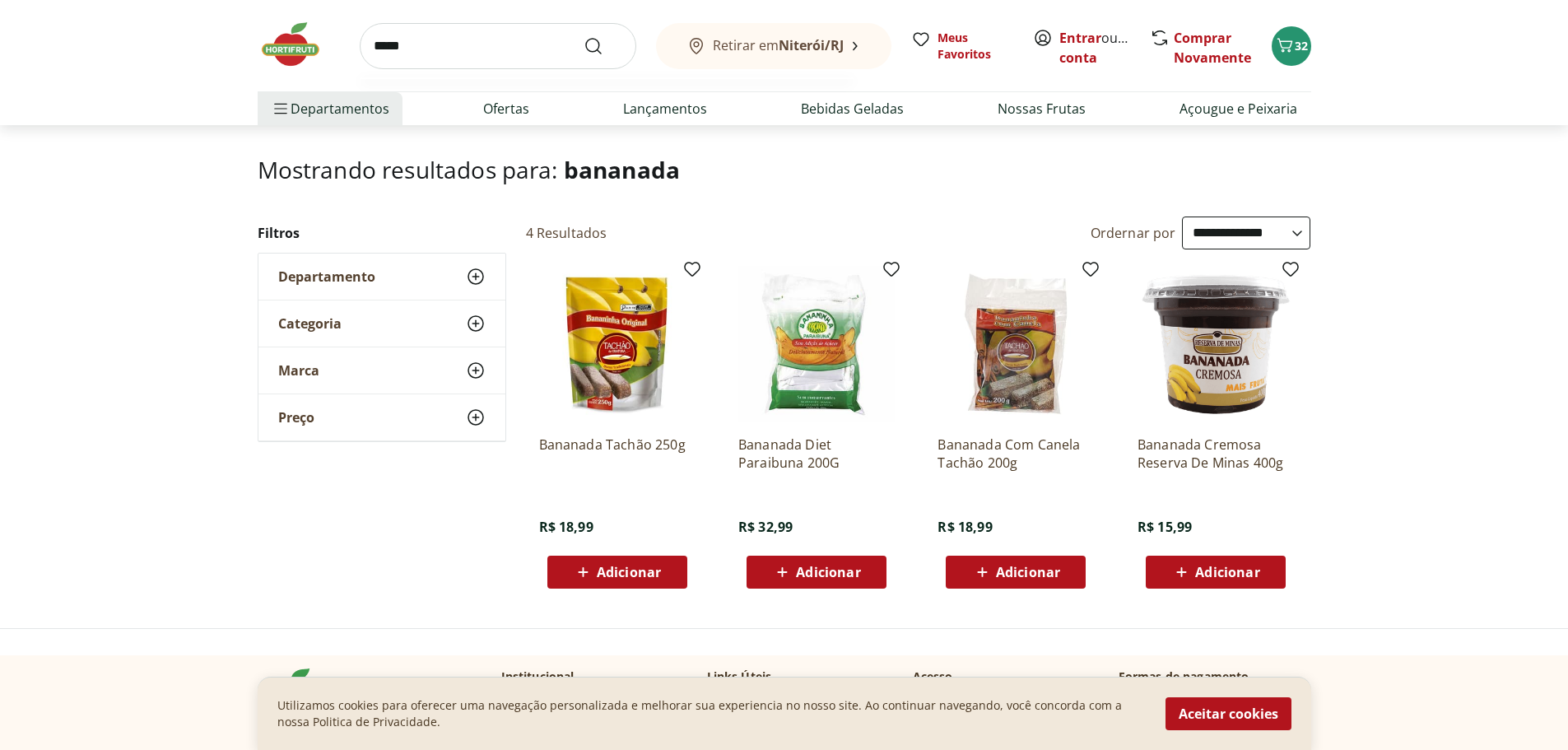 type on "*****" 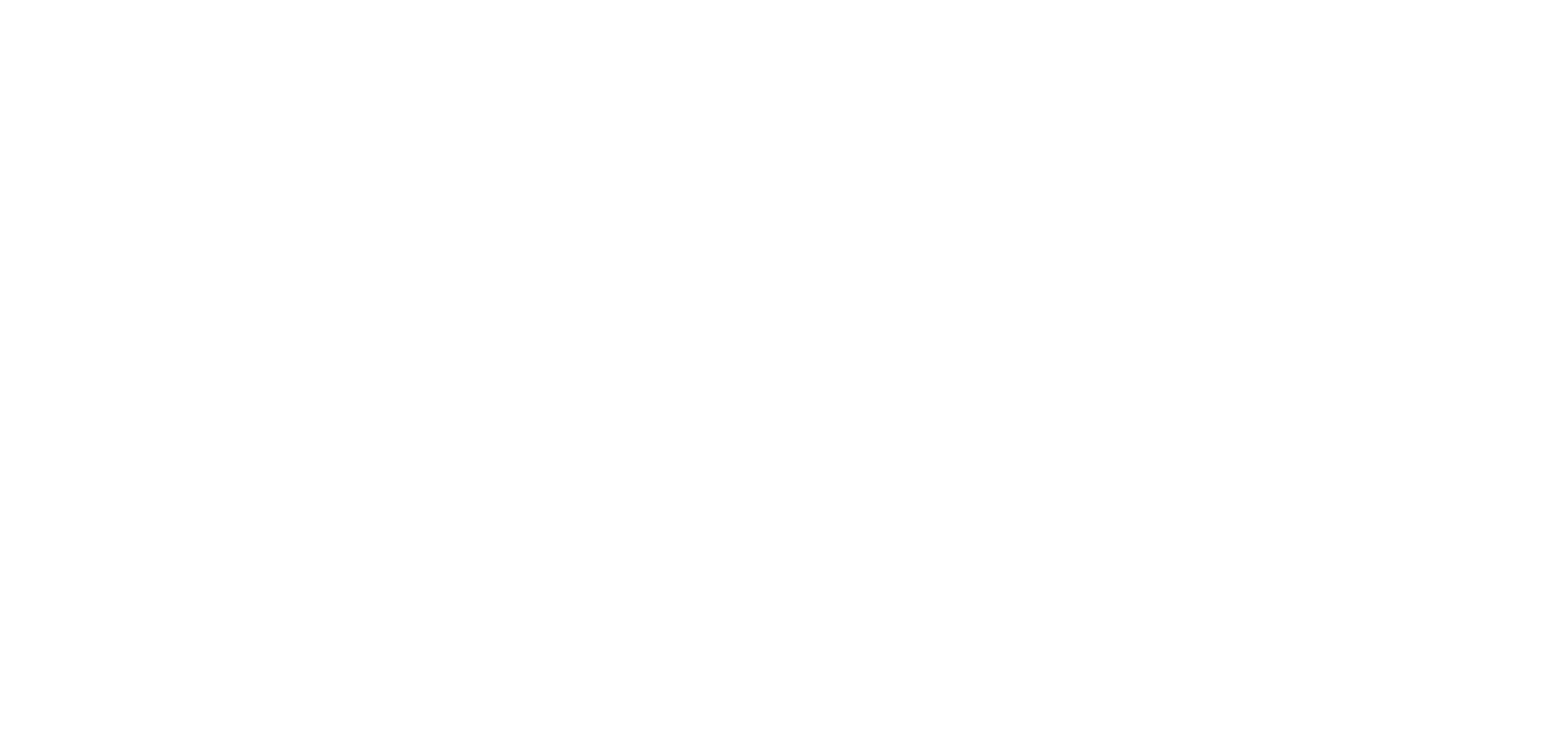 select on "**********" 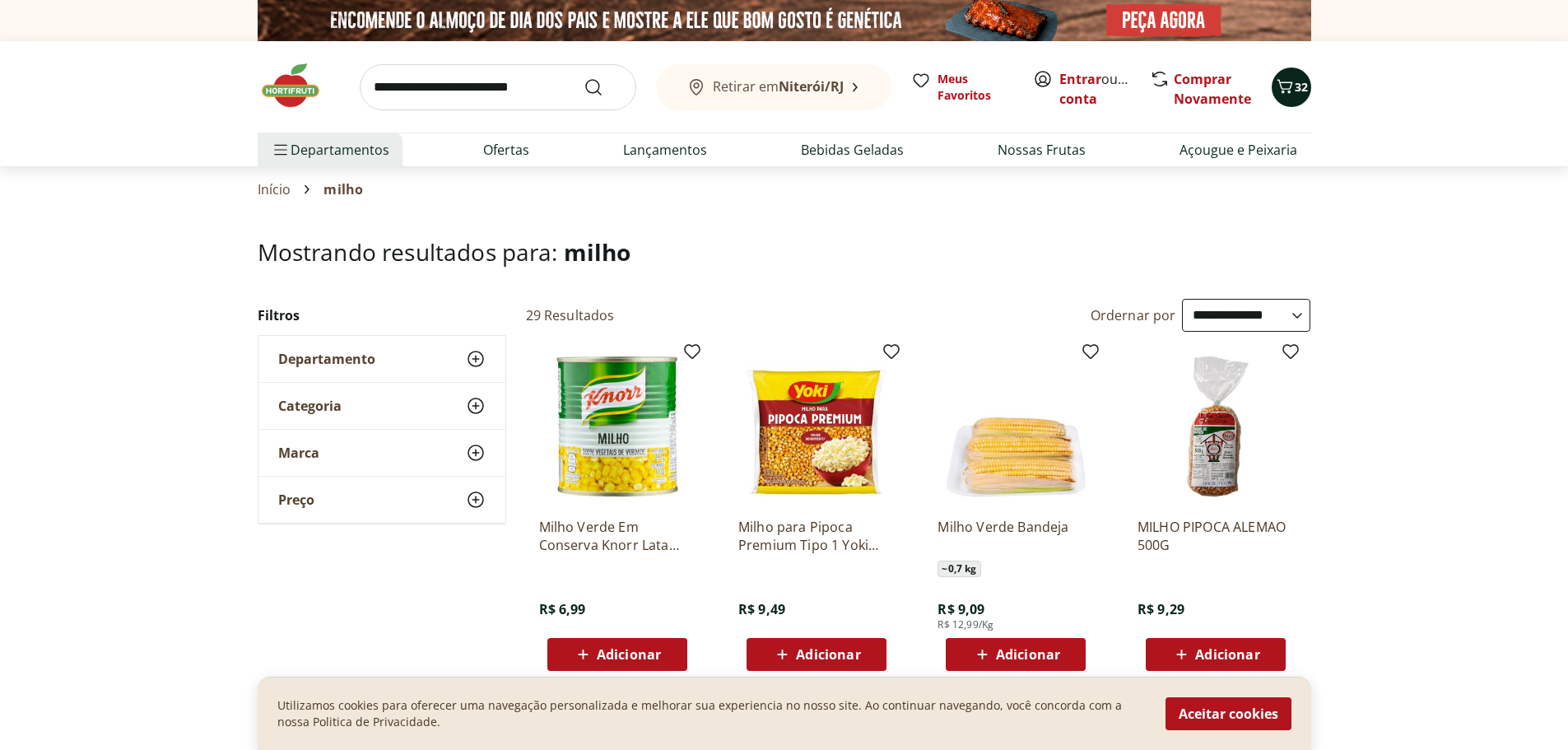 click 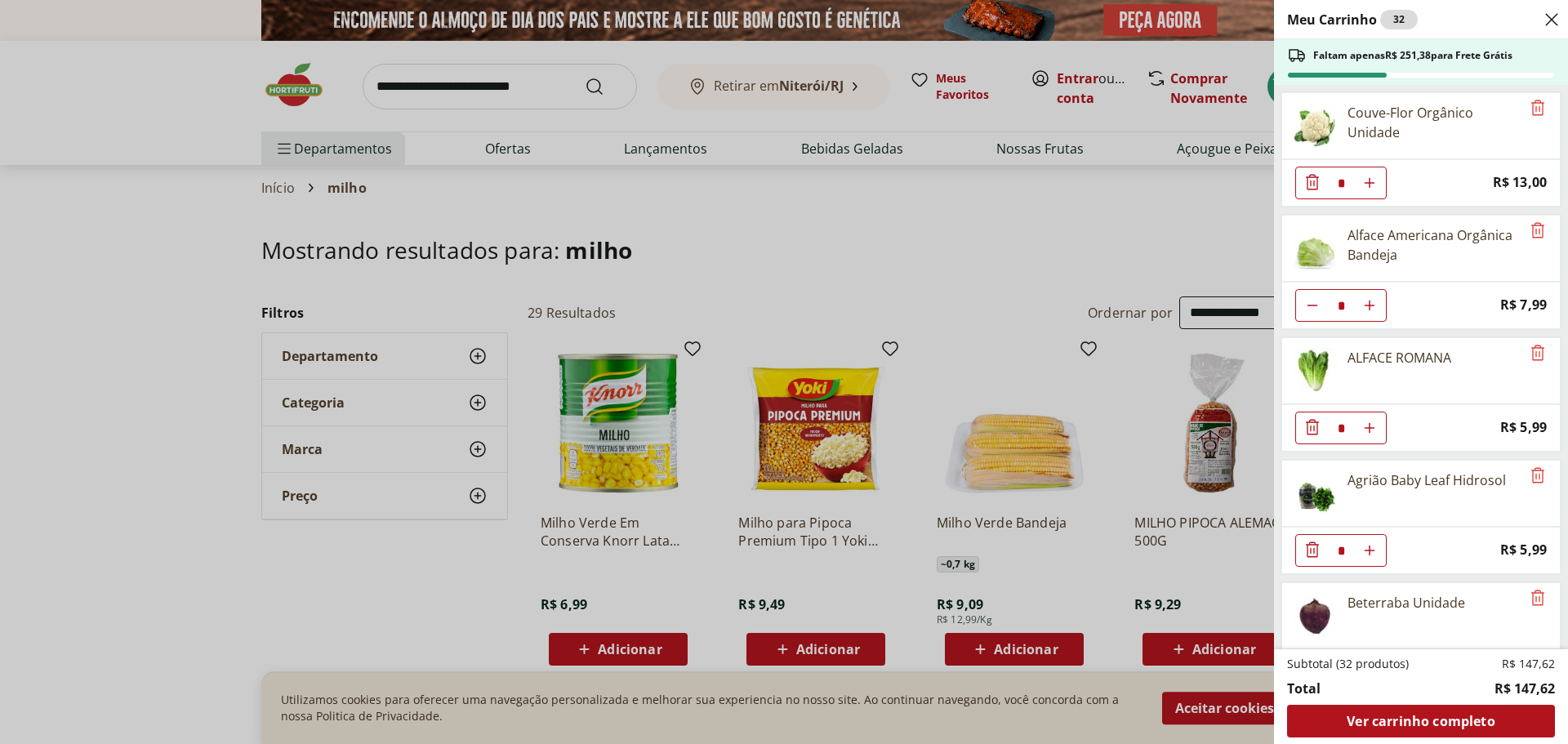 click on "Meu Carrinho 32 Faltam apenas  R$ 251,38  para Frete Grátis Couve-Flor Orgânico Unidade * Price: R$ 13,00 Alface Americana Orgânica Bandeja * Price: R$ 7,99 ALFACE ROMANA * Price: R$ 5,99 Agrião Baby Leaf Hidrosol * Price: R$ 5,99 Beterraba Unidade * Price: R$ 1,05 Brócolis Ninja Unidade * Price: R$ 9,99 Cebola Roxa Unidade * Price: R$ 1,40 Berinjela Unidade * Price: R$ 2,10 Abobrinha Italiana Unidade * Price: R$ 2,11 Pimentão Amarelo Unidade * Price: R$ 5,20 Pimentão Vermelho Unidade * Price: R$ 7,30 Alho Nacional Unidade * Price: R$ 2,39 Abacate Orgânico Unidade * Price: R$ 8,24 Mexerica Importada Unidade * Price: R$ 2,43 Mamão Papaia Unidade * Price: R$ 6,49 Pera Portuguesa Unidade * Price: R$ 6,00 Manga Palmer Orgânica Unidade * Price: R$ 6,50 Banana Nanica Orgânica * Price: R$ 10,79 Subtotal (32 produtos) R$ 147,62 Total R$ 147,62 Ver carrinho completo" at bounding box center [784, 372] 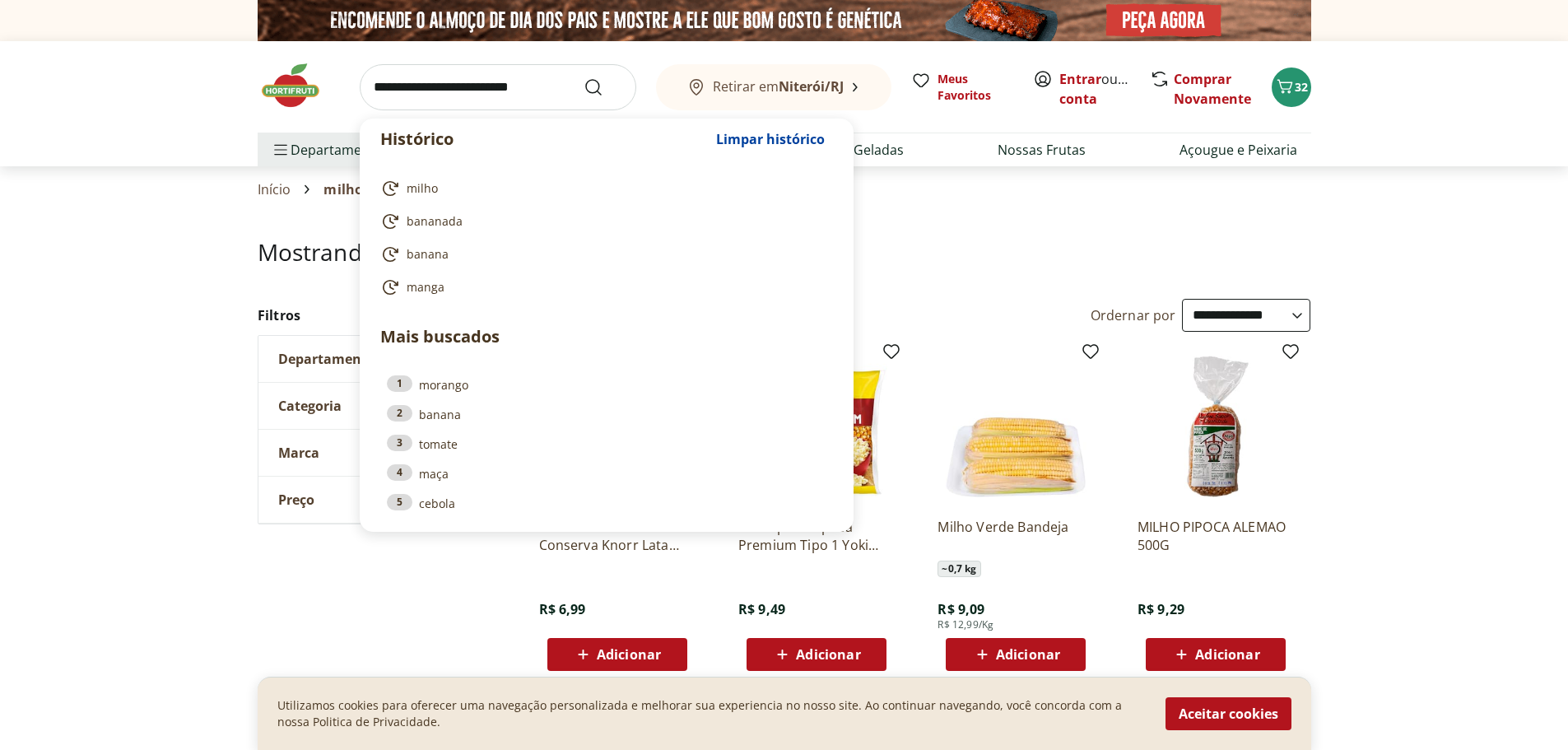 click at bounding box center [498, 87] 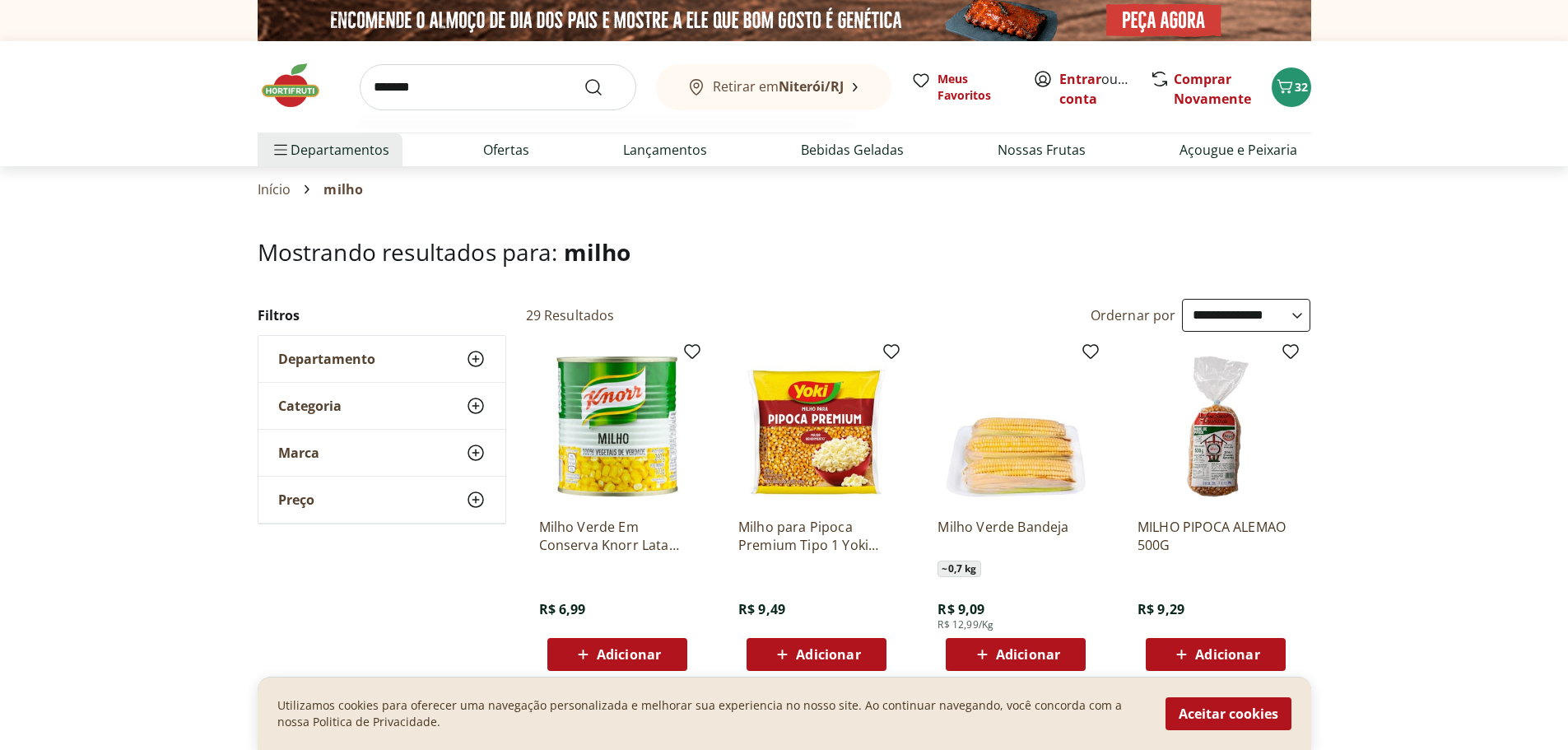 type on "*******" 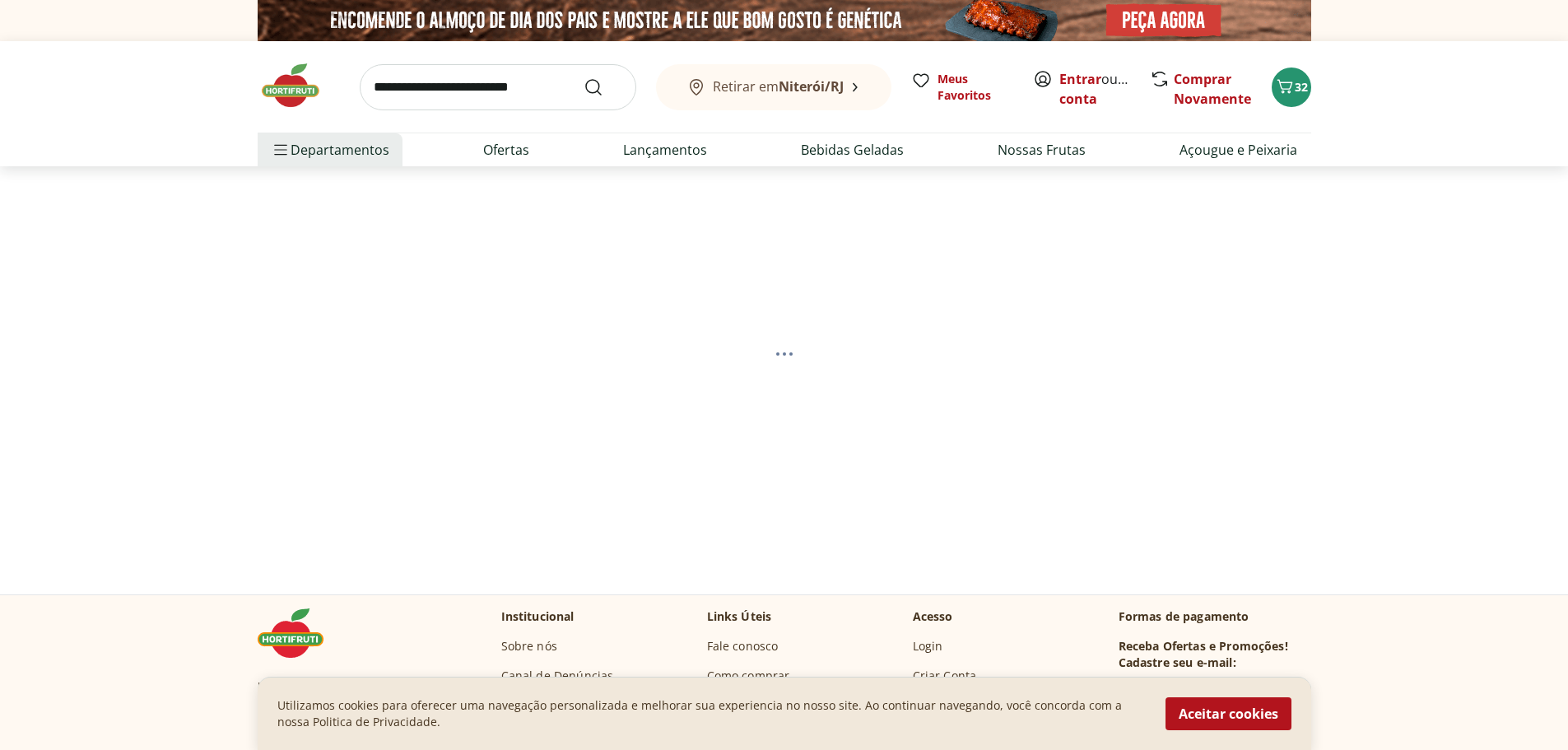 select on "**********" 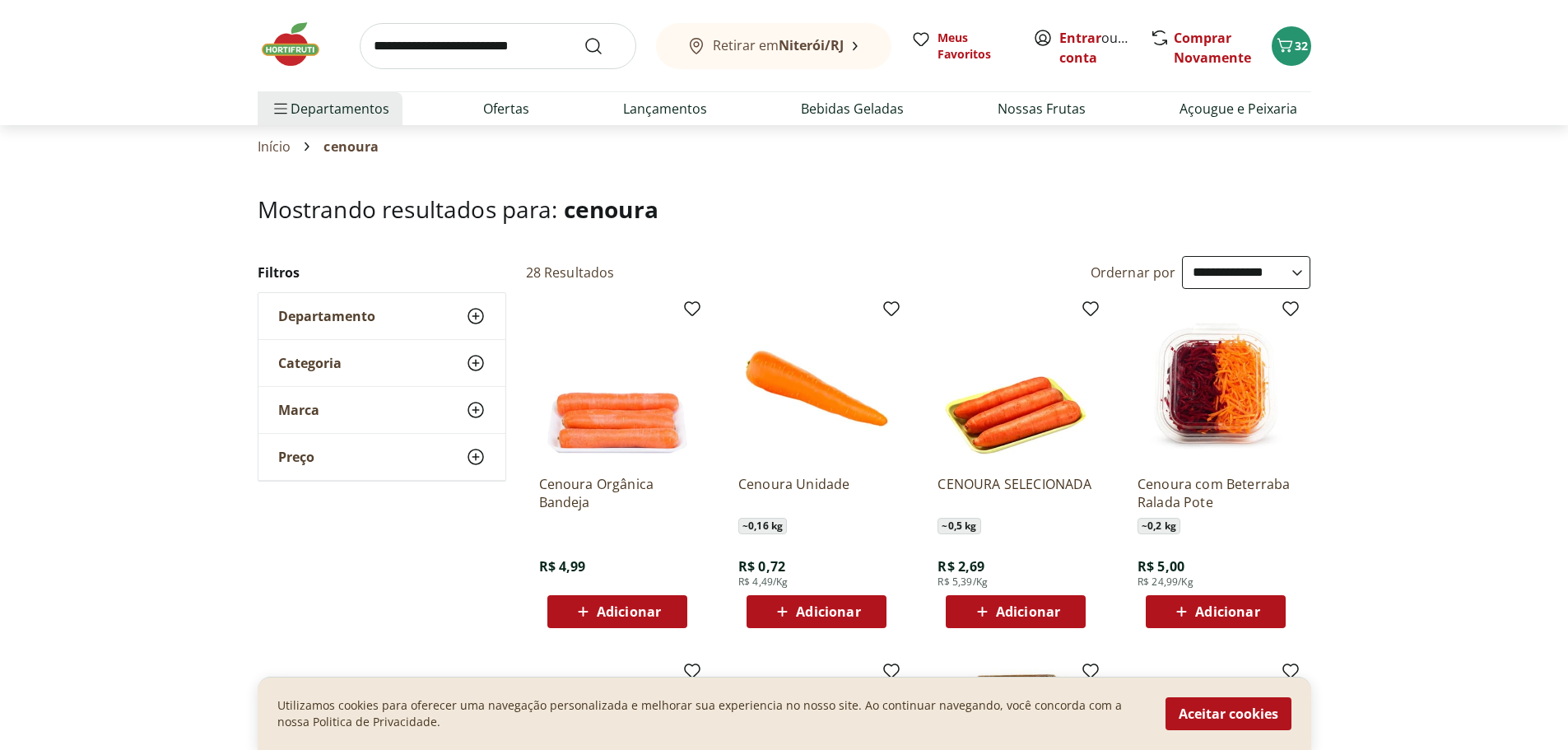 scroll, scrollTop: 82, scrollLeft: 0, axis: vertical 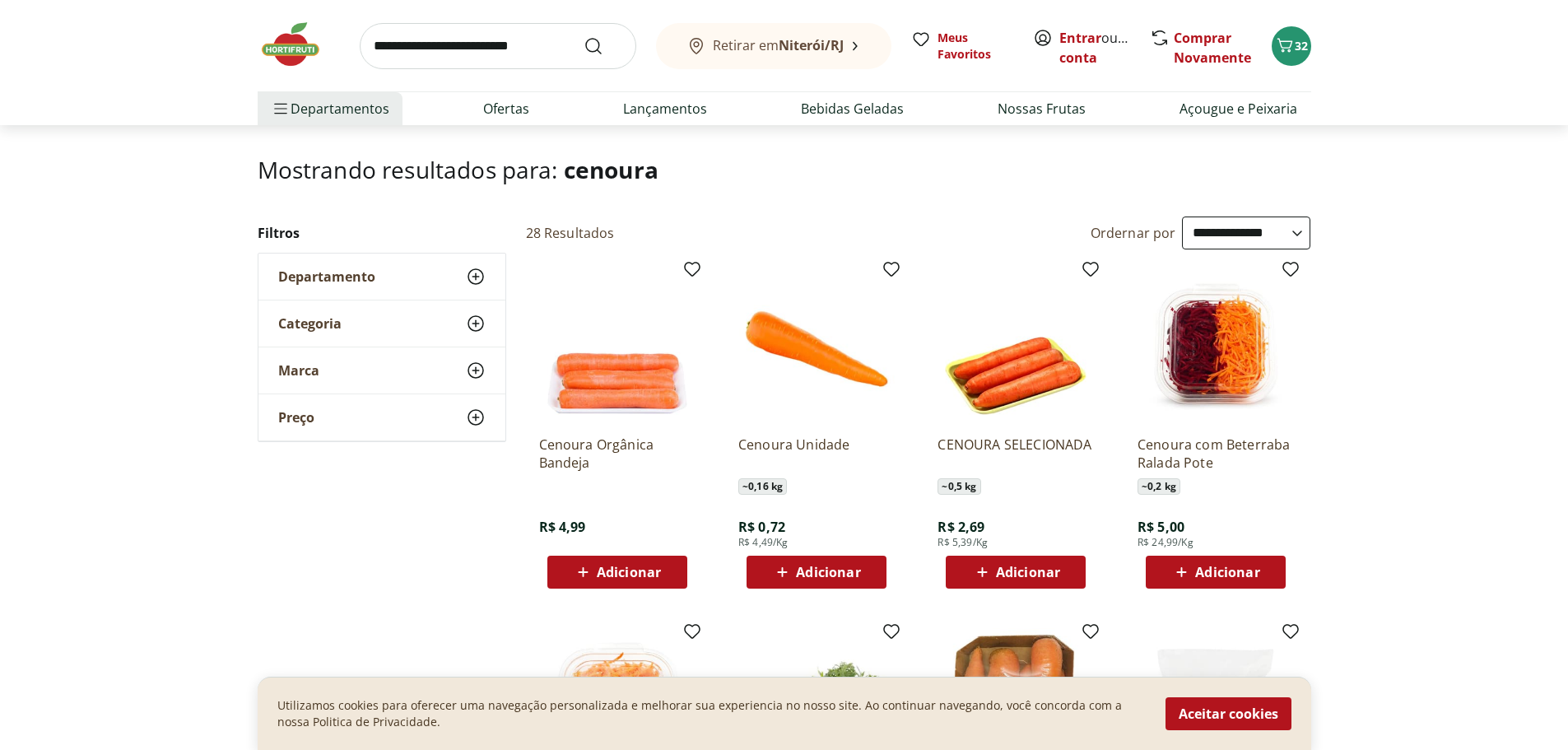 click on "Adicionar" at bounding box center [828, 572] 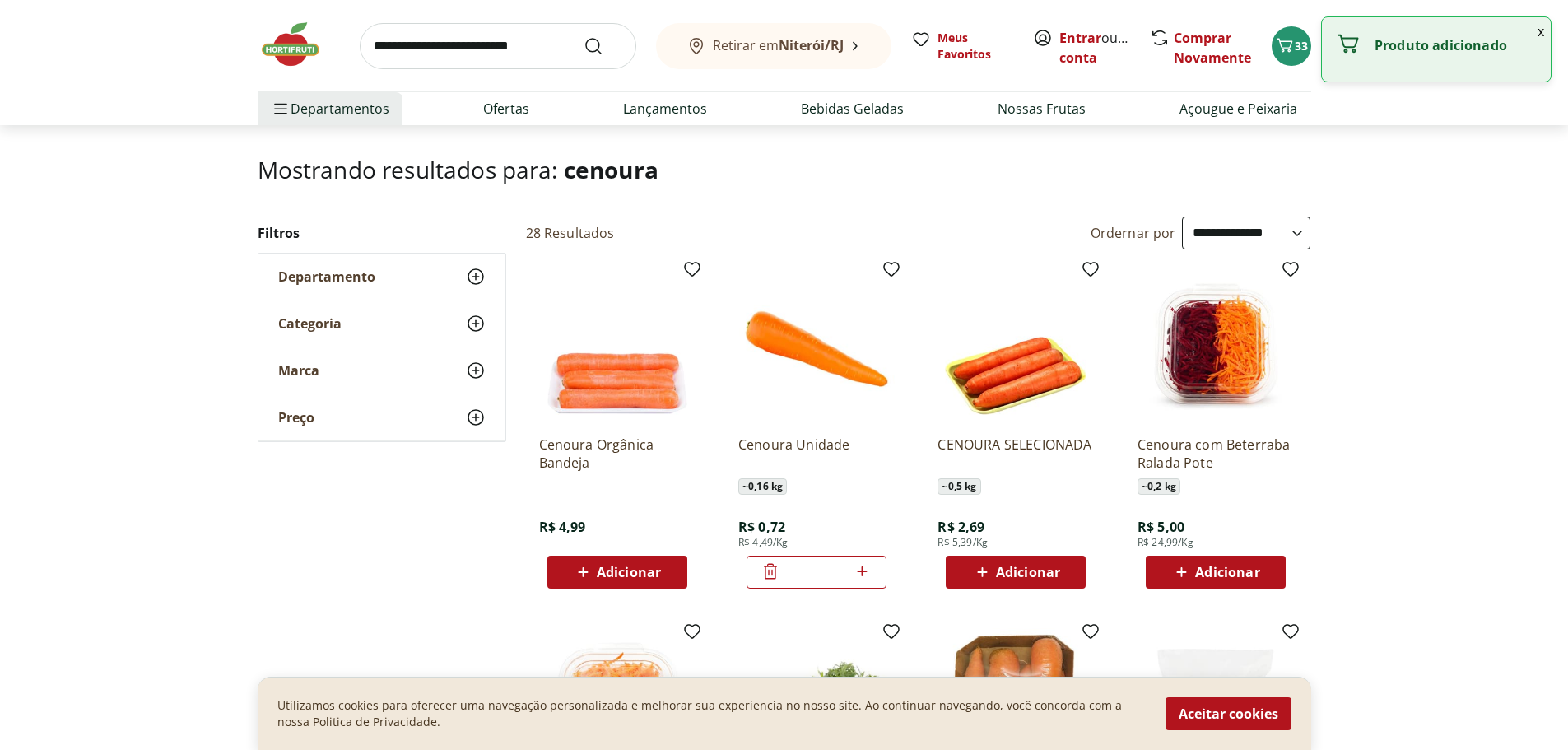 click 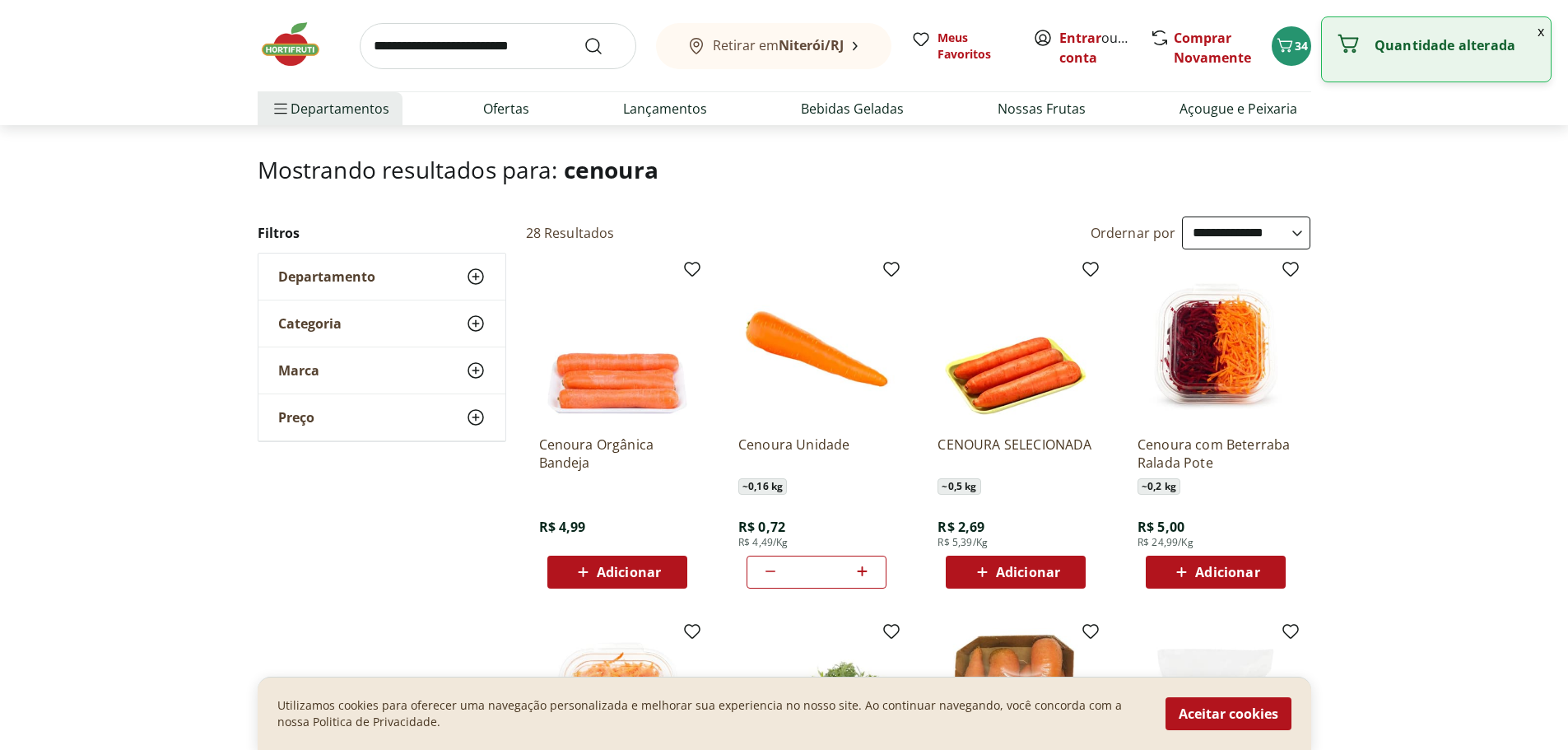 click 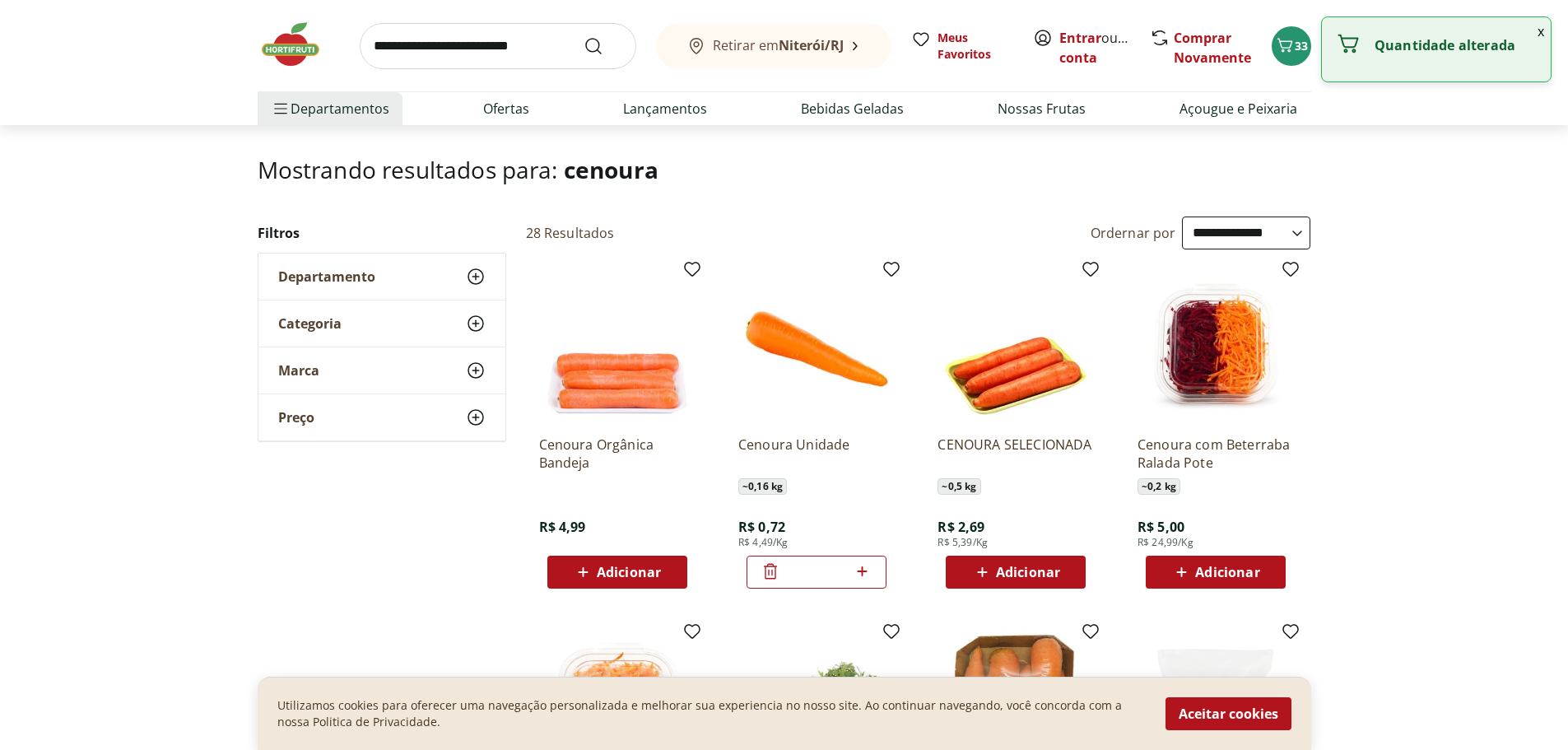 click 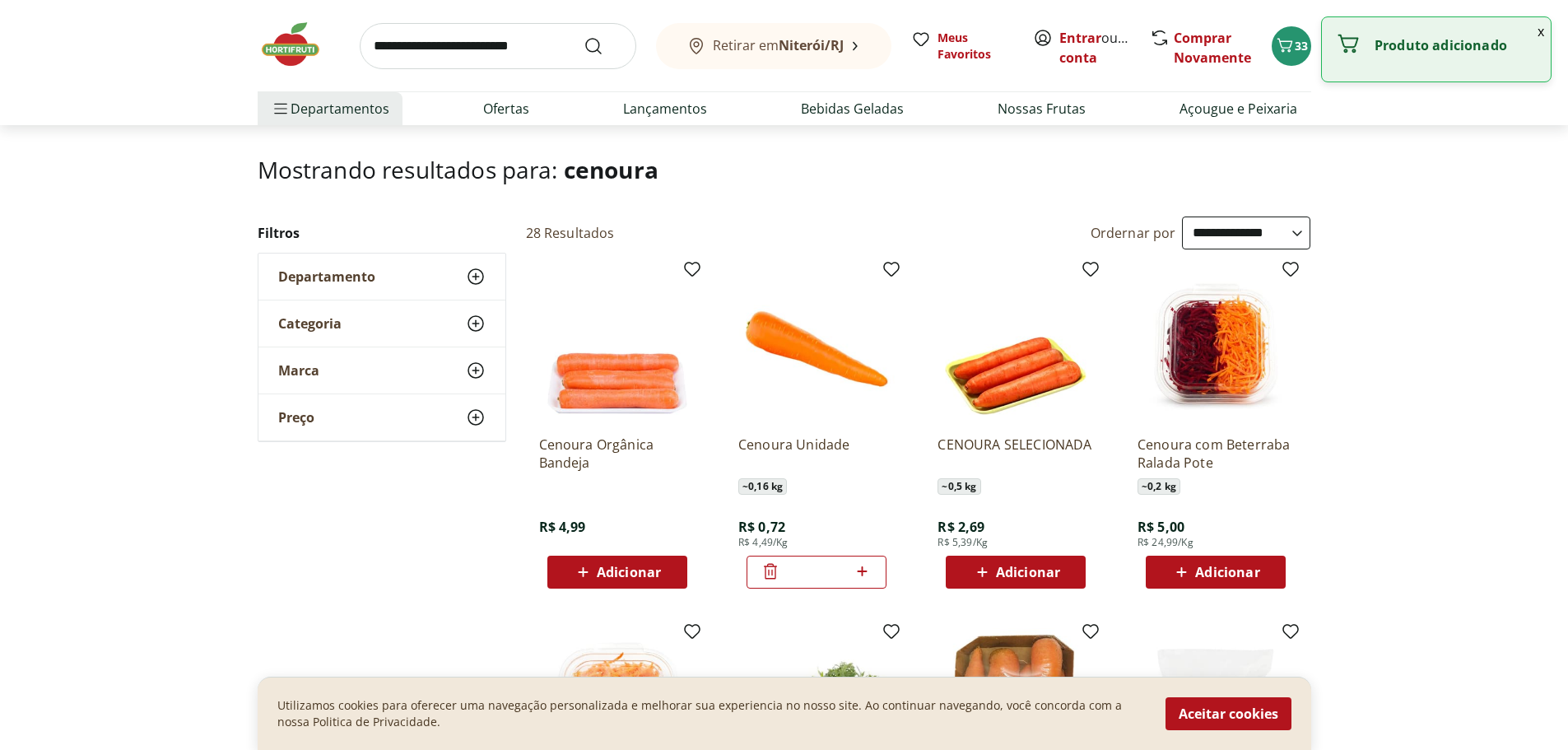 click on "Adicionar" at bounding box center (617, 572) 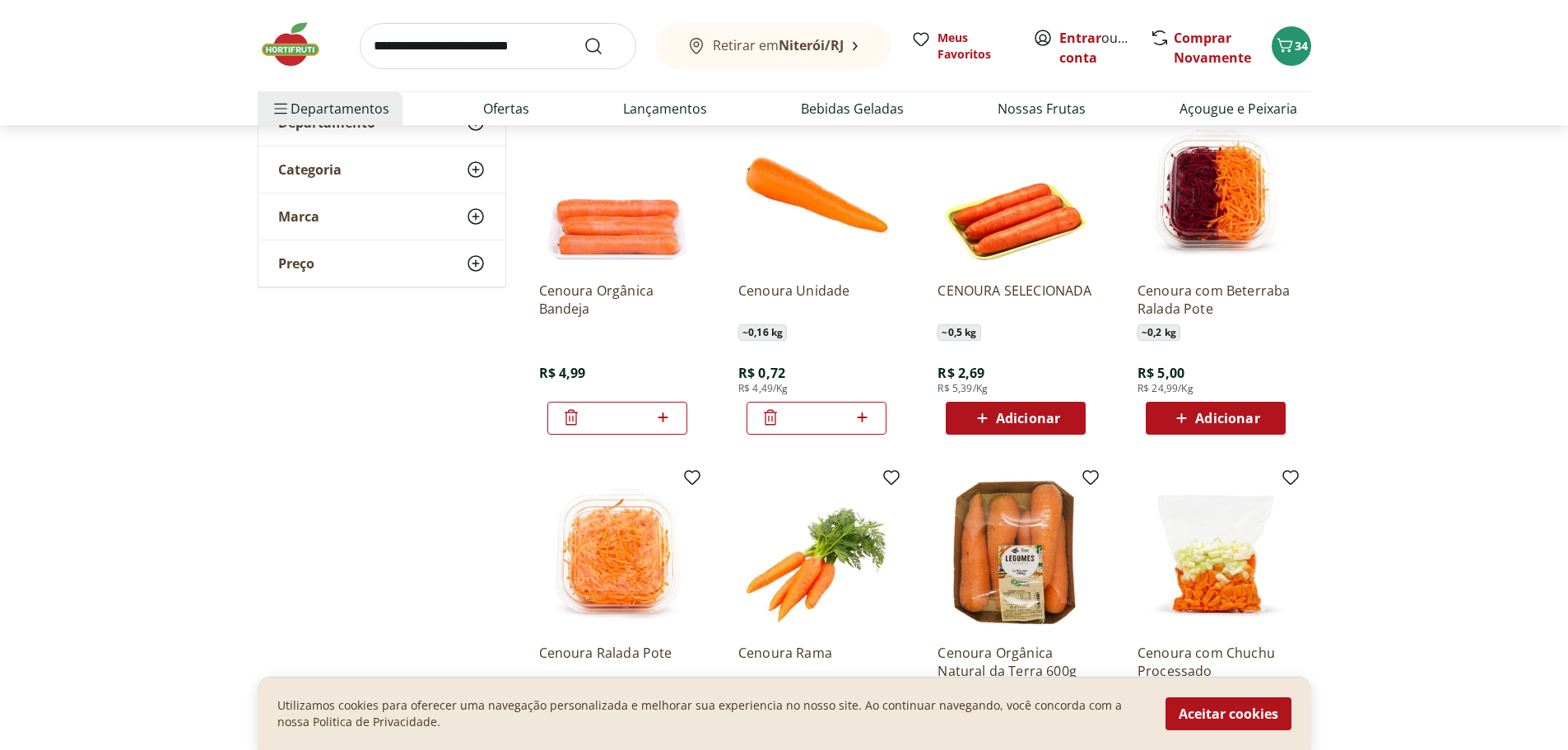 scroll, scrollTop: 0, scrollLeft: 0, axis: both 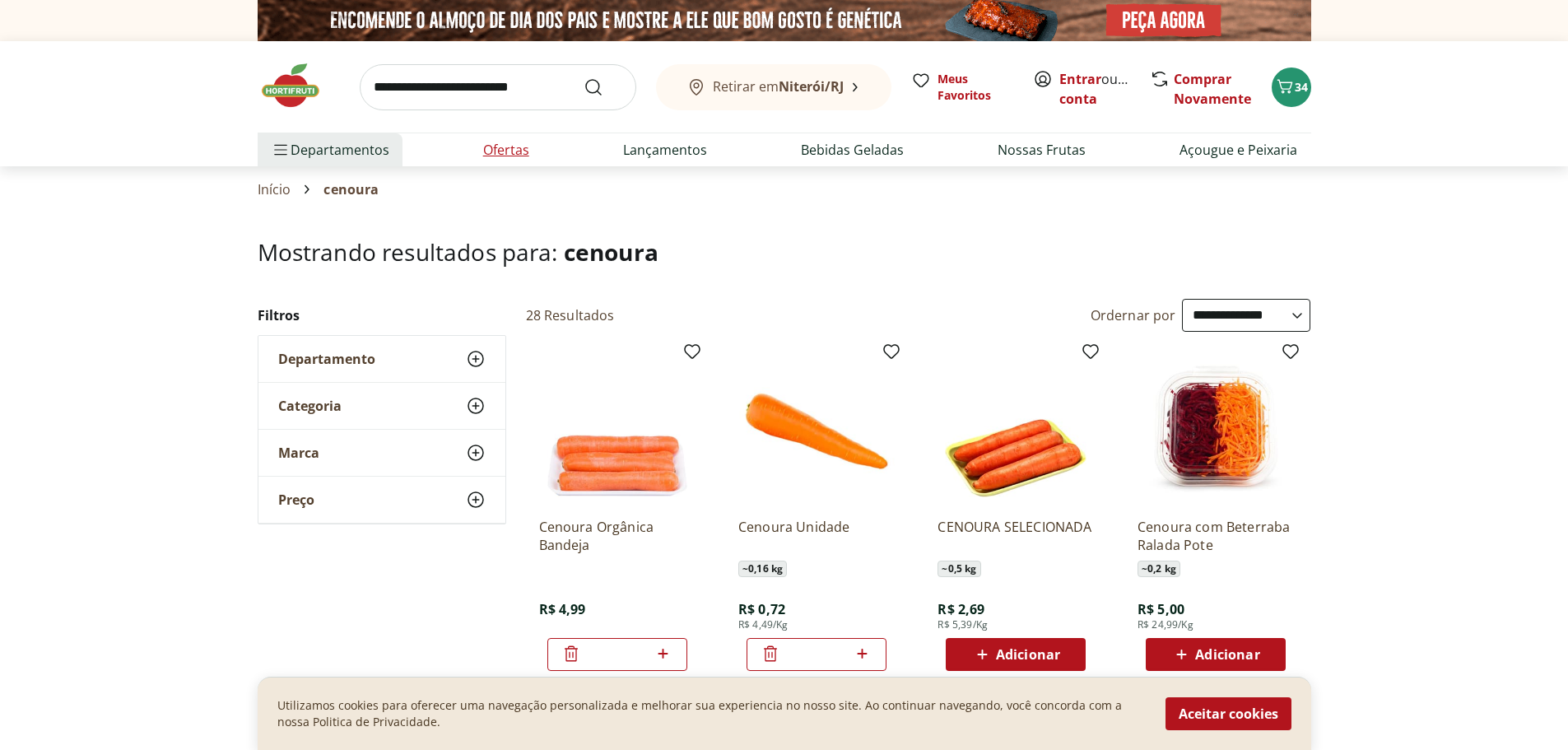 click on "Ofertas" at bounding box center [506, 150] 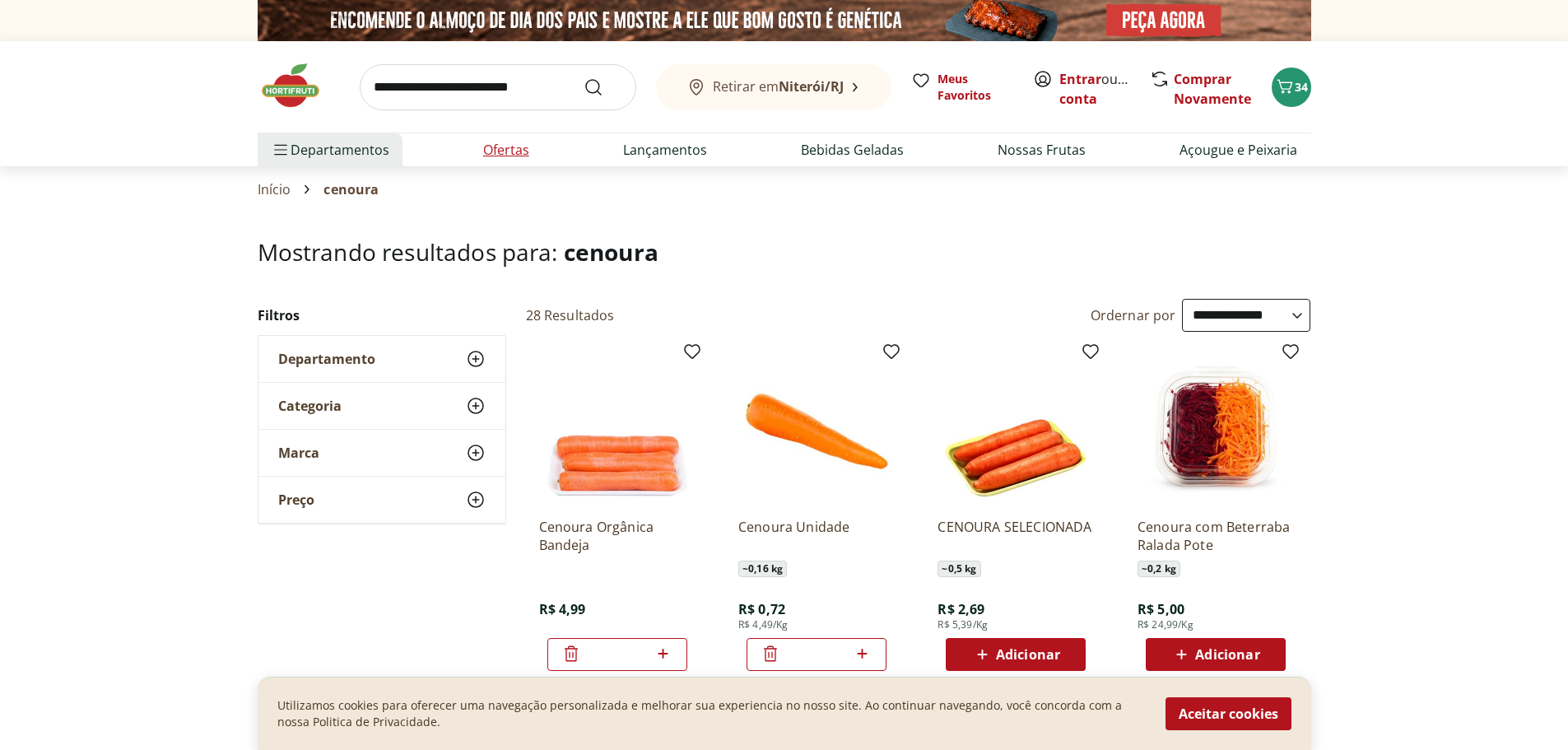 click on "Ofertas" at bounding box center (506, 150) 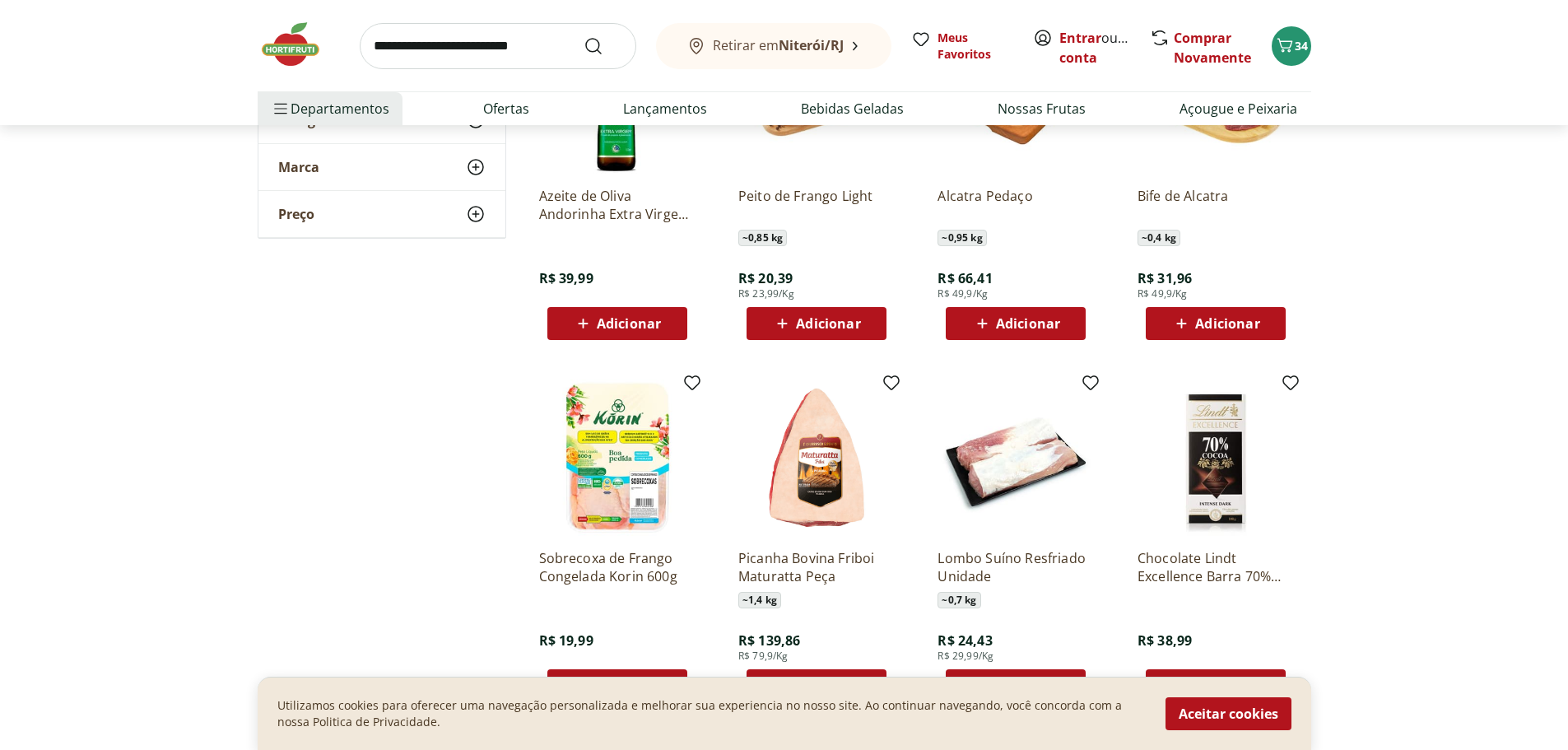 scroll, scrollTop: 0, scrollLeft: 0, axis: both 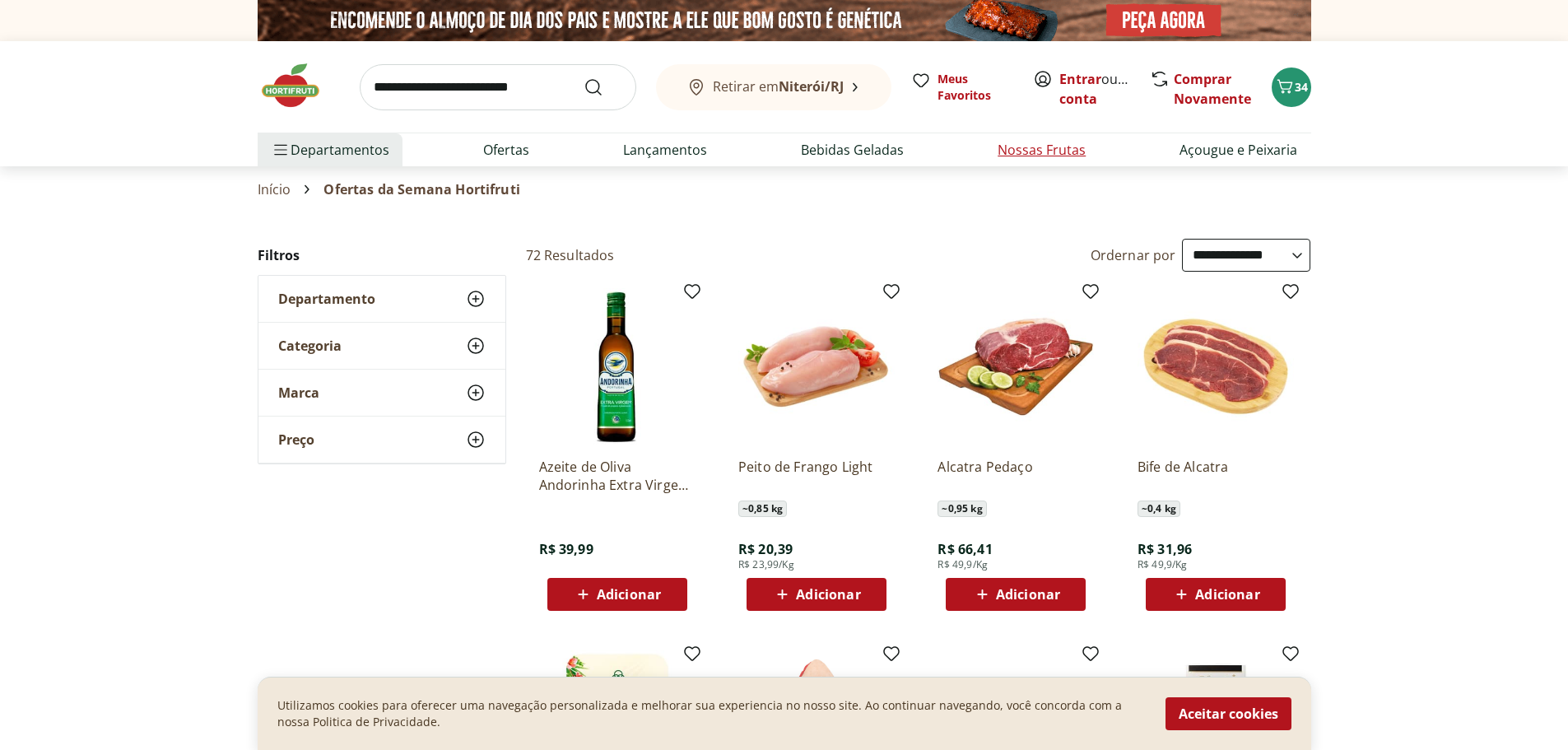 click on "Nossas Frutas" at bounding box center (1041, 150) 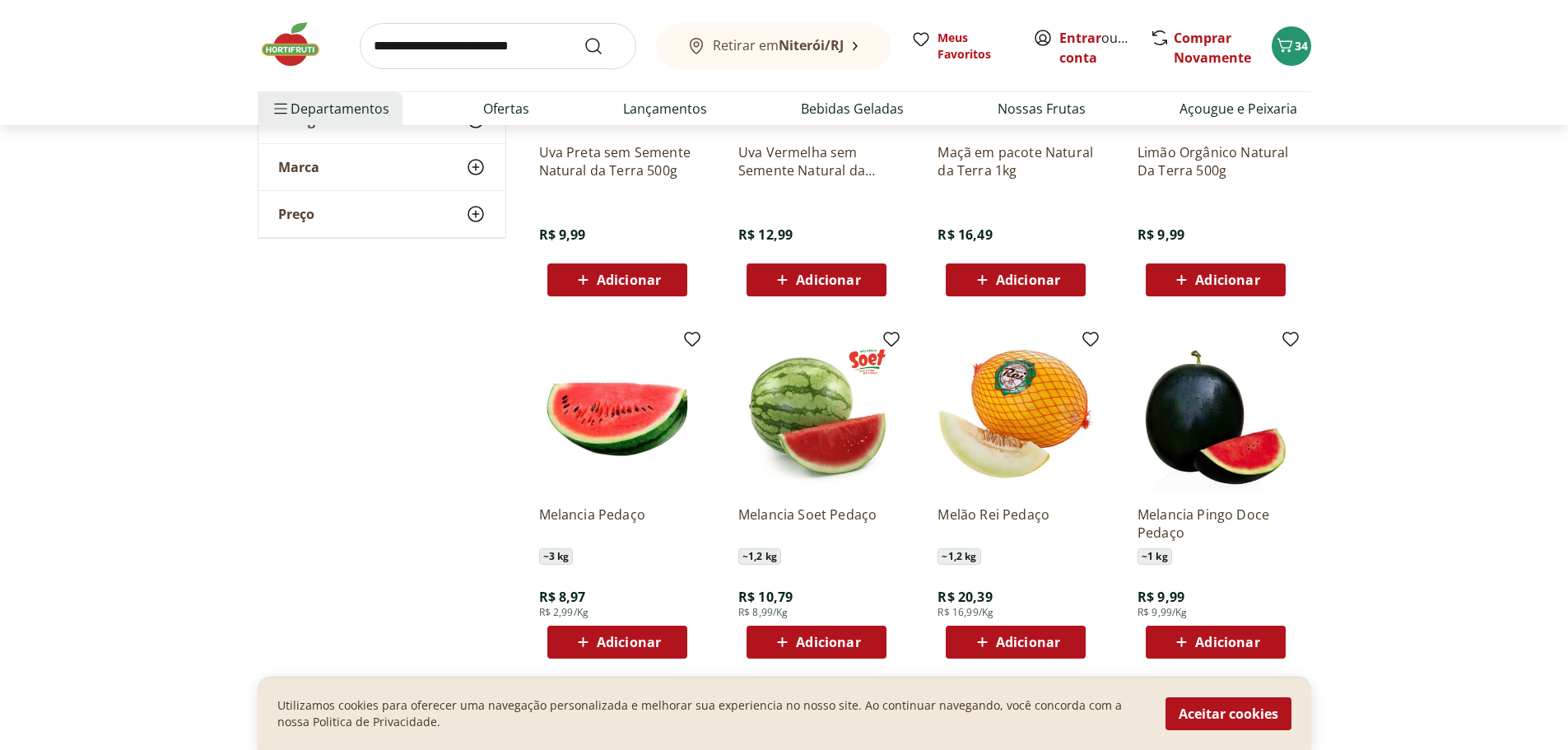 scroll, scrollTop: 741, scrollLeft: 0, axis: vertical 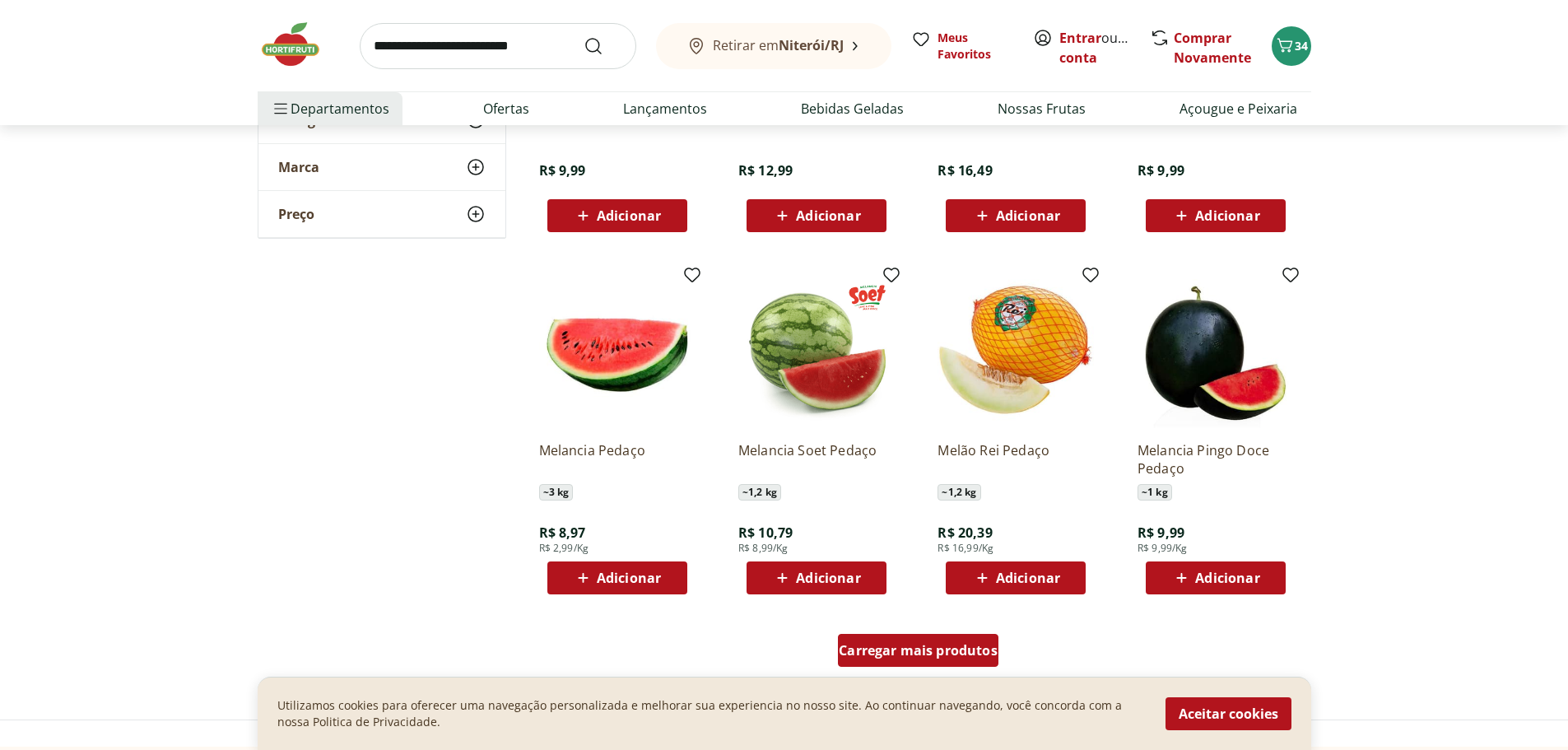 click on "Carregar mais produtos" at bounding box center (918, 650) 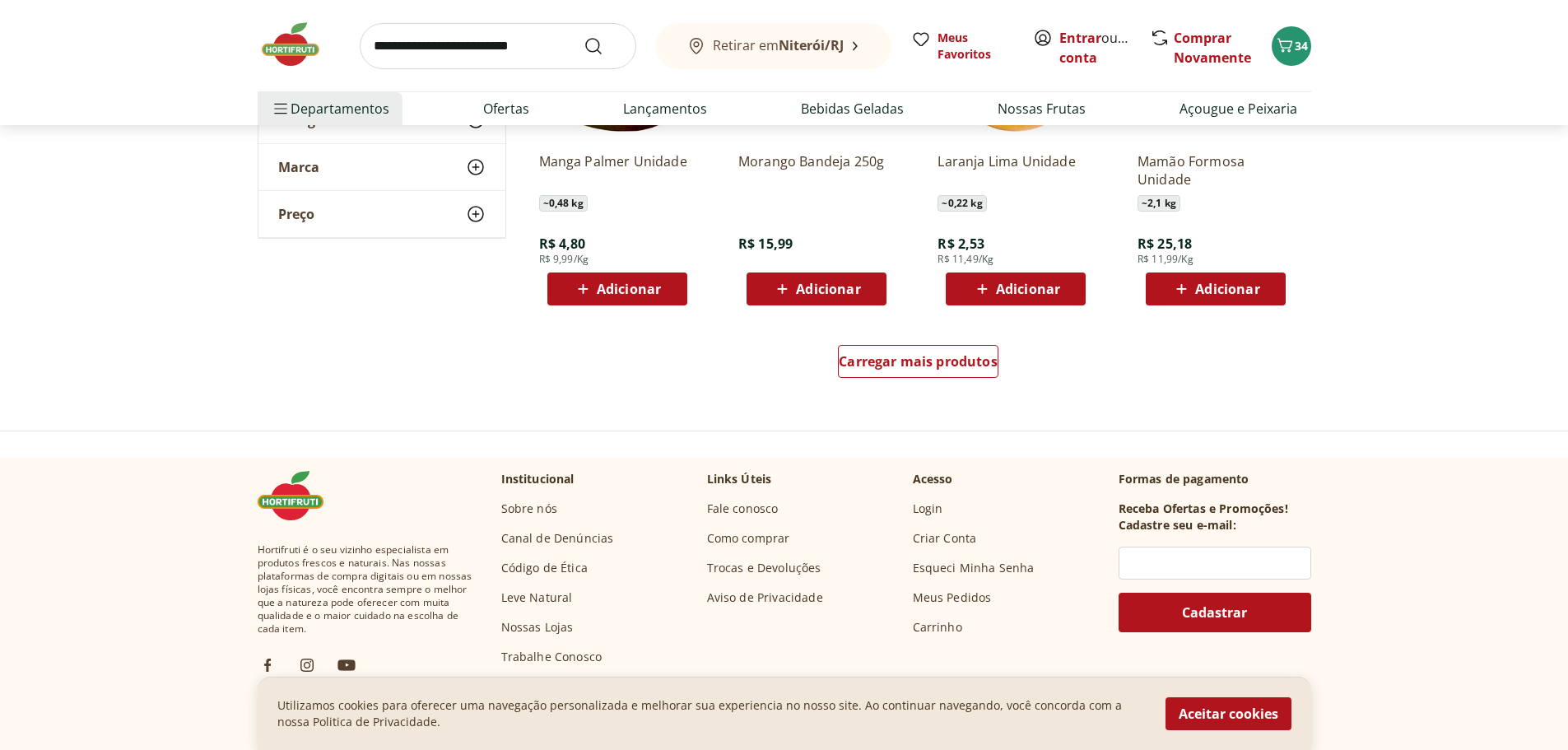 scroll, scrollTop: 2141, scrollLeft: 0, axis: vertical 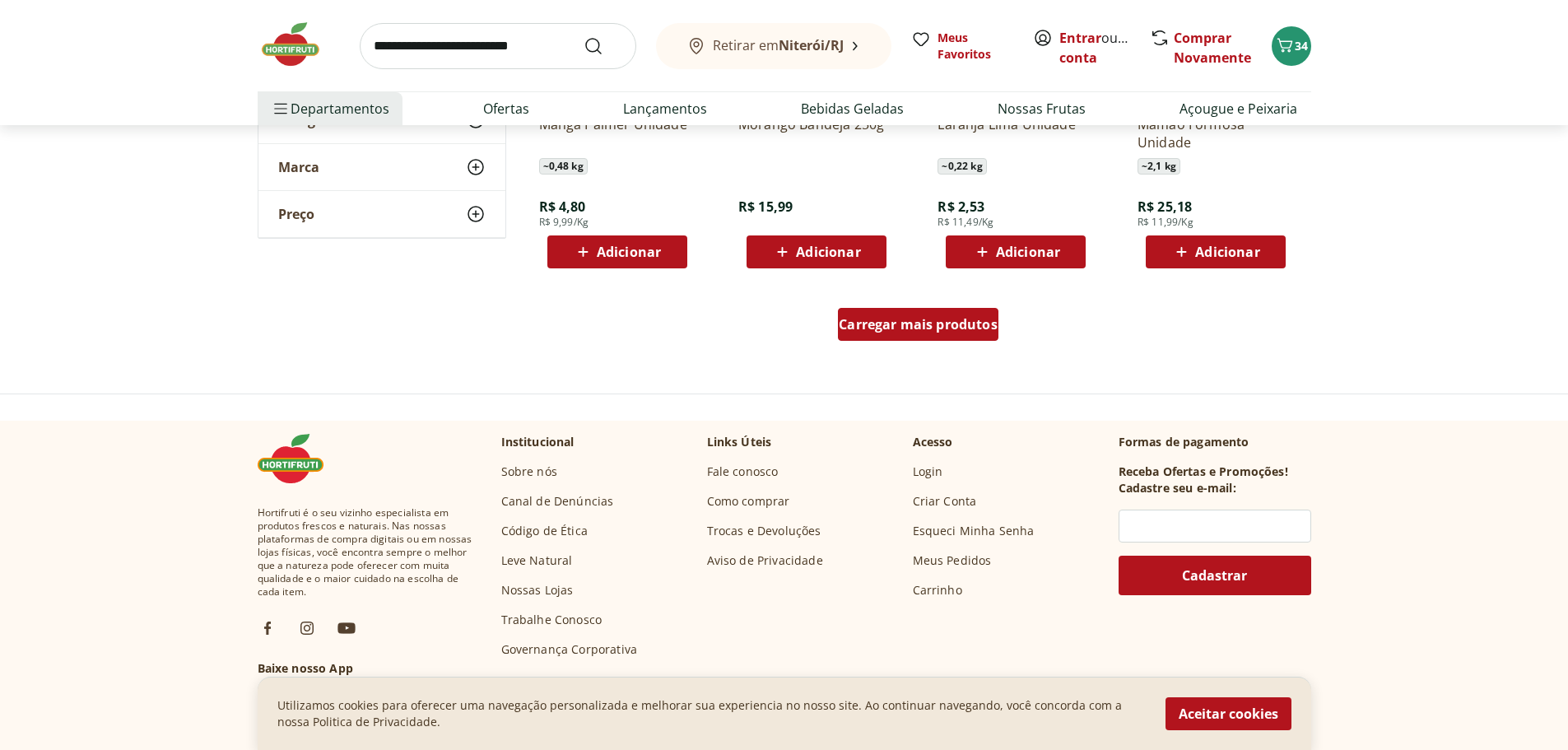 click on "Carregar mais produtos" at bounding box center [918, 324] 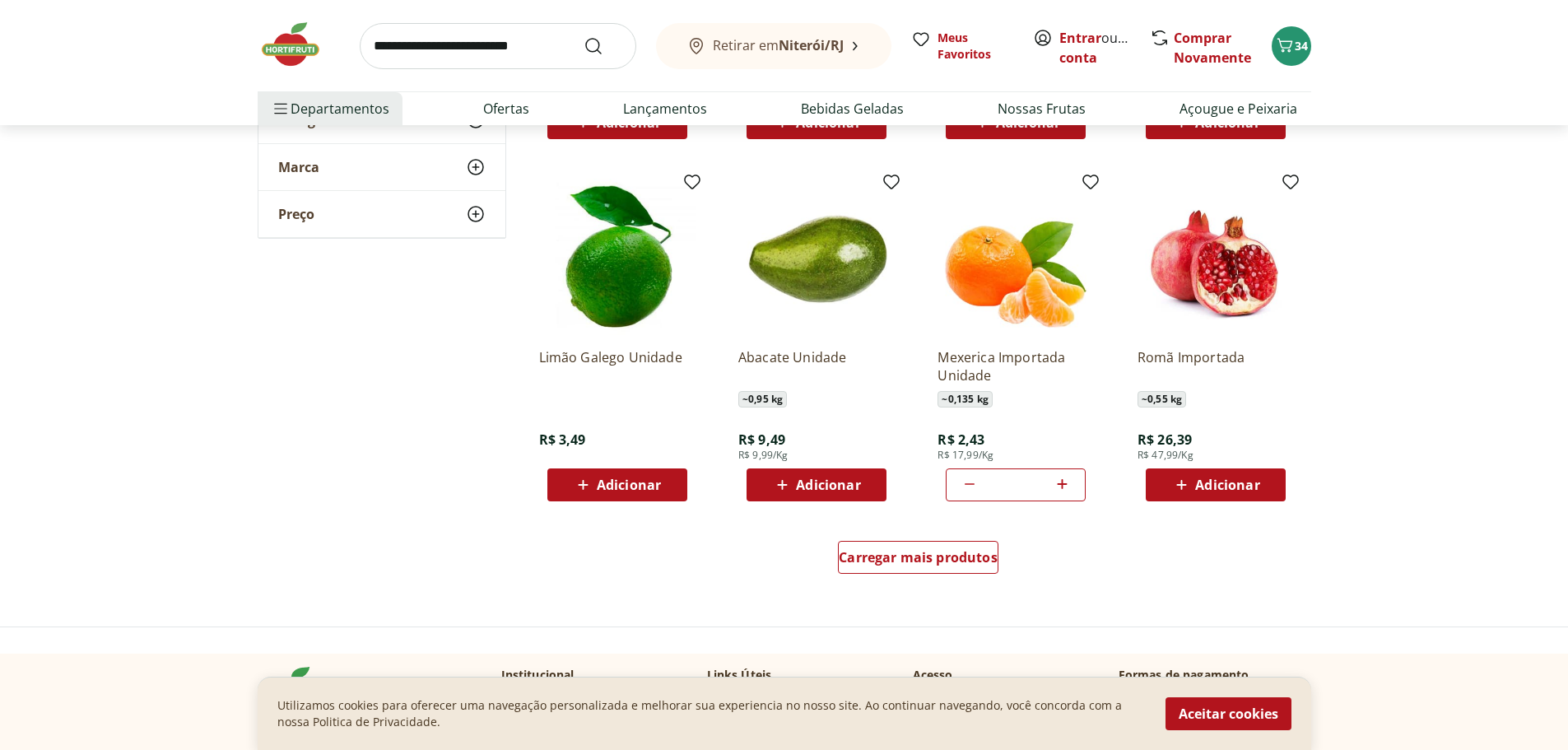 scroll, scrollTop: 3046, scrollLeft: 0, axis: vertical 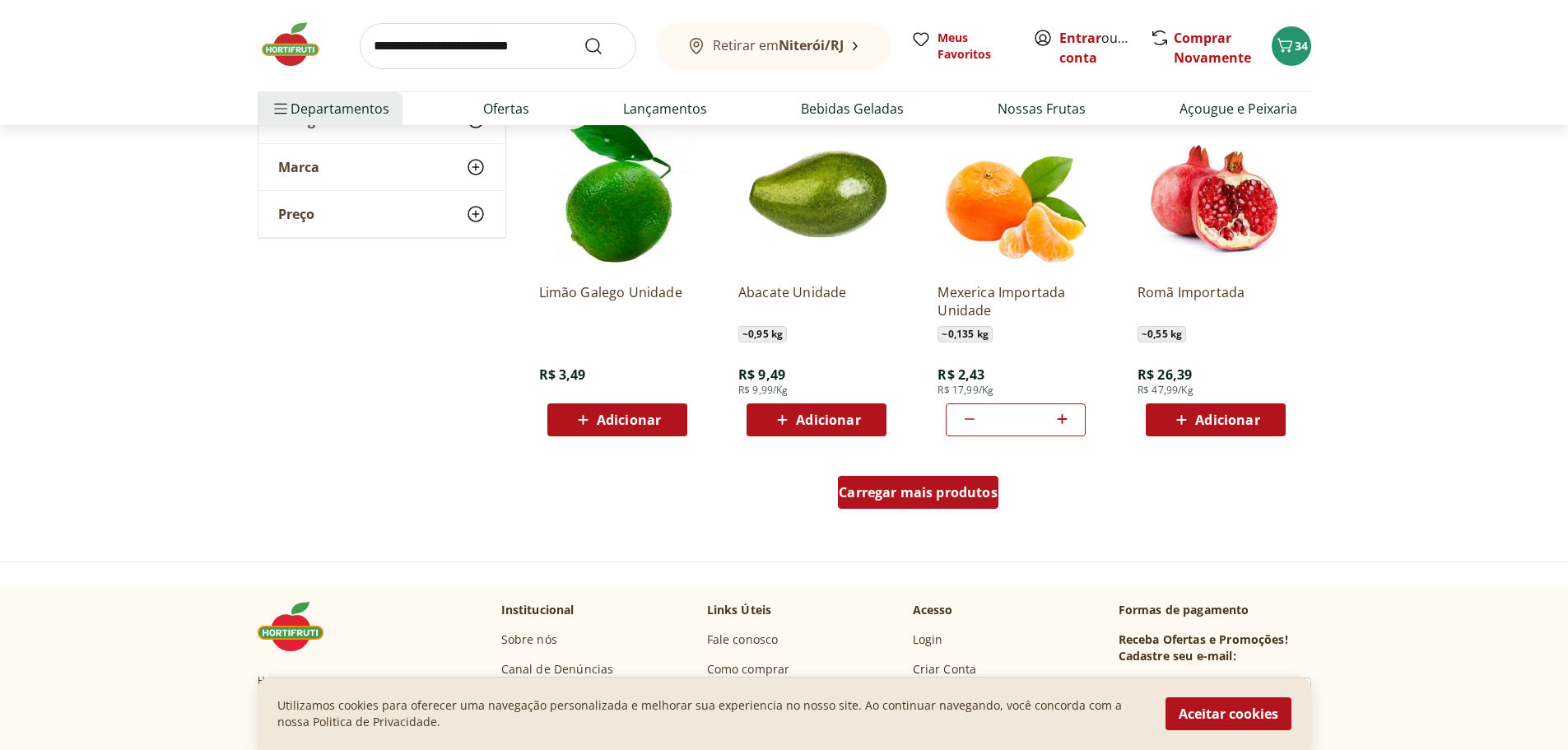 click on "Carregar mais produtos" at bounding box center [918, 492] 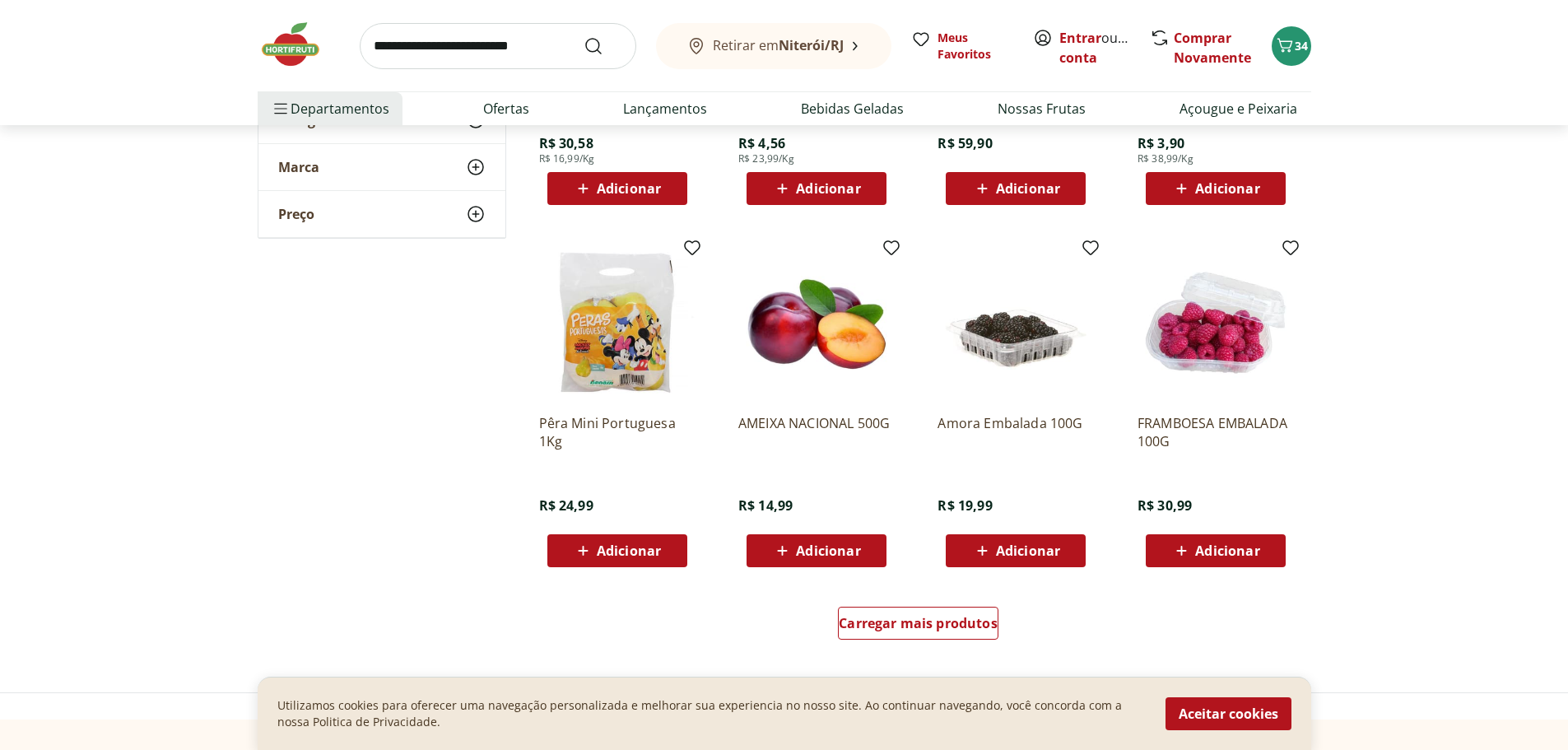 scroll, scrollTop: 4034, scrollLeft: 0, axis: vertical 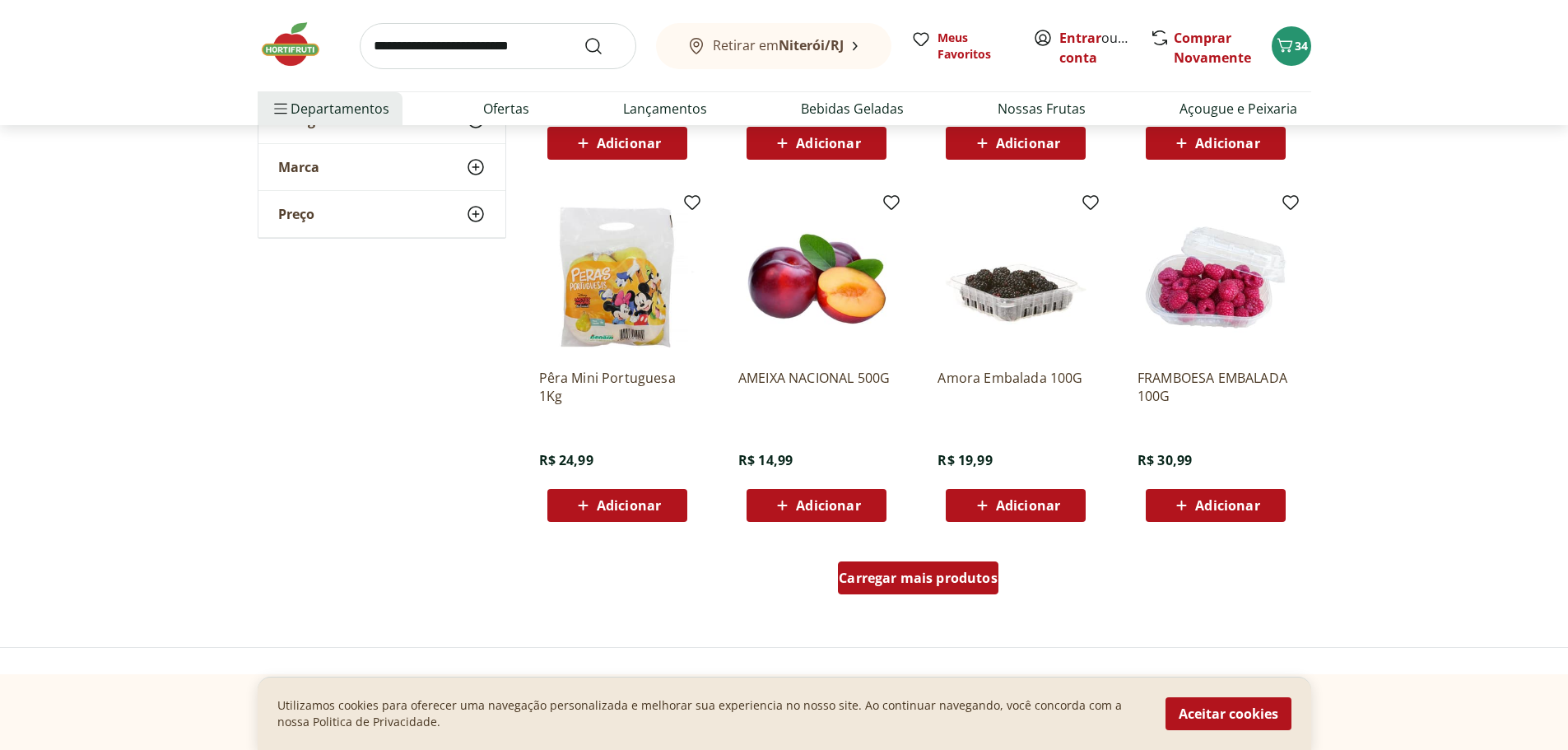 click on "Carregar mais produtos" at bounding box center [918, 578] 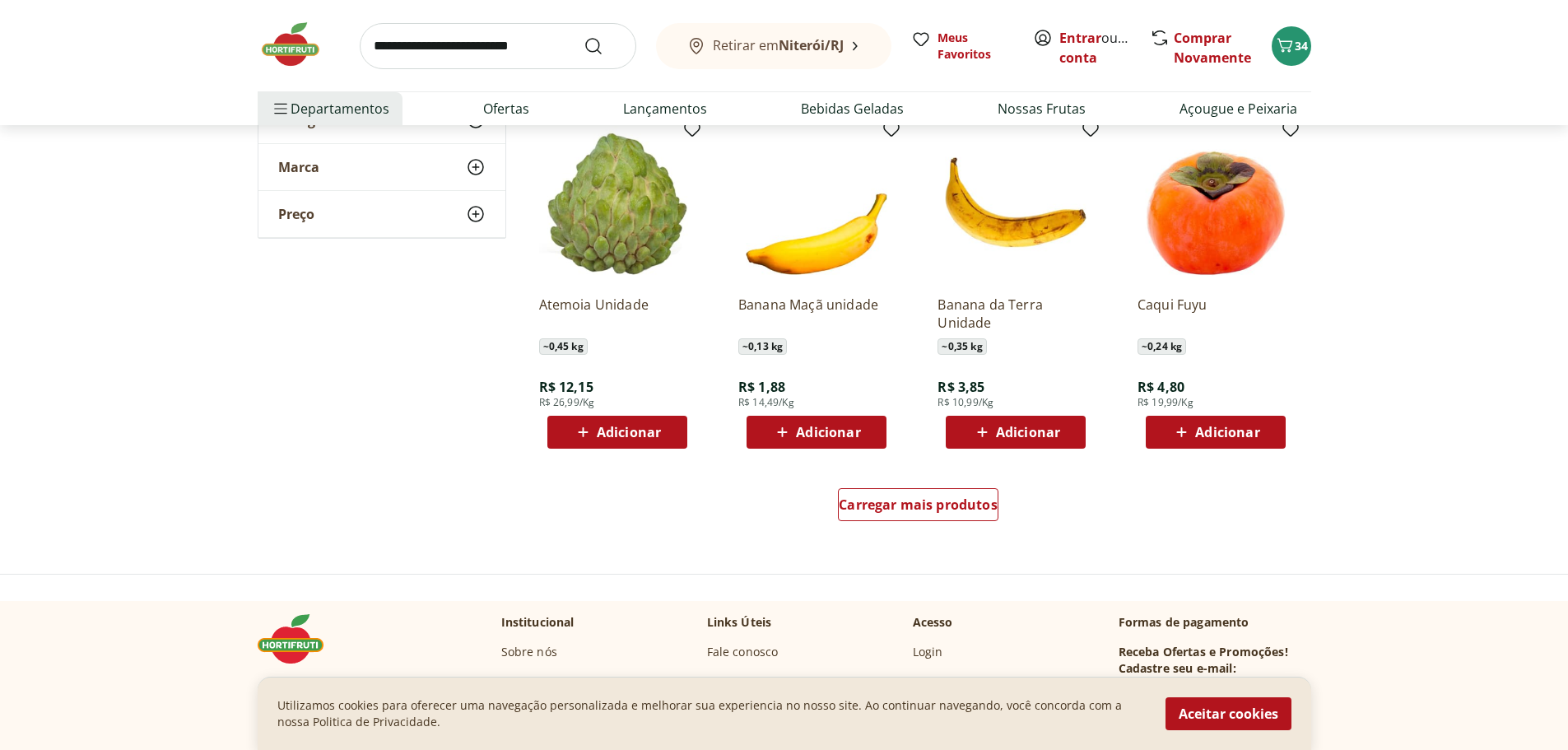 scroll, scrollTop: 5187, scrollLeft: 0, axis: vertical 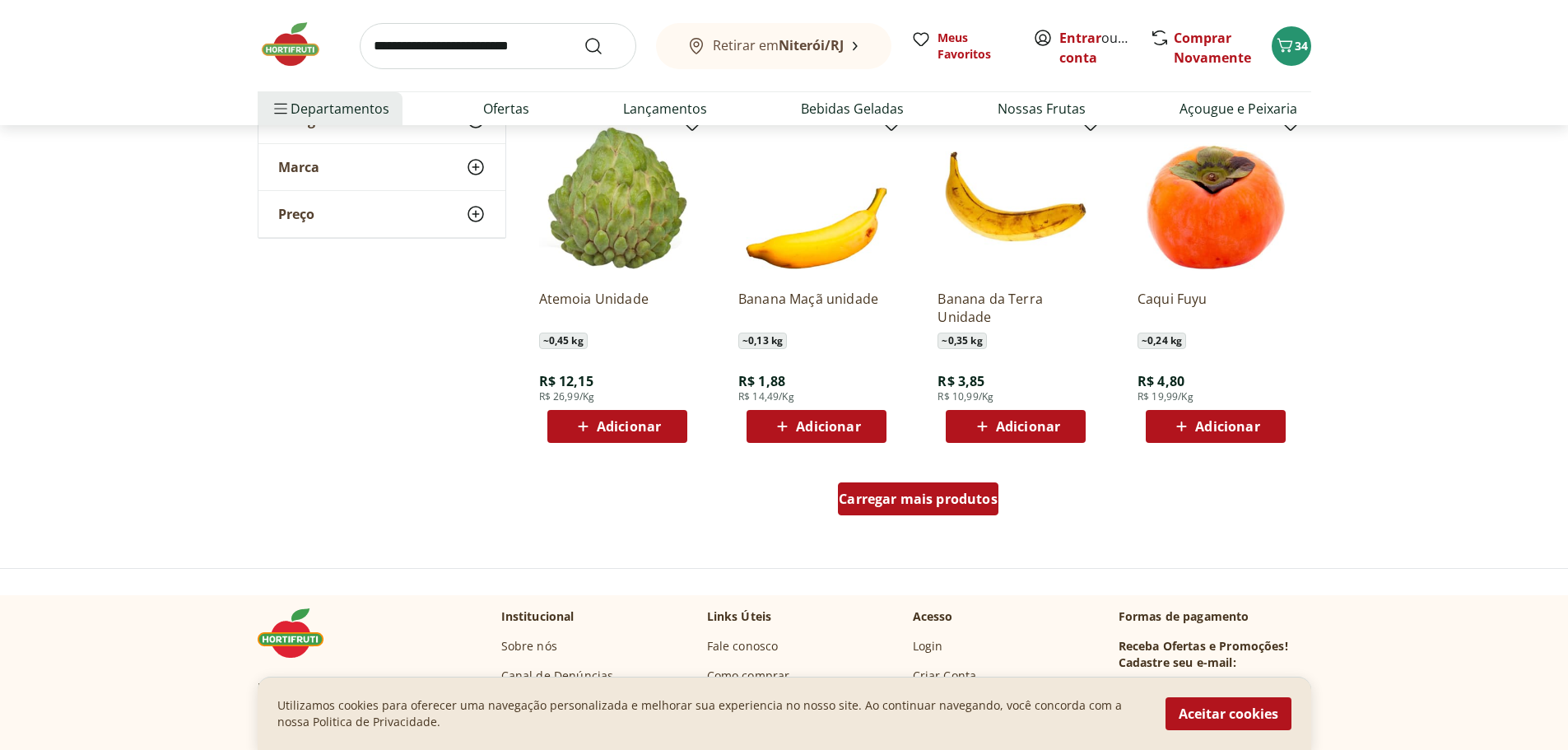 click on "Carregar mais produtos" at bounding box center (918, 499) 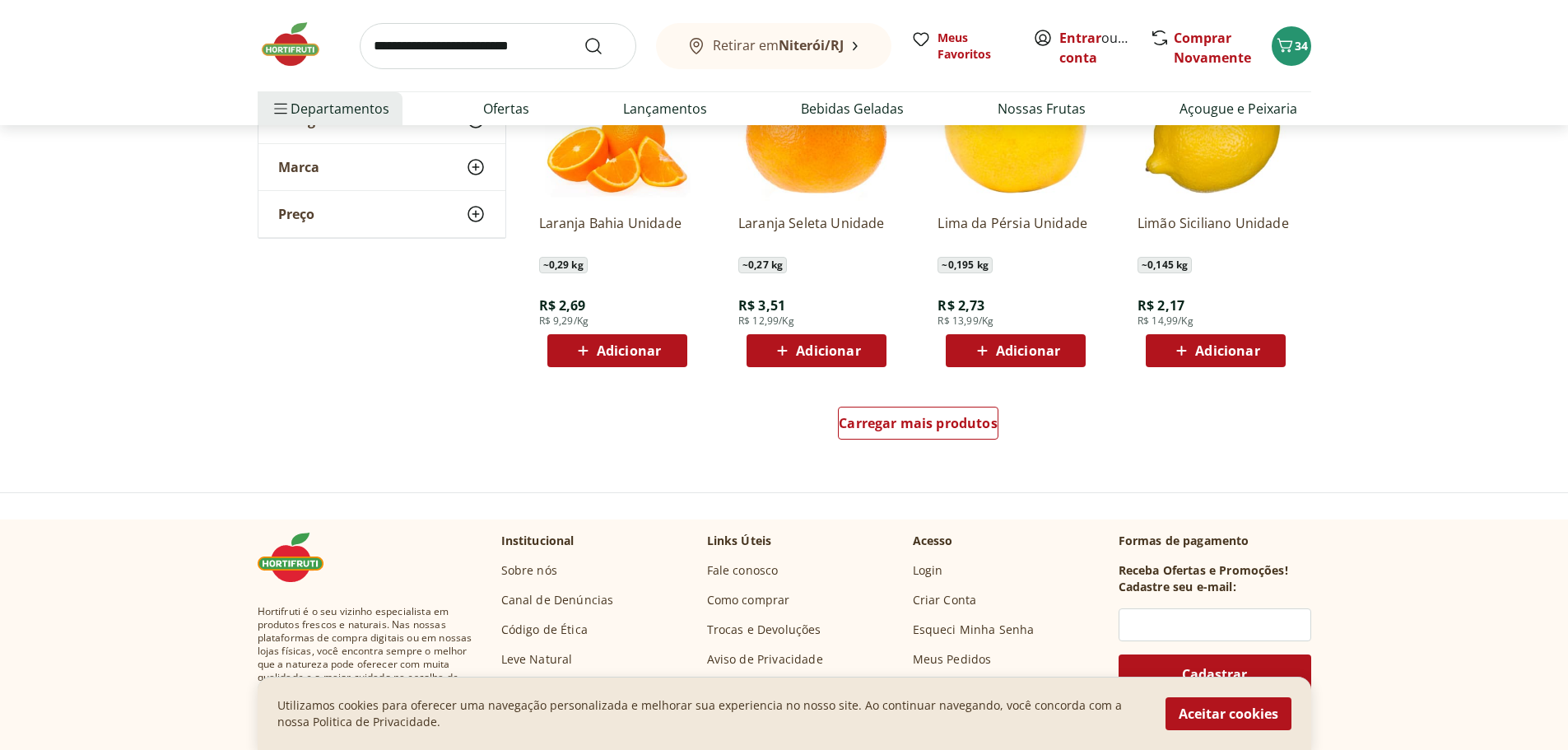 scroll, scrollTop: 6339, scrollLeft: 0, axis: vertical 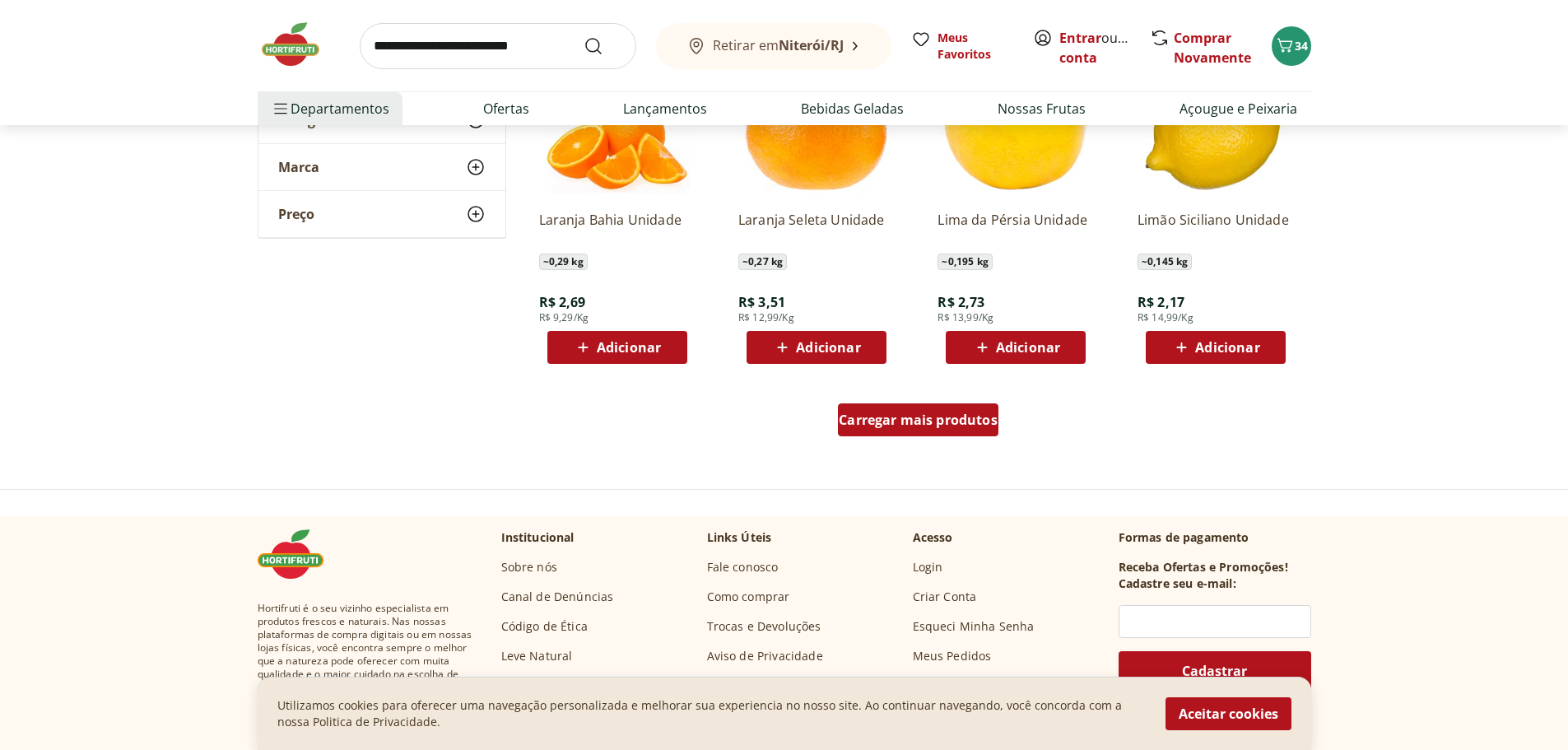 click on "Carregar mais produtos" at bounding box center [918, 420] 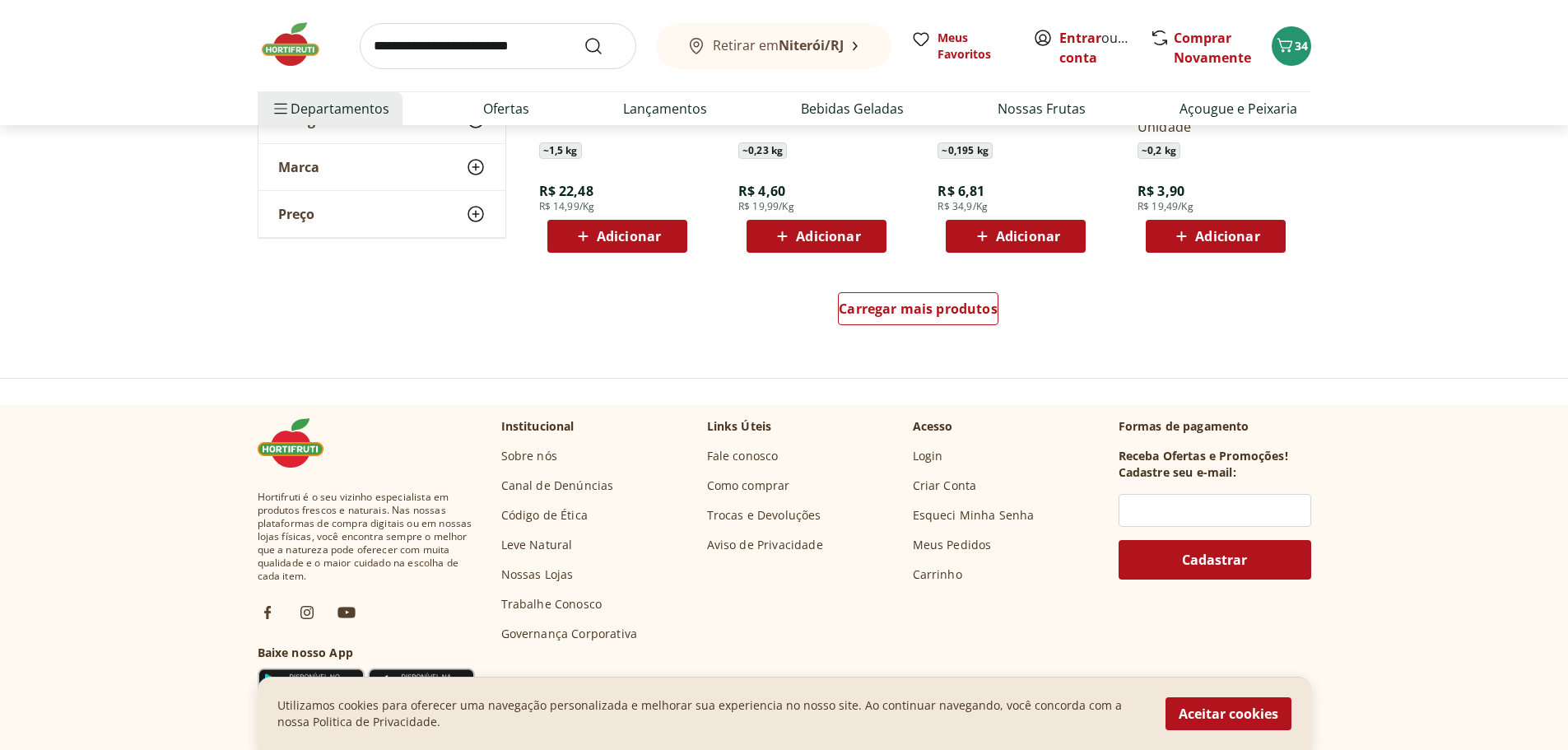 scroll, scrollTop: 7656, scrollLeft: 0, axis: vertical 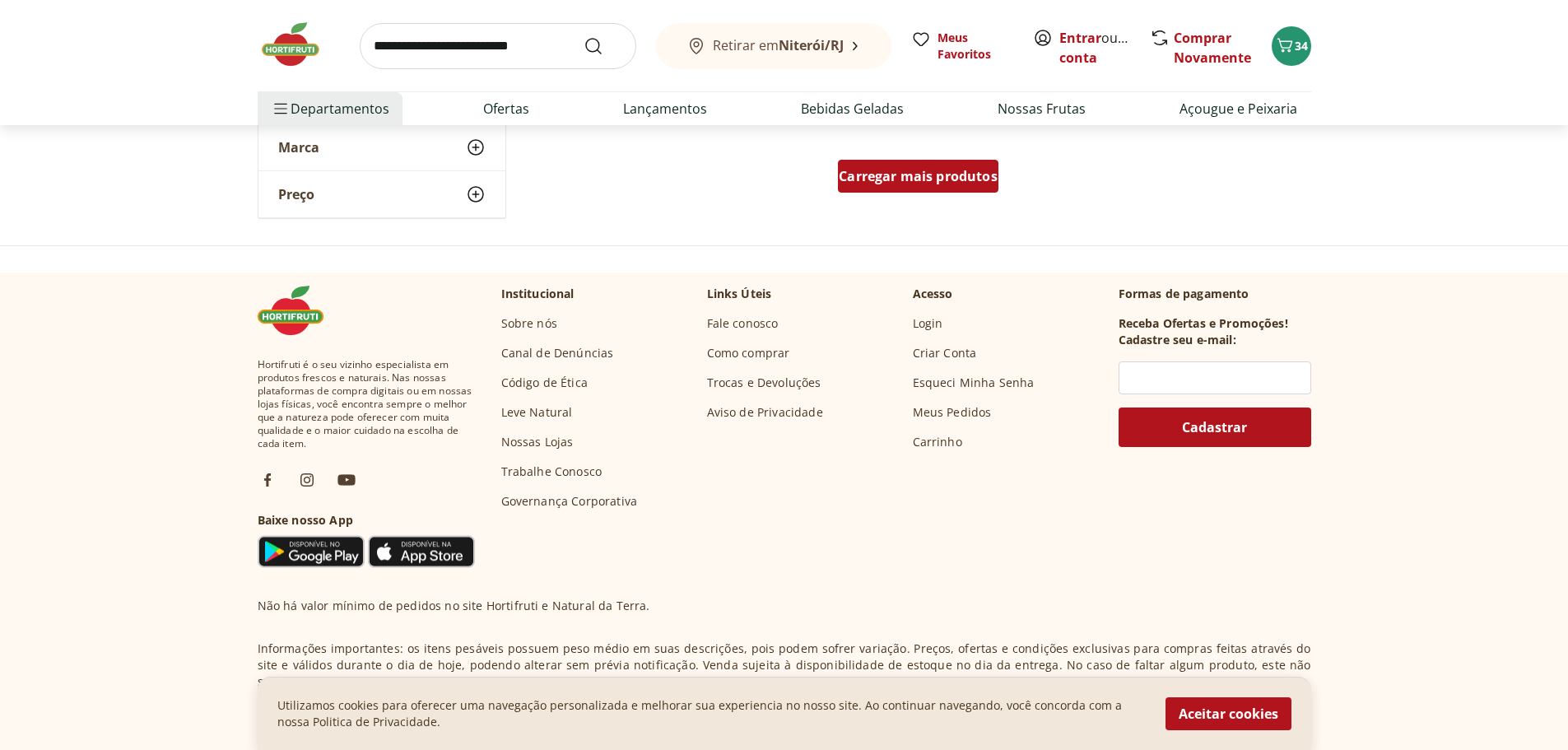click on "Carregar mais produtos" at bounding box center (918, 176) 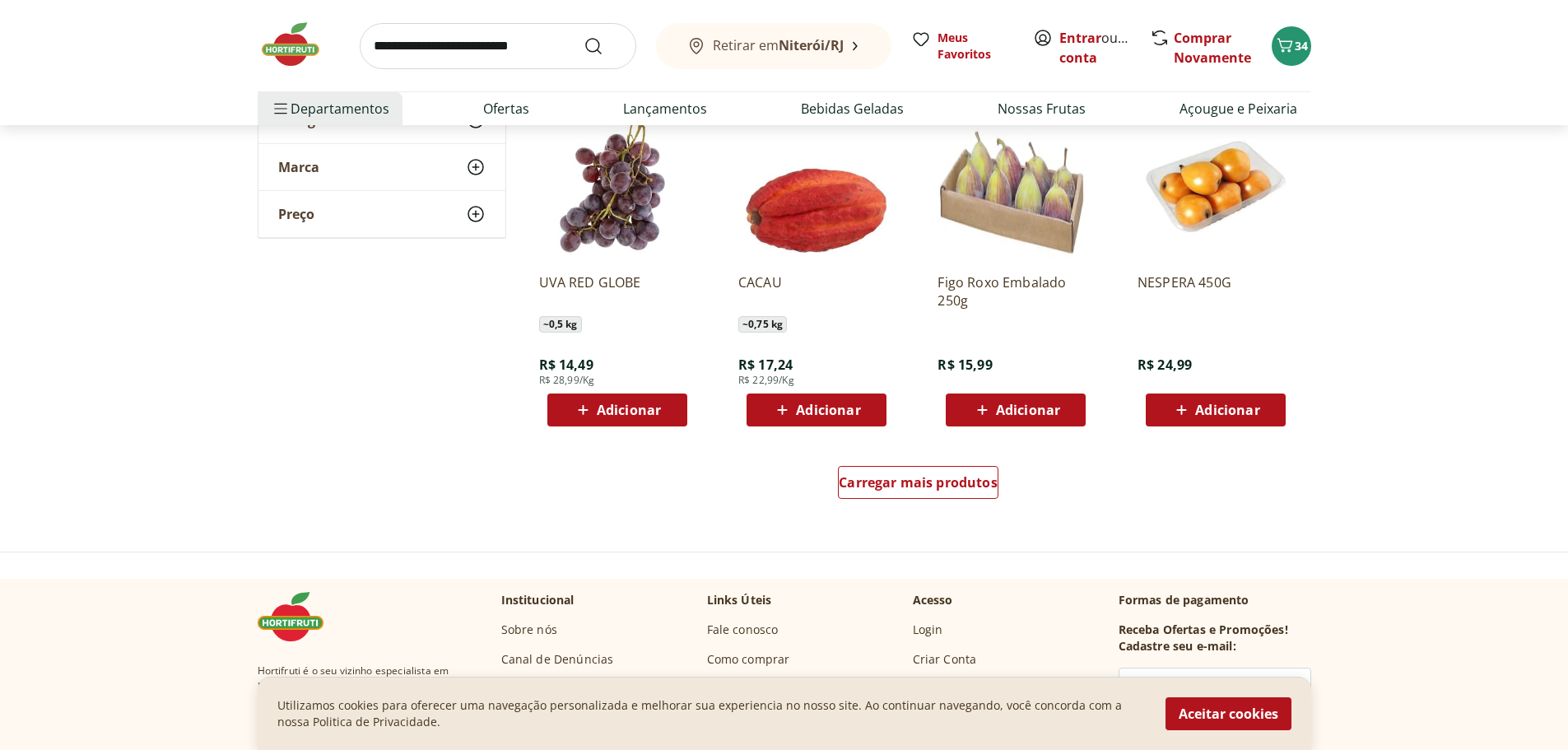 scroll, scrollTop: 8480, scrollLeft: 0, axis: vertical 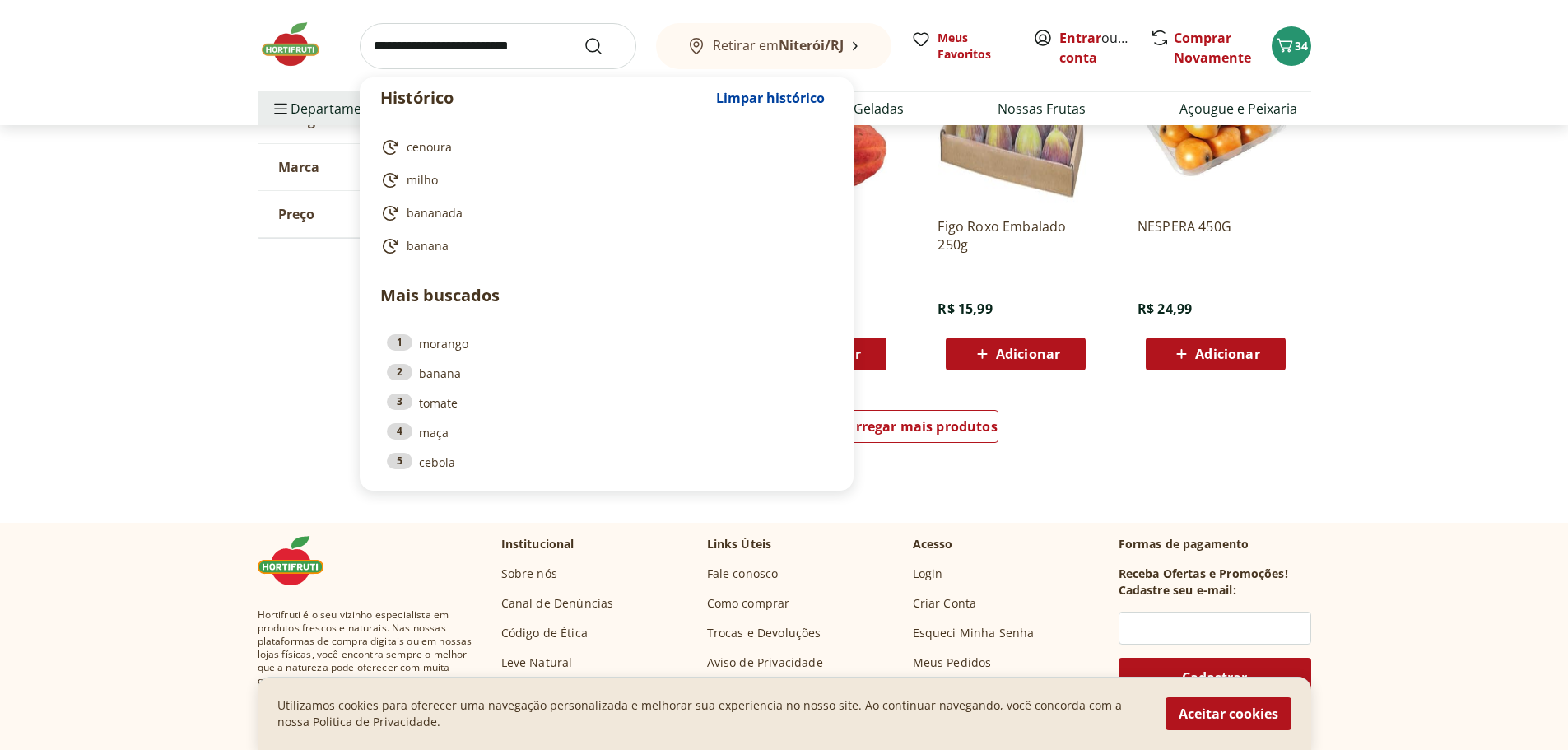 click at bounding box center [498, 46] 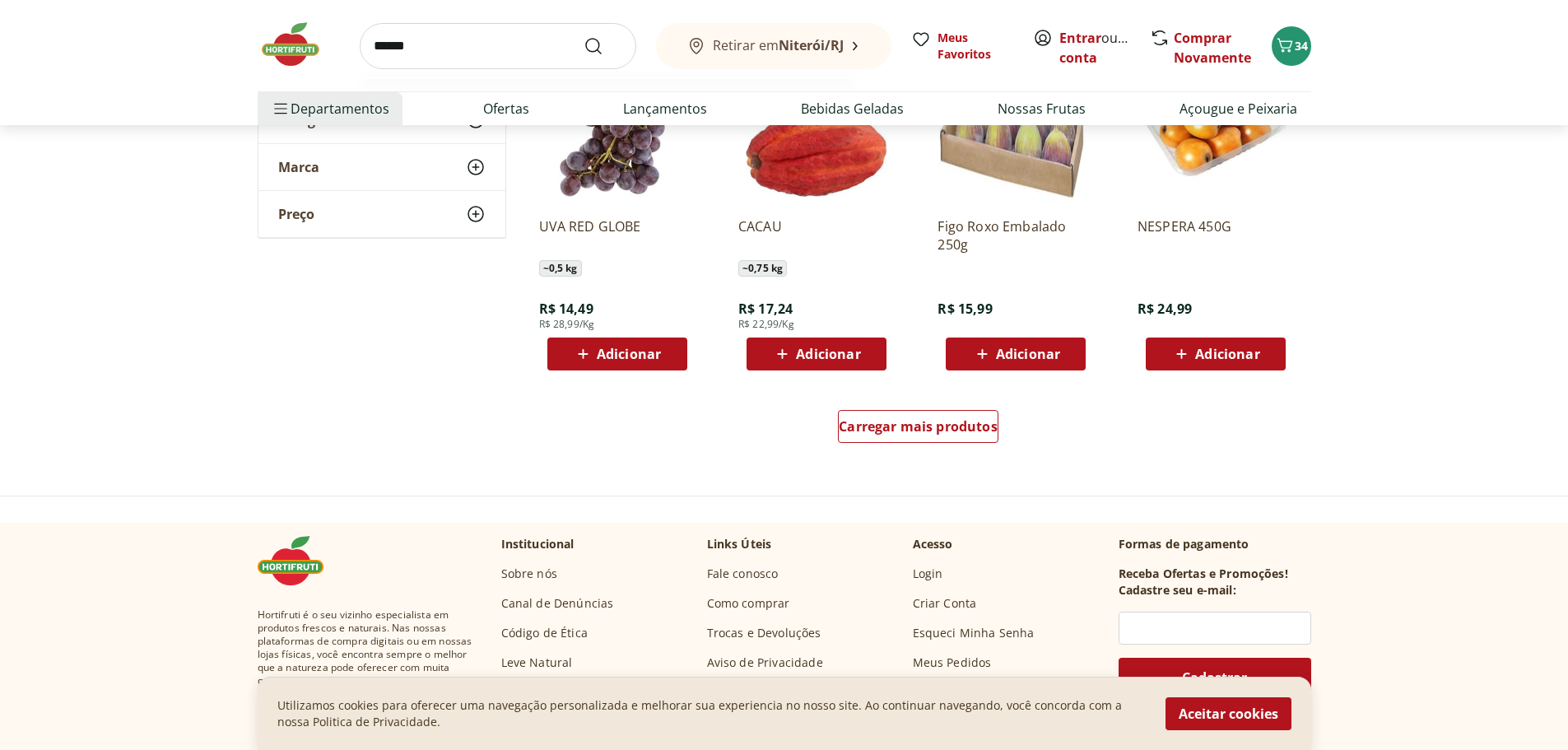 type on "******" 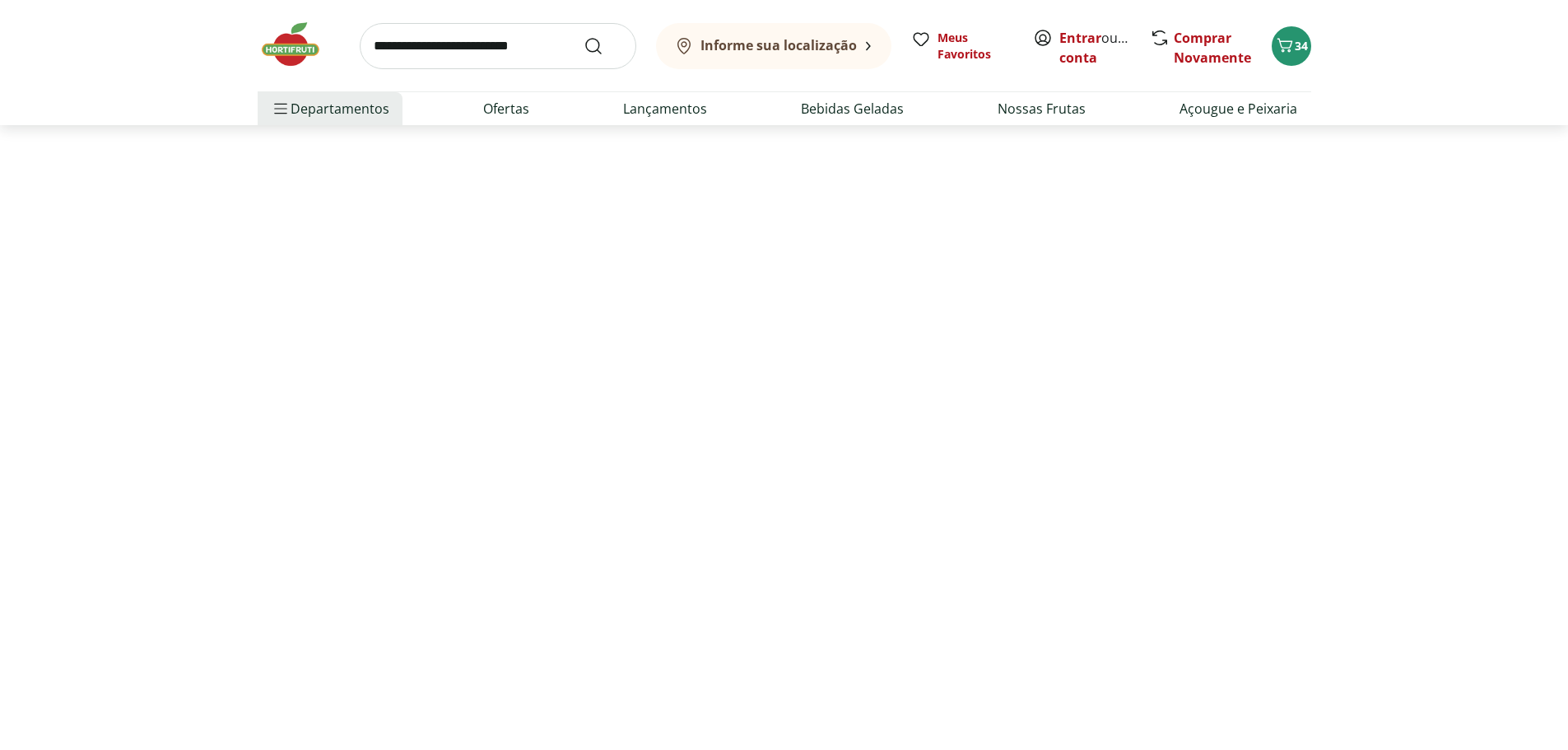 scroll, scrollTop: 0, scrollLeft: 0, axis: both 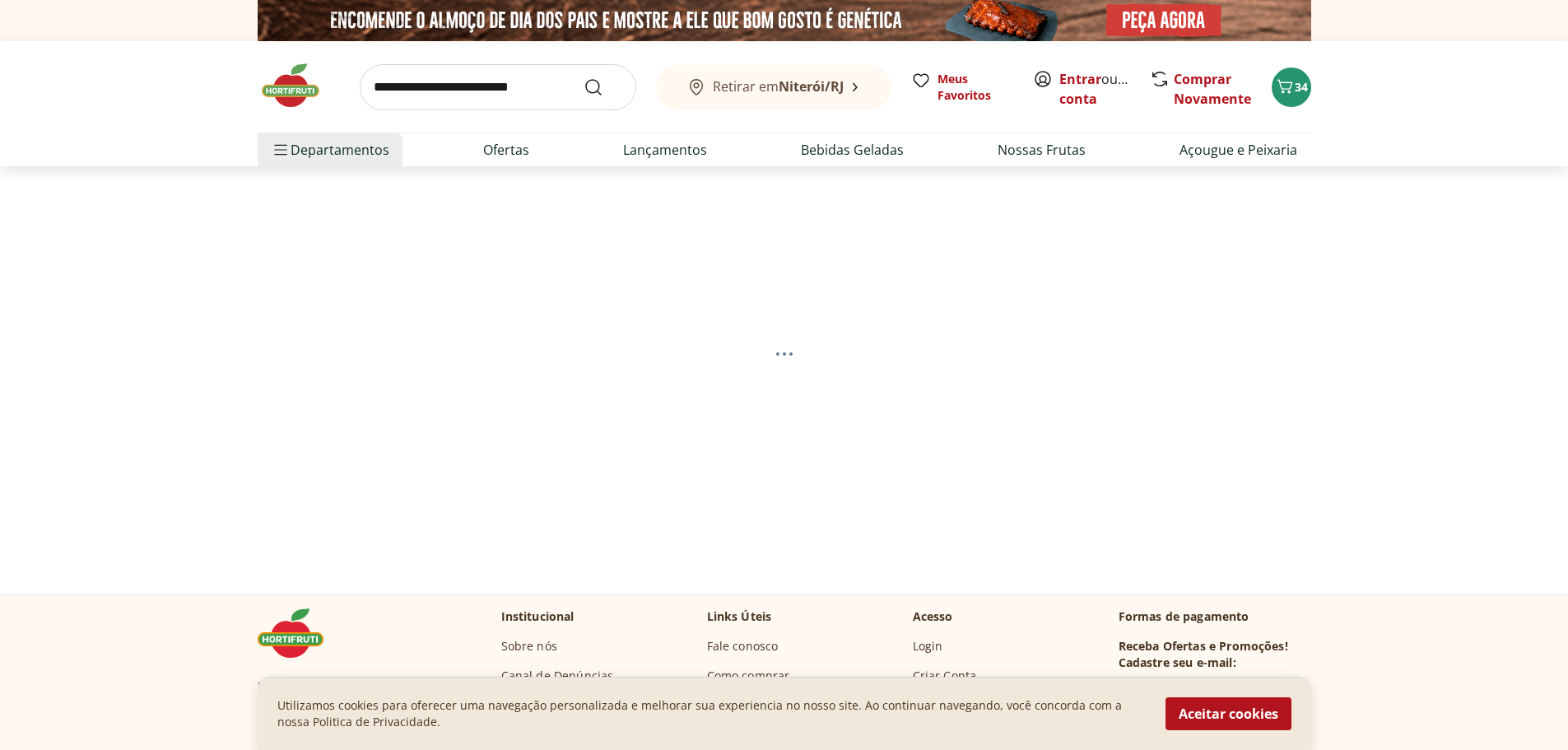 select on "**********" 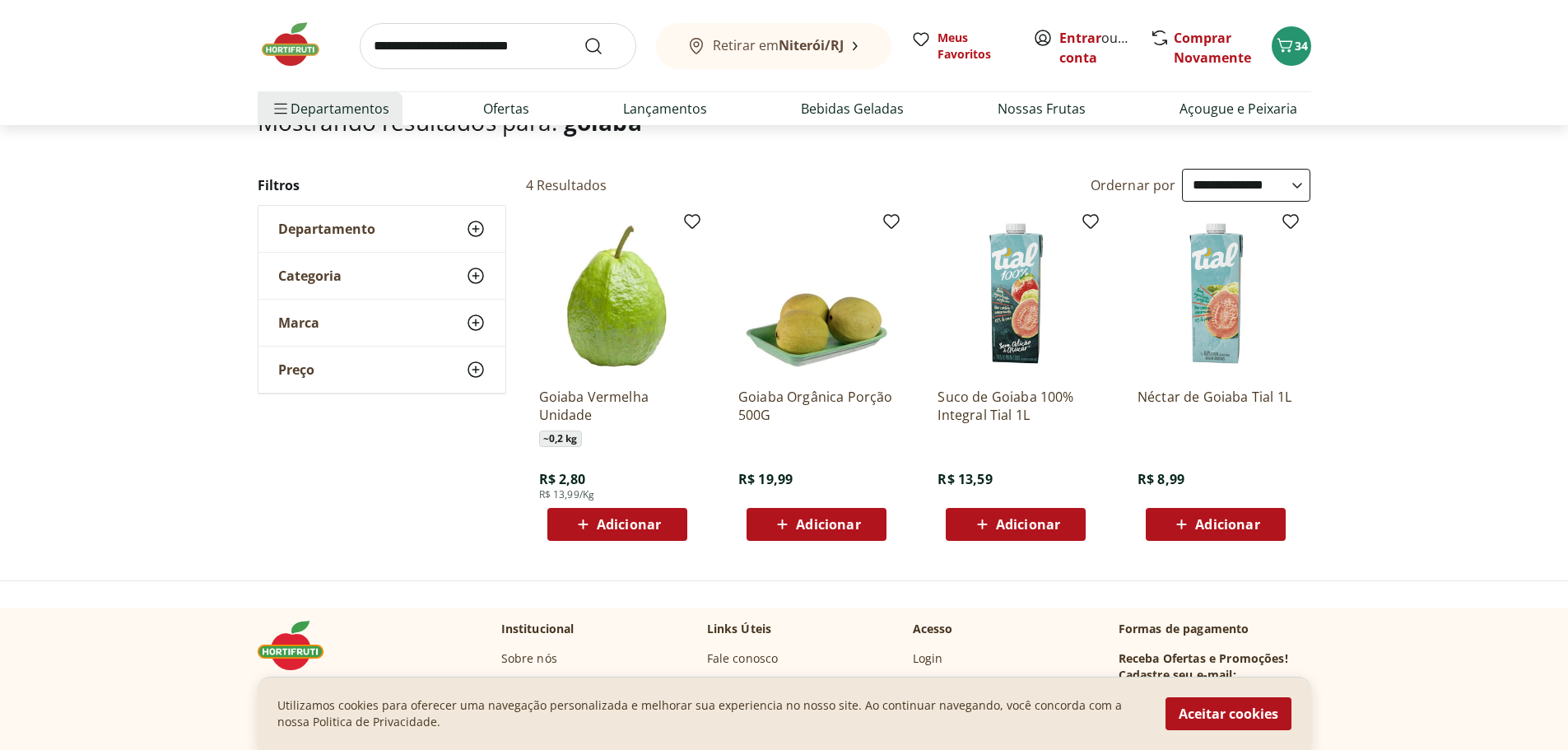 scroll, scrollTop: 0, scrollLeft: 0, axis: both 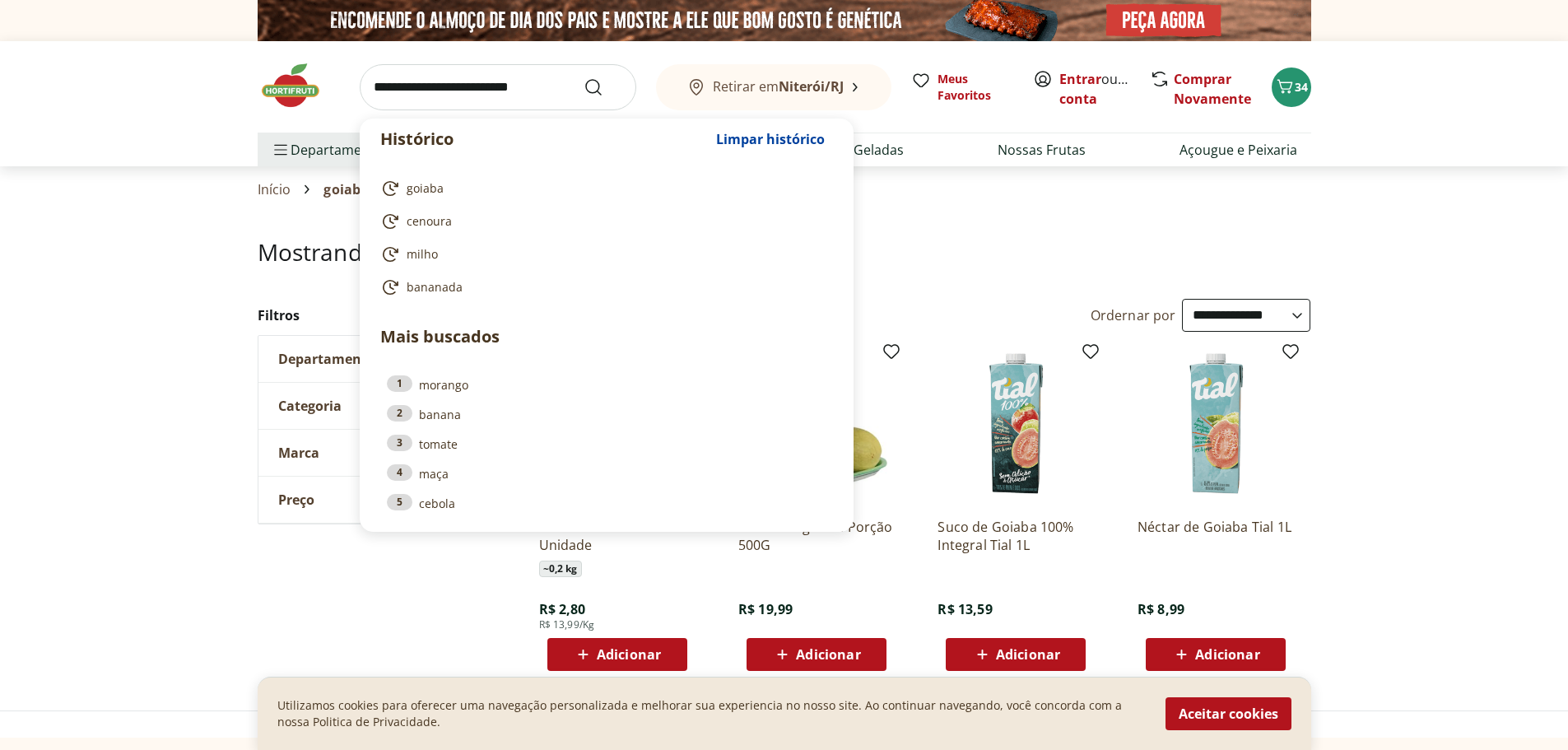 click at bounding box center (498, 87) 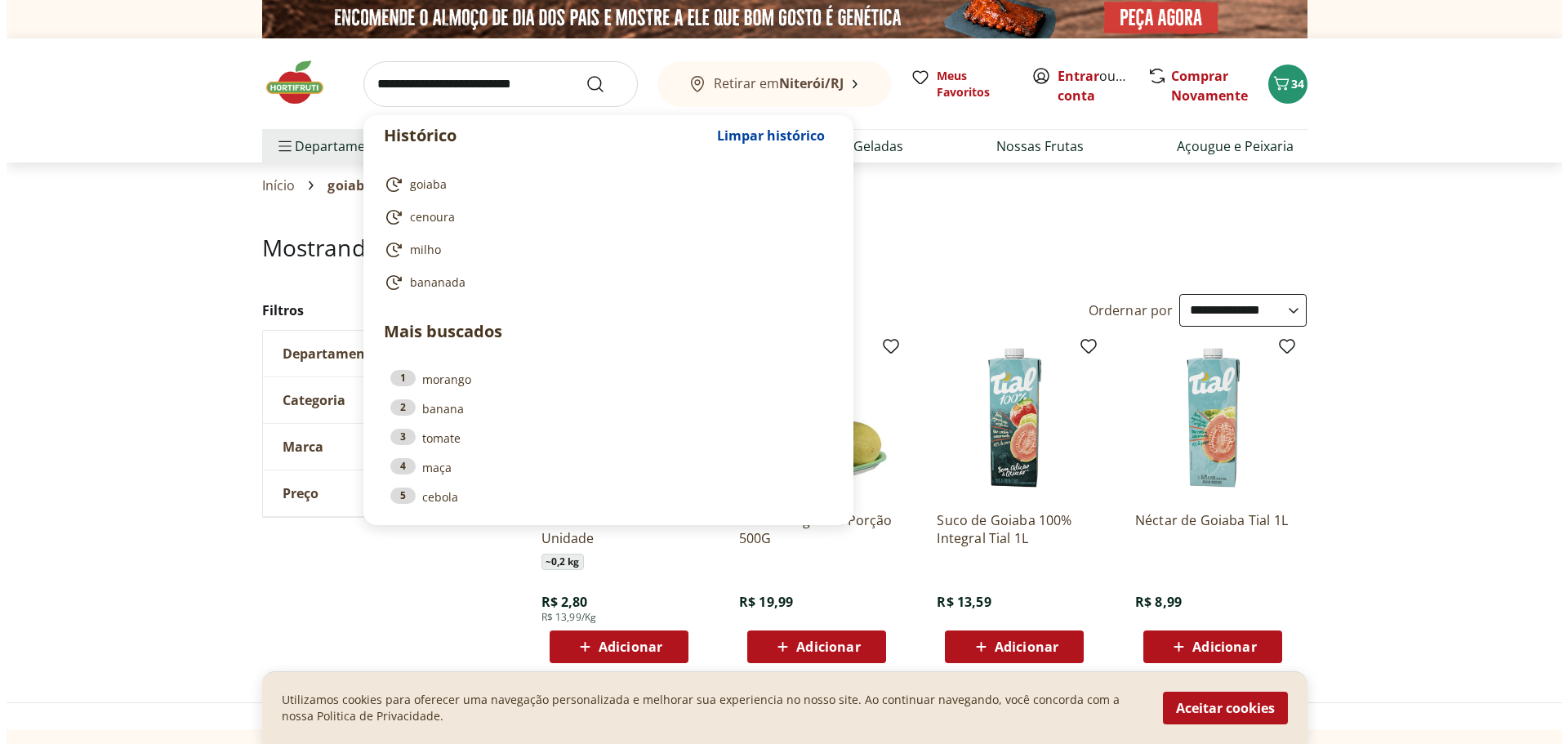 scroll, scrollTop: 0, scrollLeft: 0, axis: both 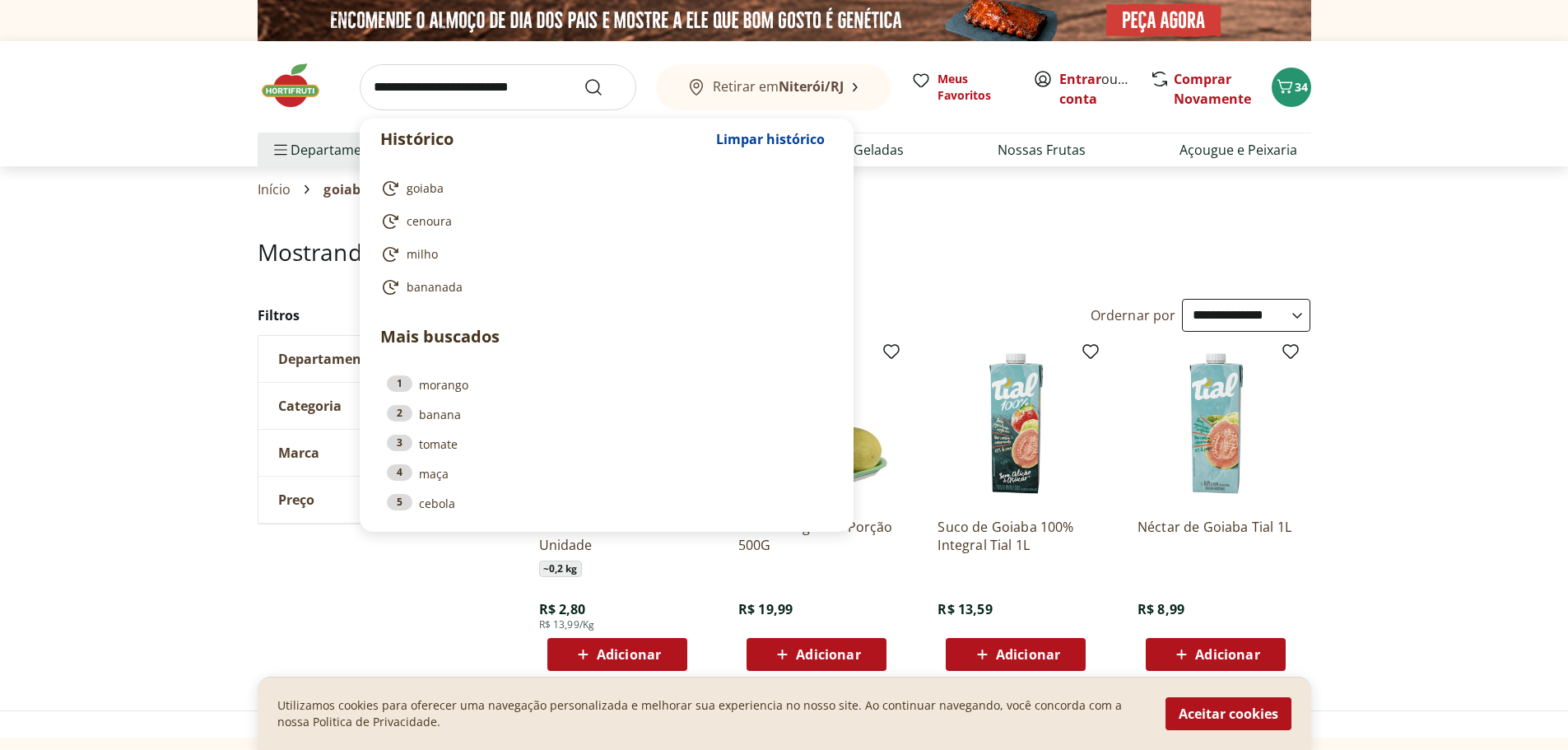 click on "**********" at bounding box center (784, 461) 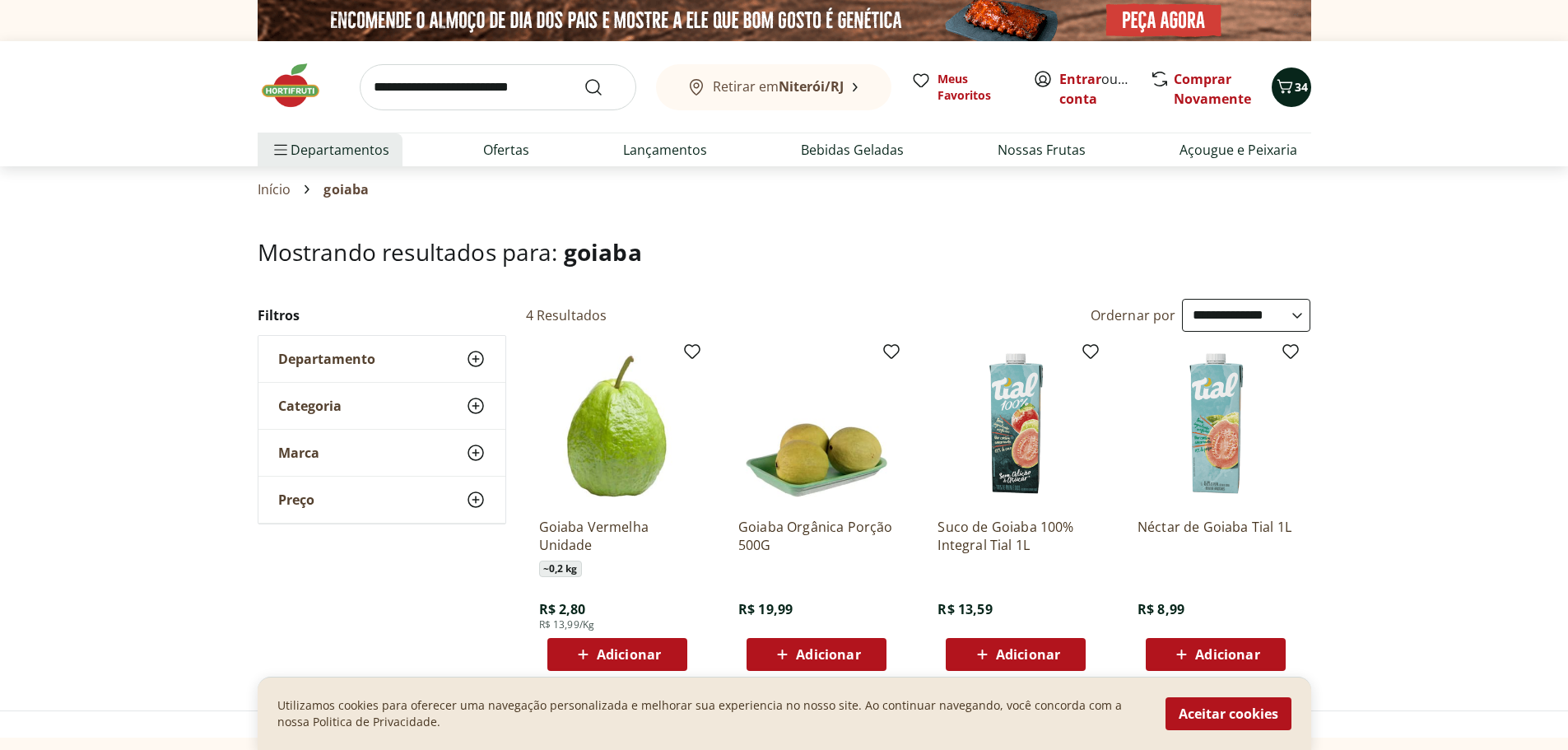 click 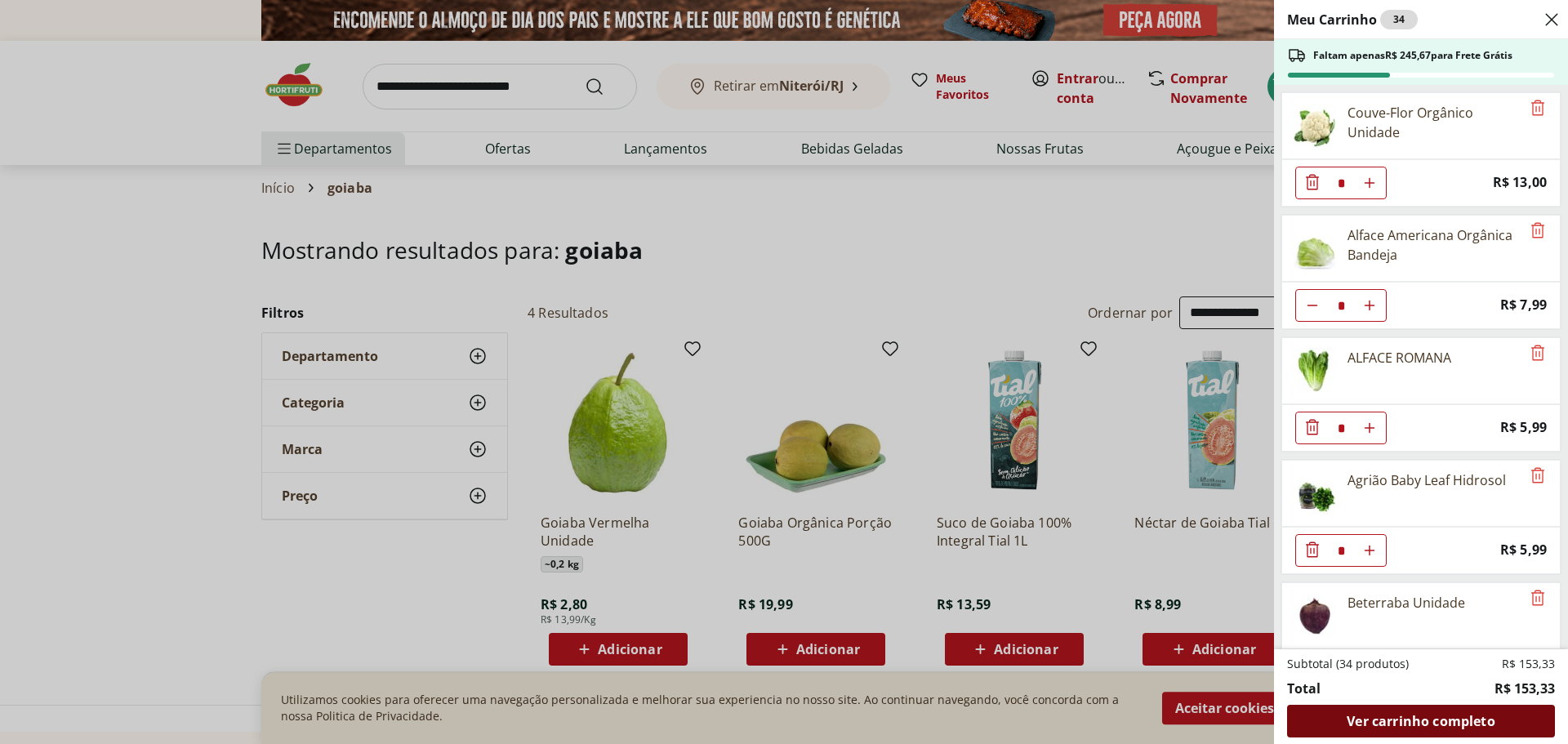 click on "Ver carrinho completo" at bounding box center [1420, 721] 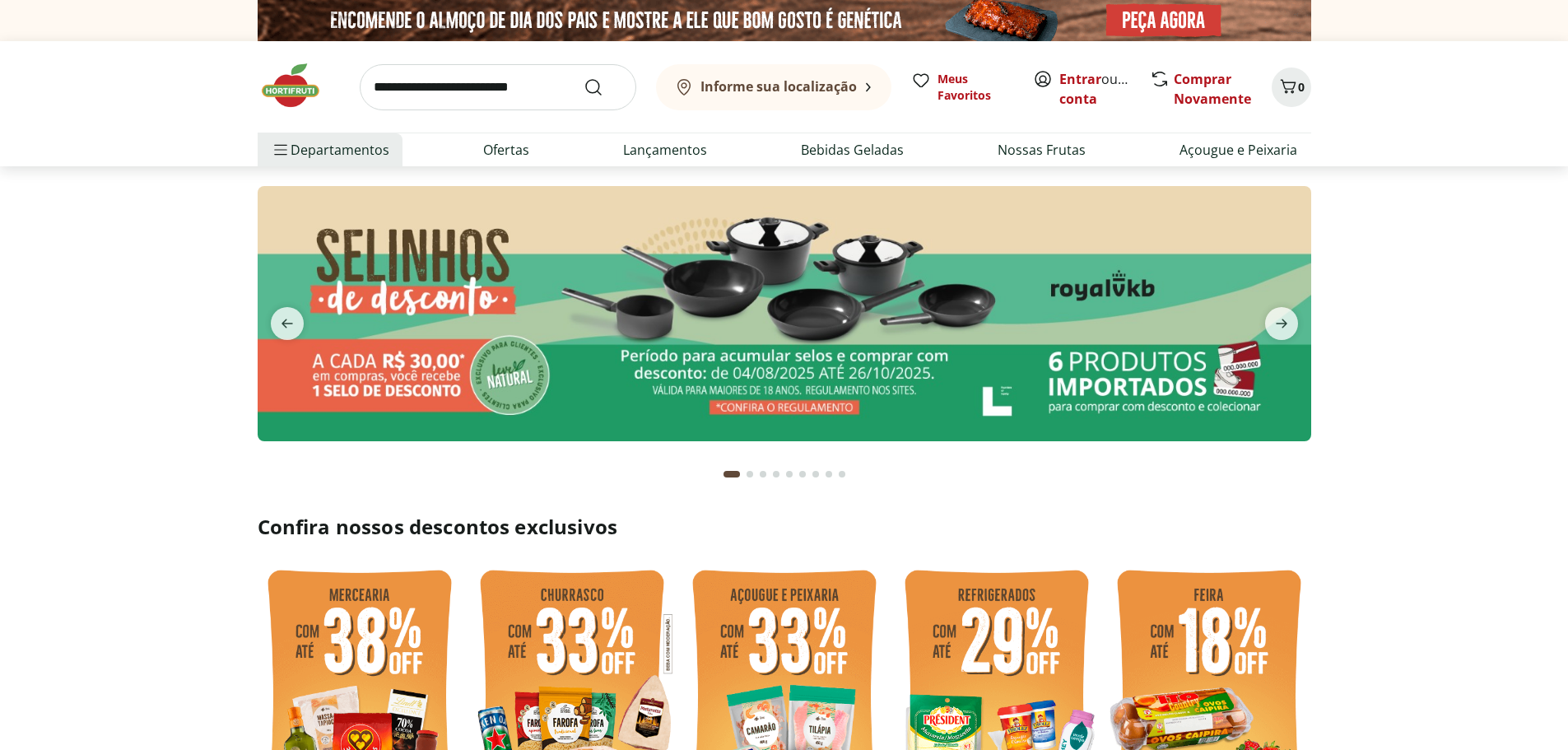 scroll, scrollTop: 0, scrollLeft: 0, axis: both 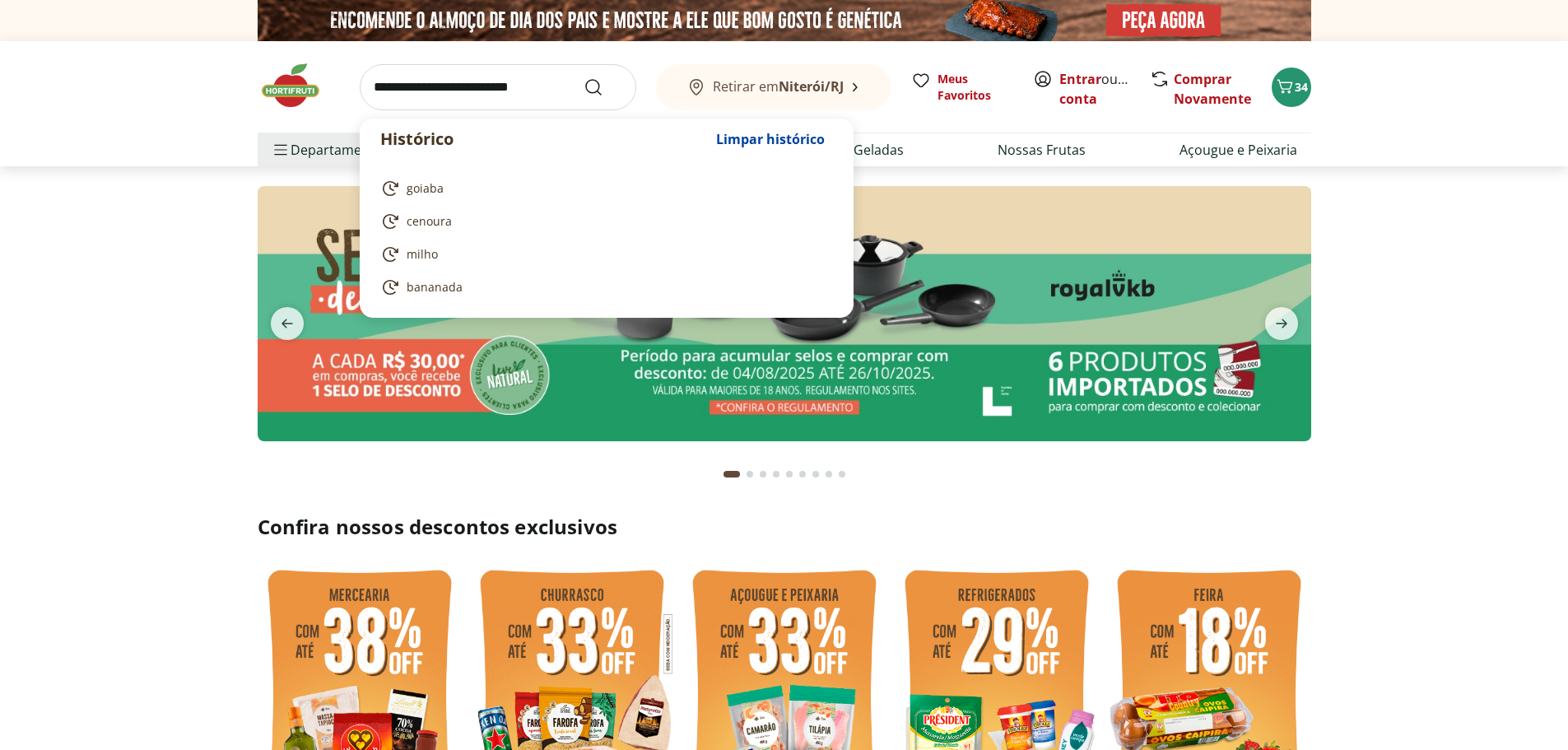 click at bounding box center [498, 87] 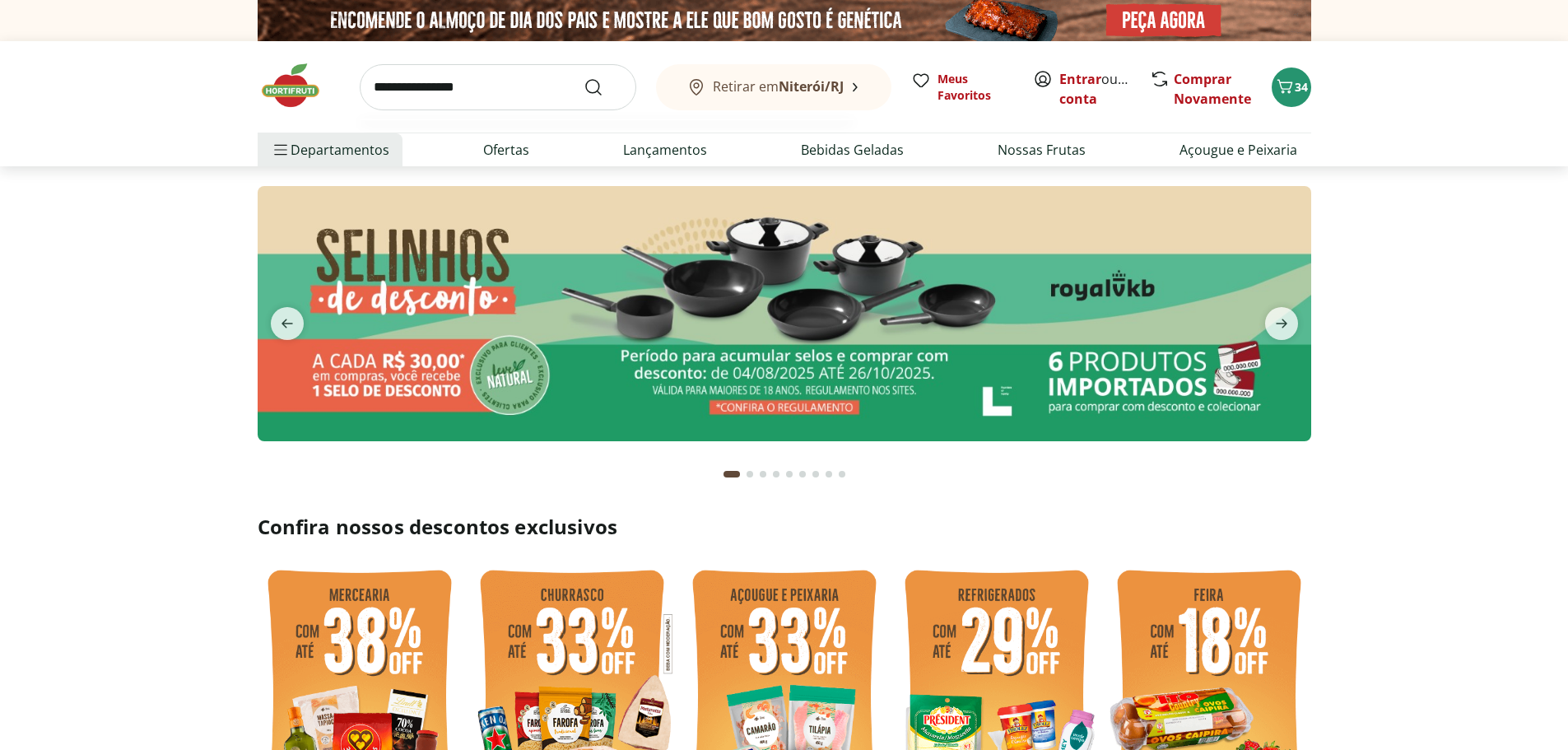 type on "**********" 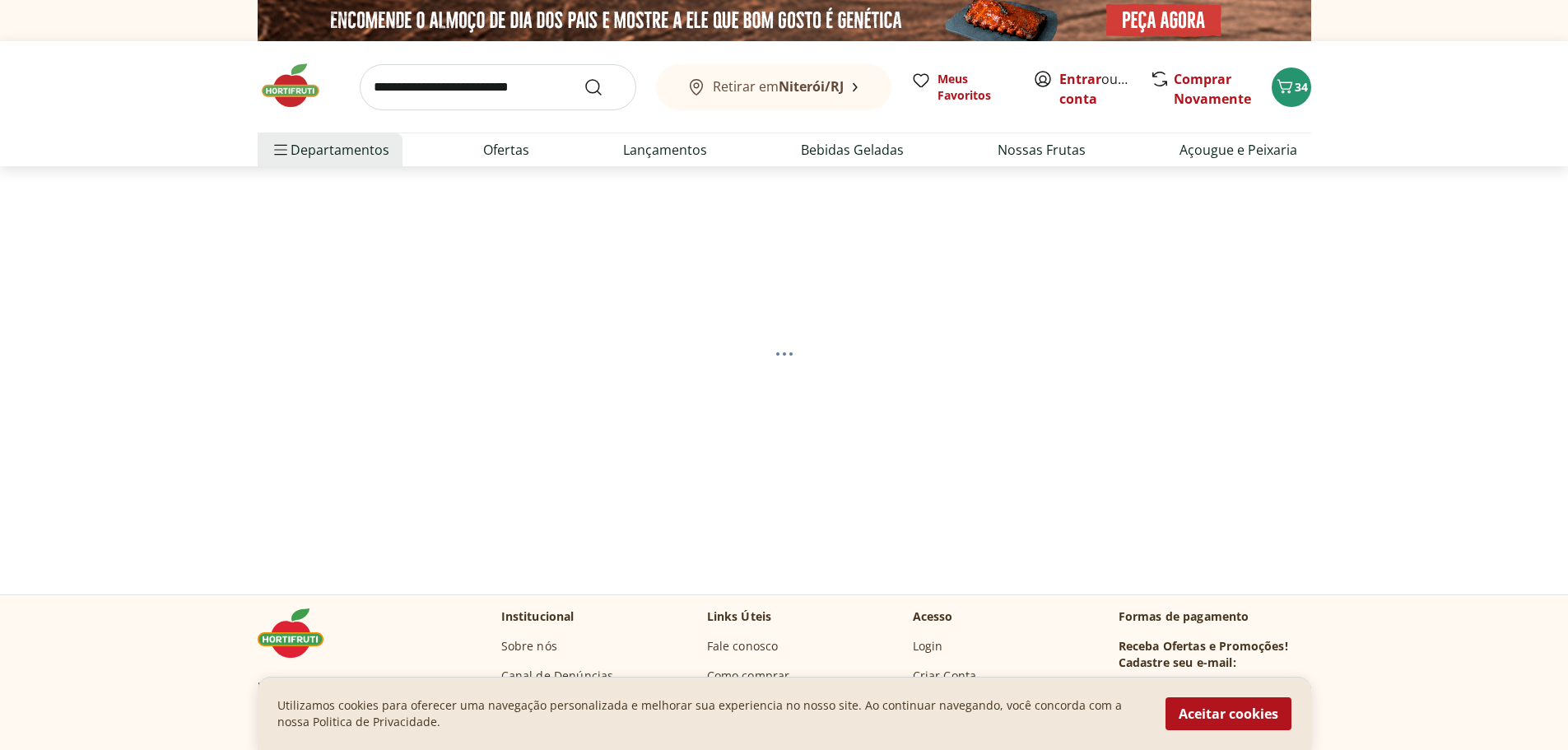 select on "**********" 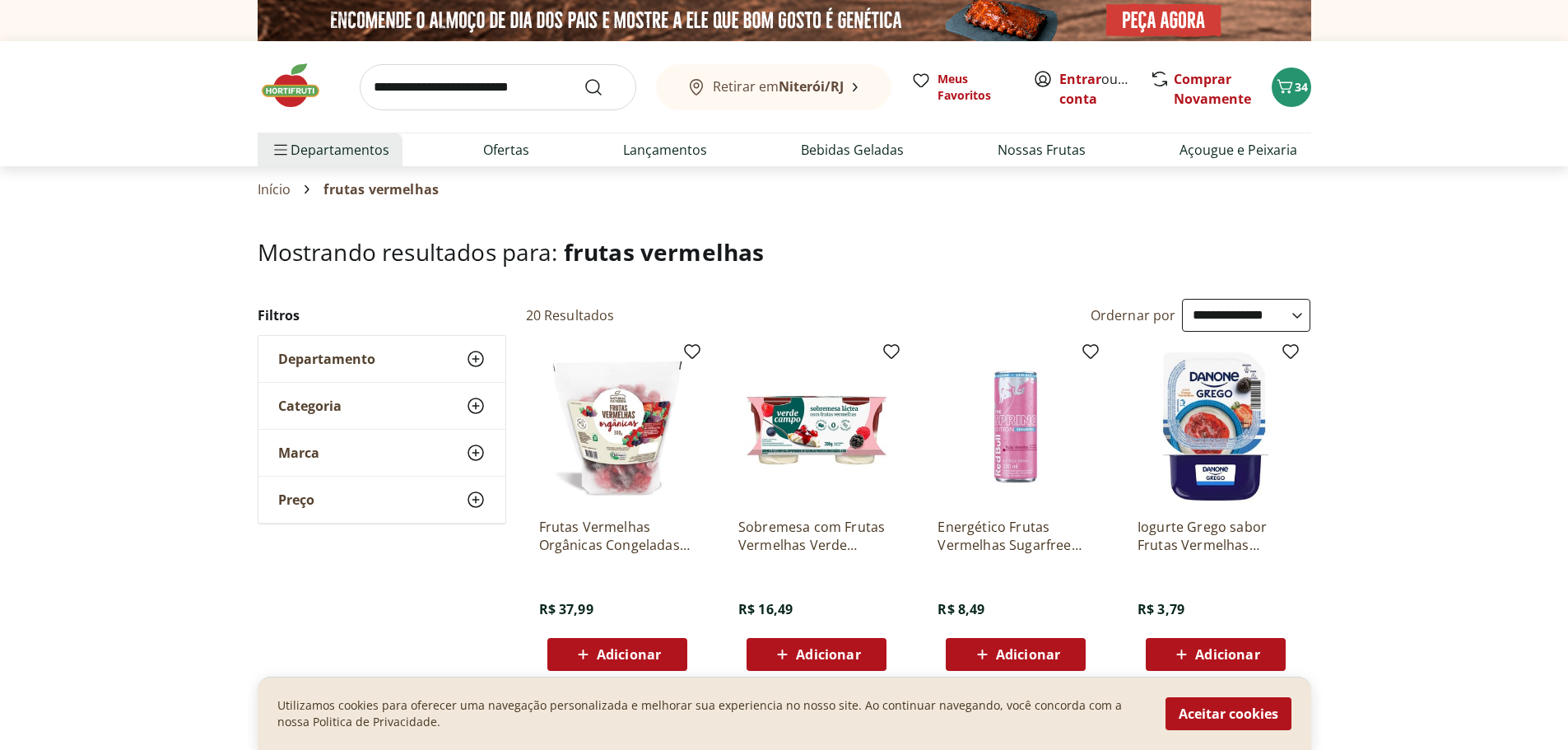 click on "Adicionar" at bounding box center (629, 655) 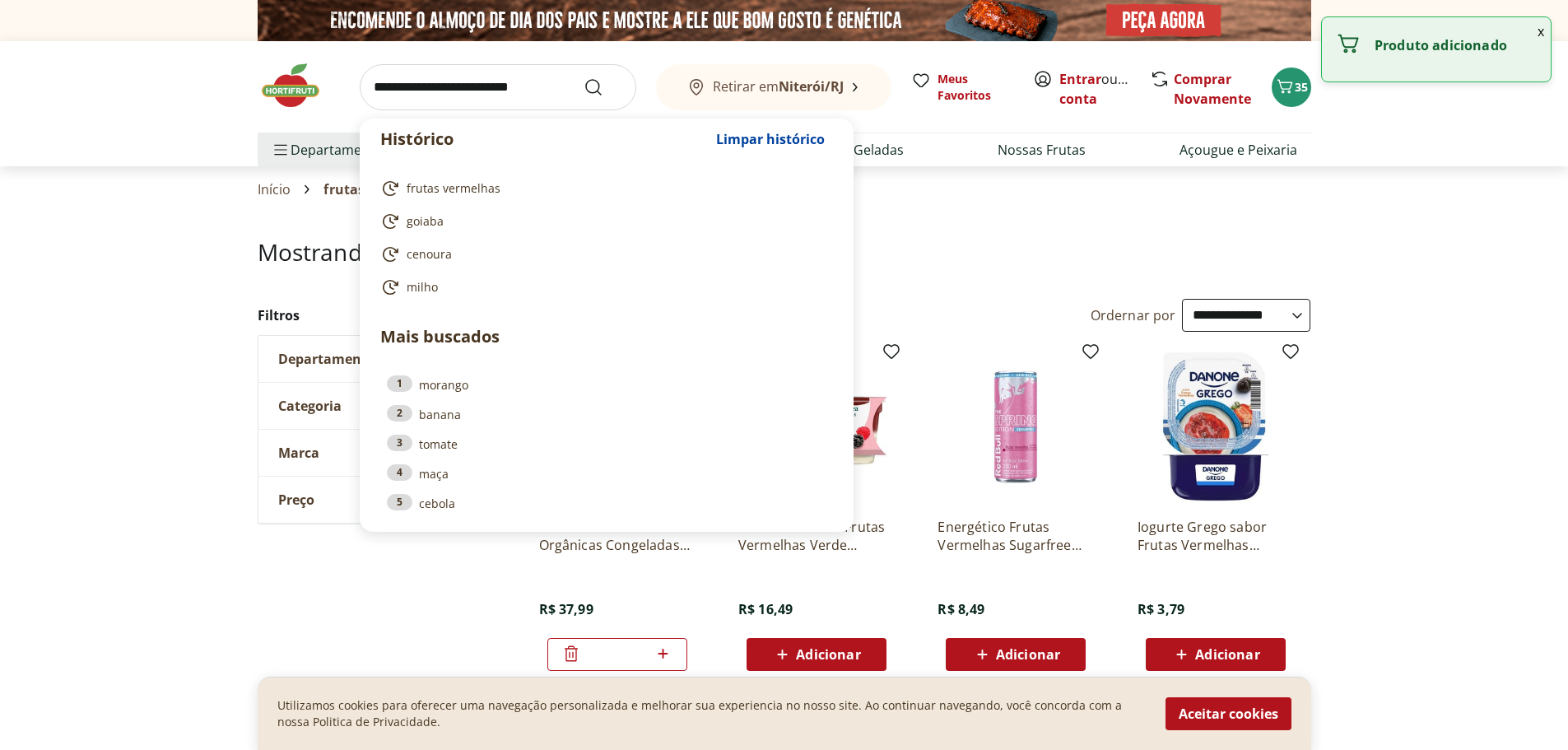 click at bounding box center [498, 87] 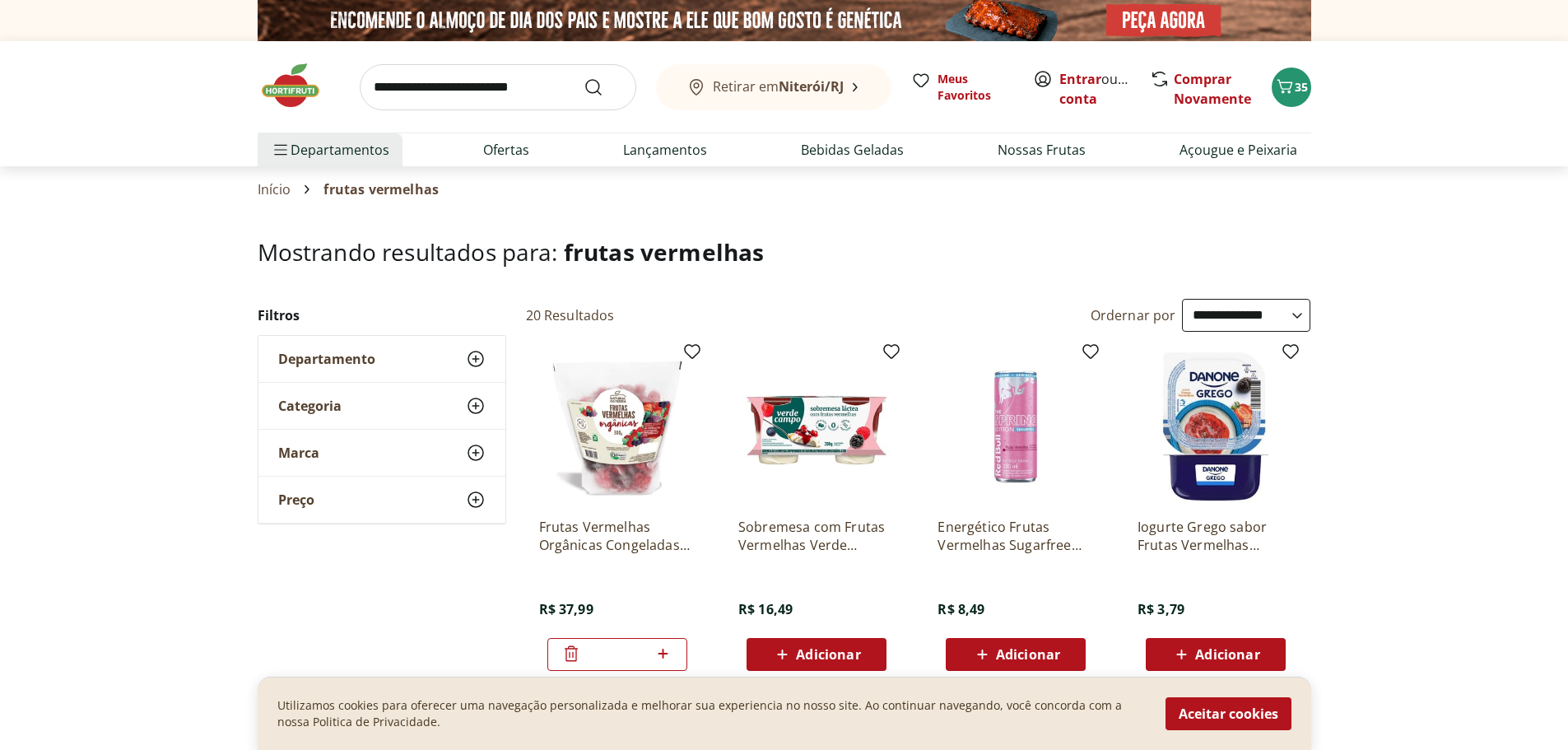 drag, startPoint x: 1451, startPoint y: 258, endPoint x: 1552, endPoint y: 273, distance: 102.10779 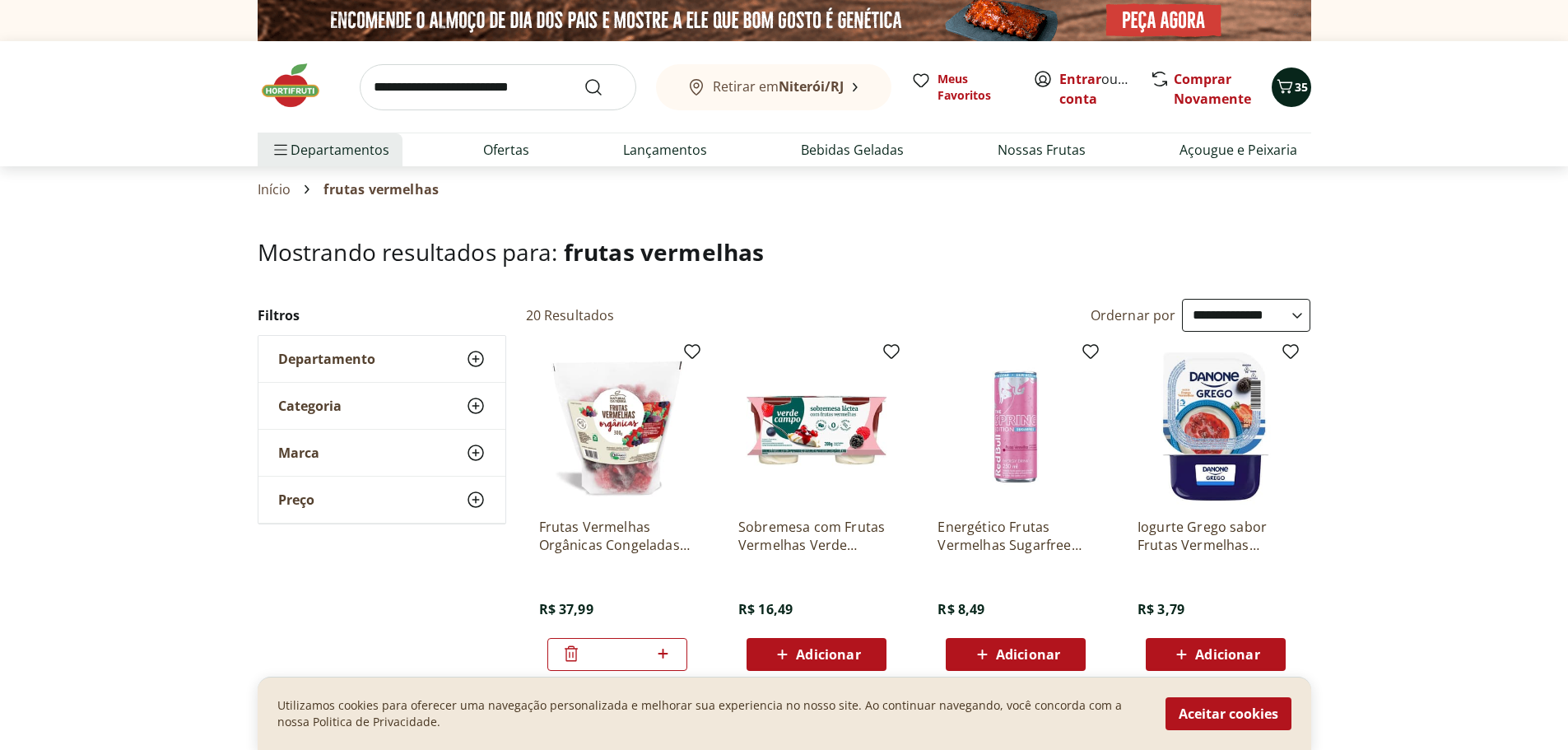 click 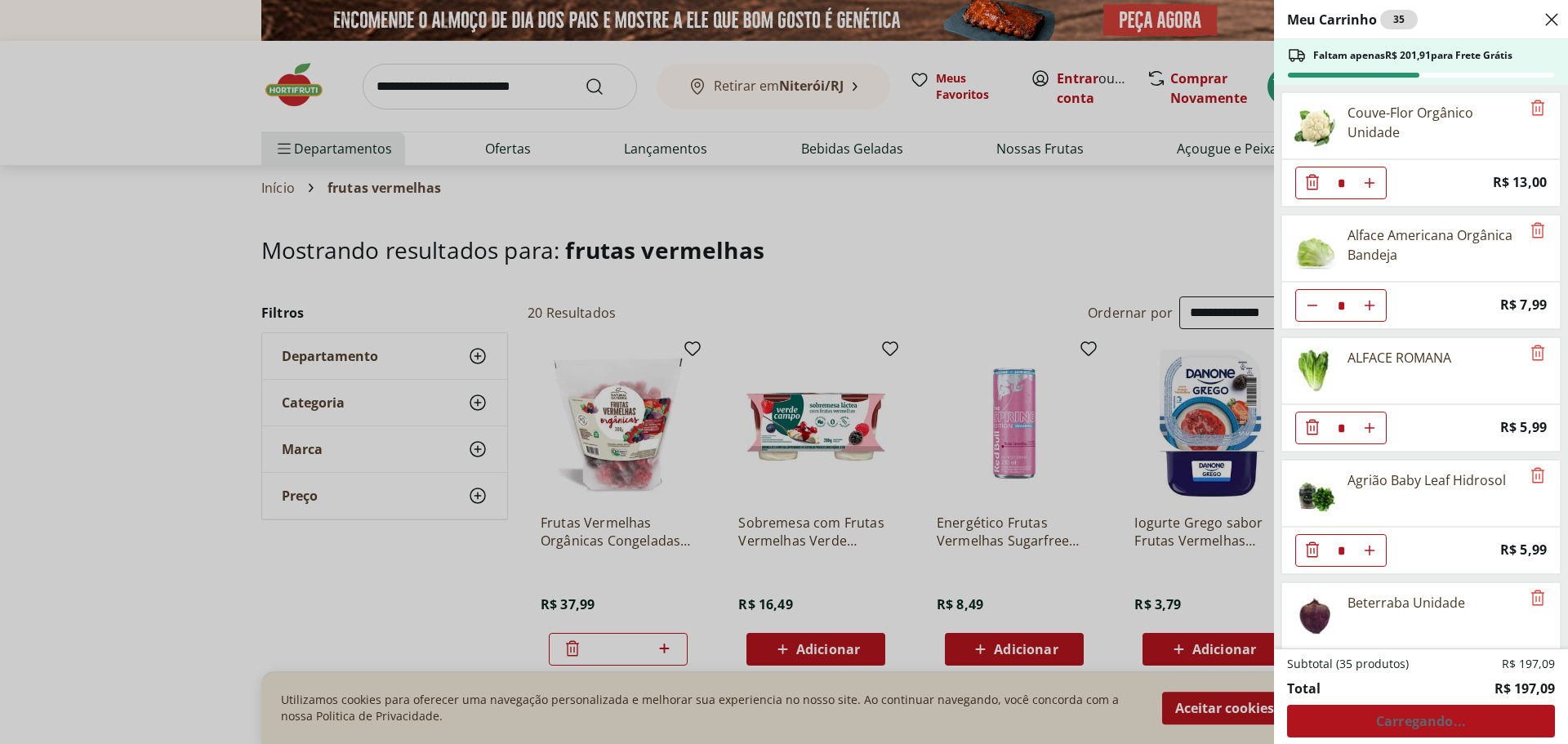 click on "Subtotal (35 produtos) R$ 197,09 Total R$ 197,09 Carregando..." at bounding box center [1421, 697] 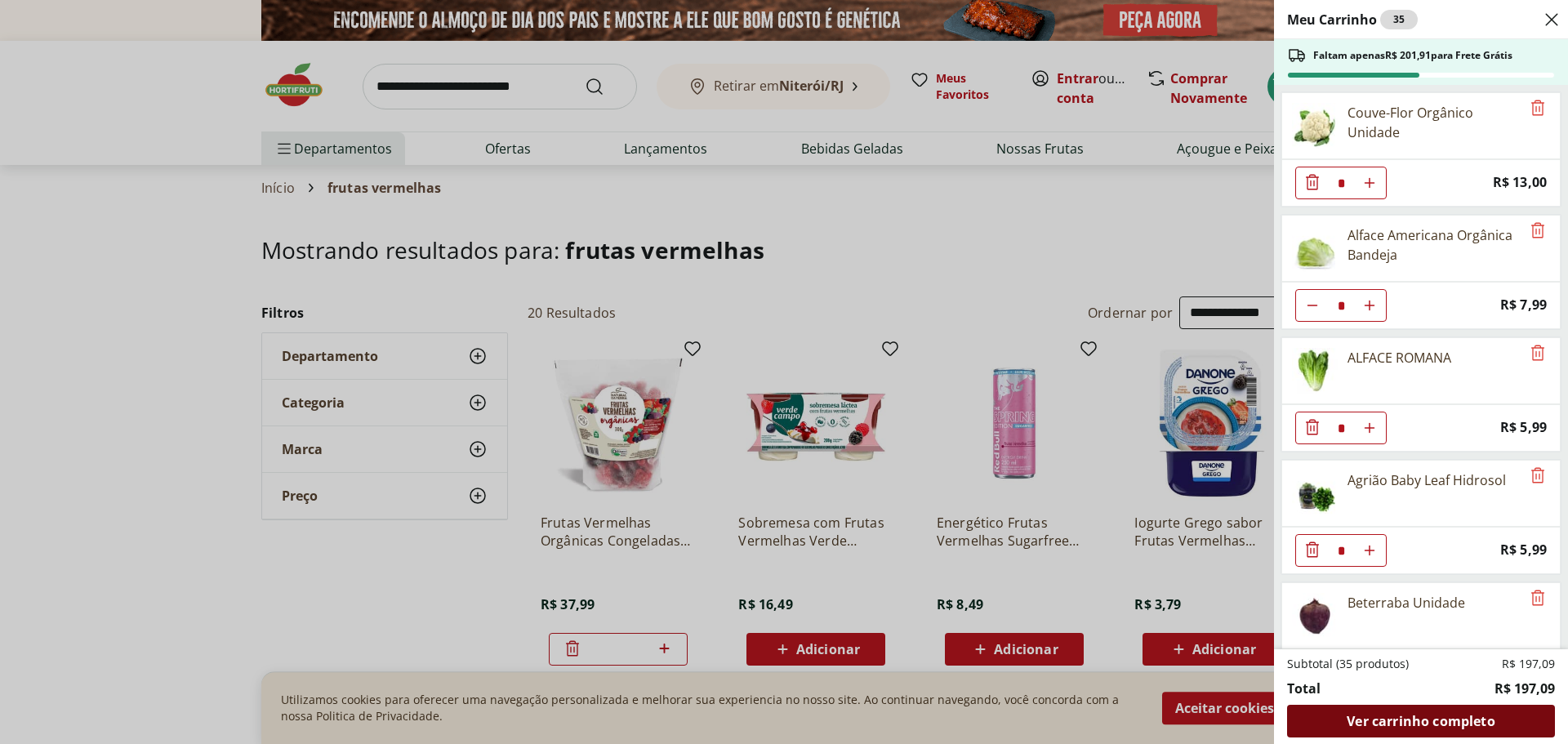 click on "Ver carrinho completo" at bounding box center [1420, 721] 